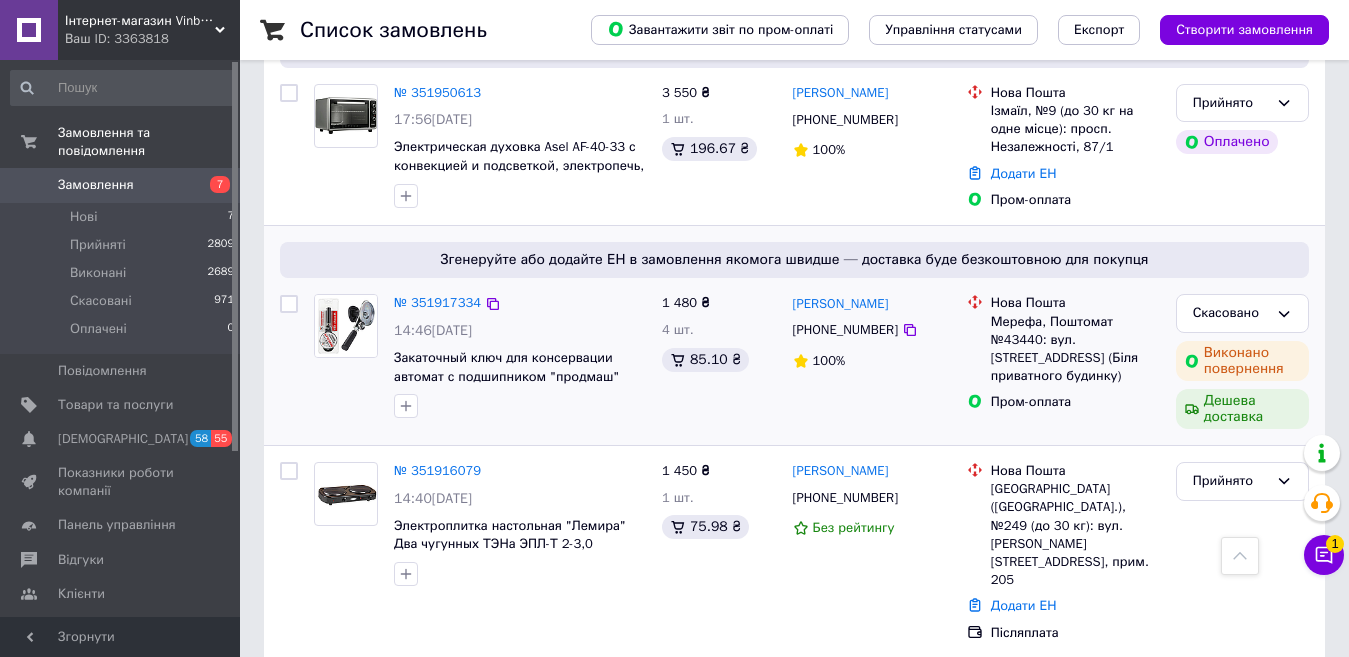 scroll, scrollTop: 600, scrollLeft: 0, axis: vertical 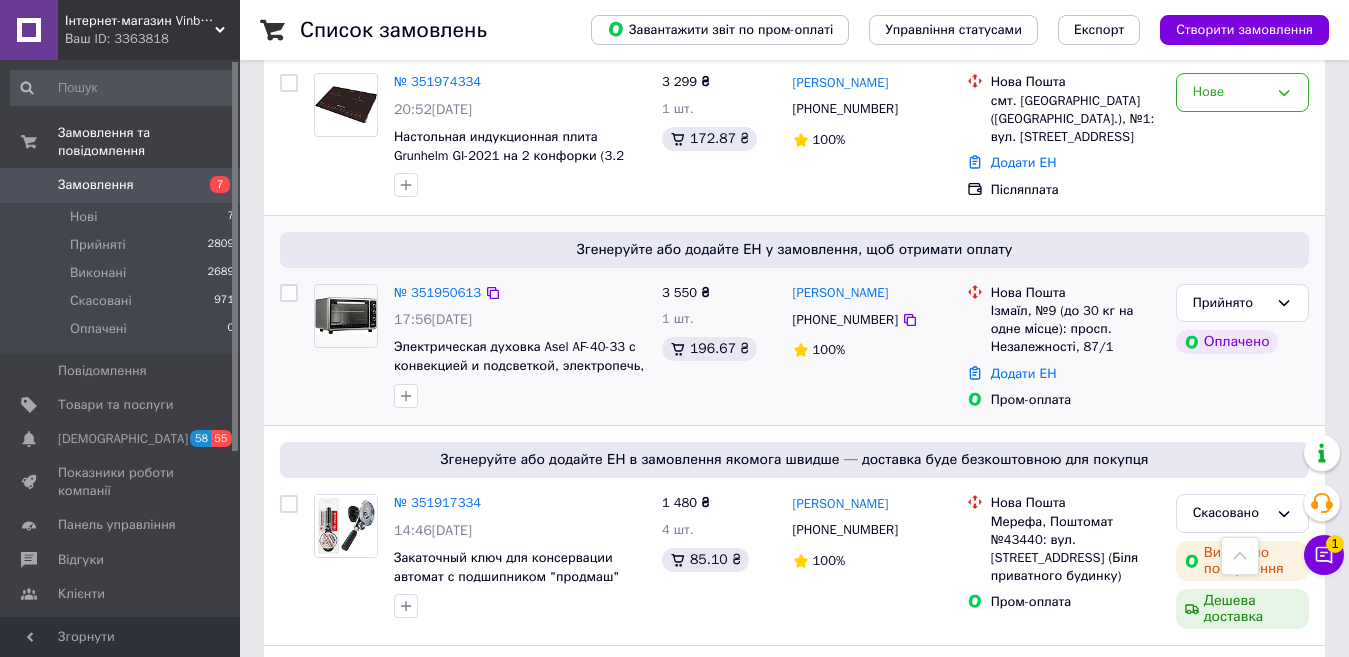 click on "Электрическая духовка Asel AF-40-33 с конвекцией и подсветкой, электропечь, духовой шкаф" at bounding box center (520, 356) 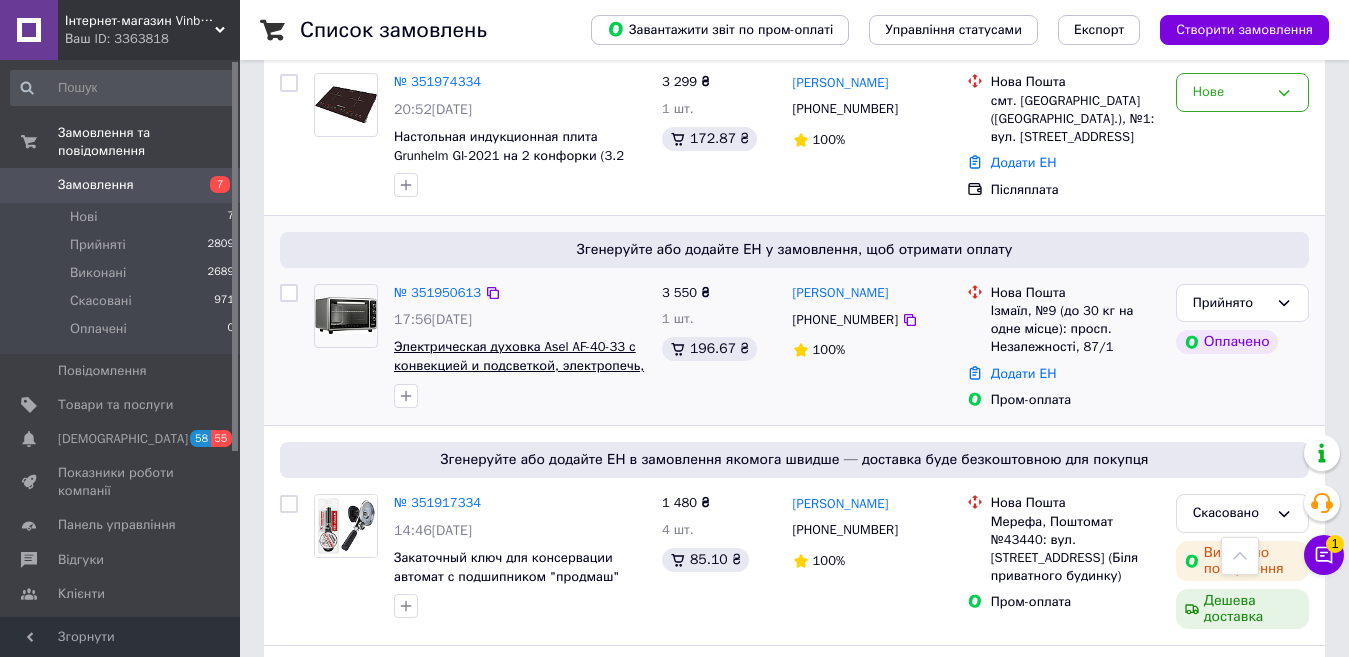 click on "Электрическая духовка Asel AF-40-33 с конвекцией и подсветкой, электропечь, духовой шкаф" at bounding box center (519, 365) 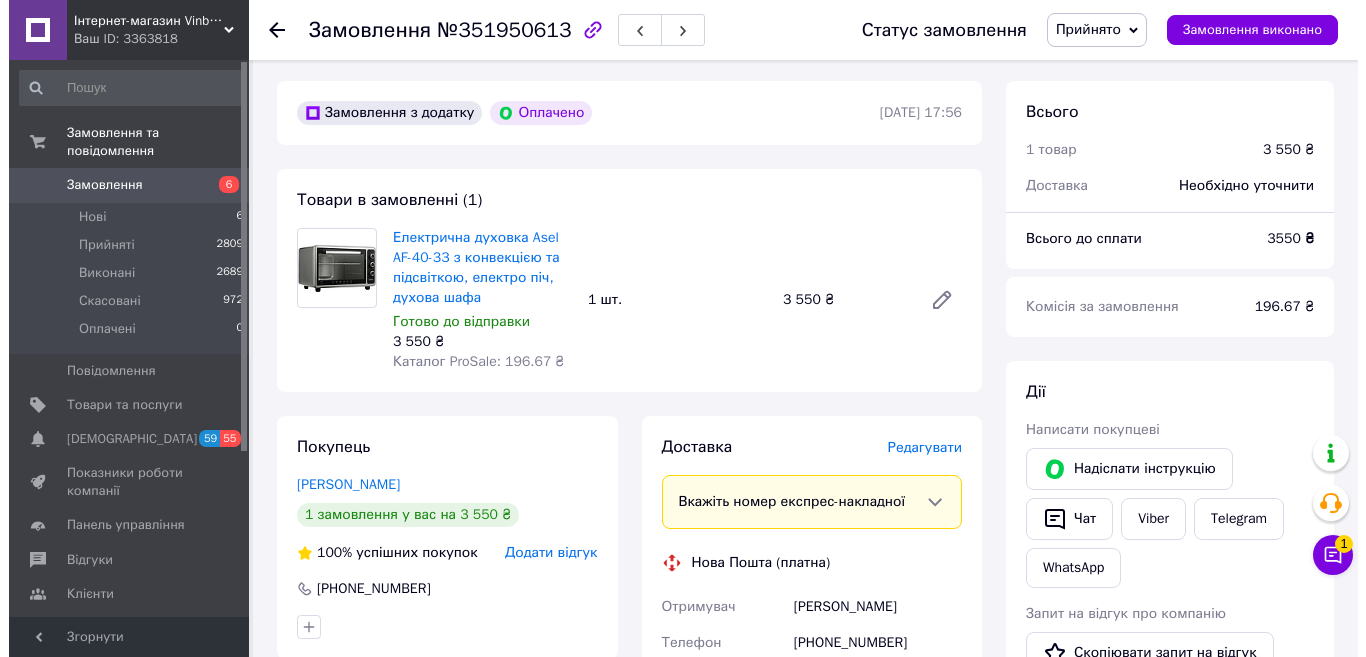 scroll, scrollTop: 100, scrollLeft: 0, axis: vertical 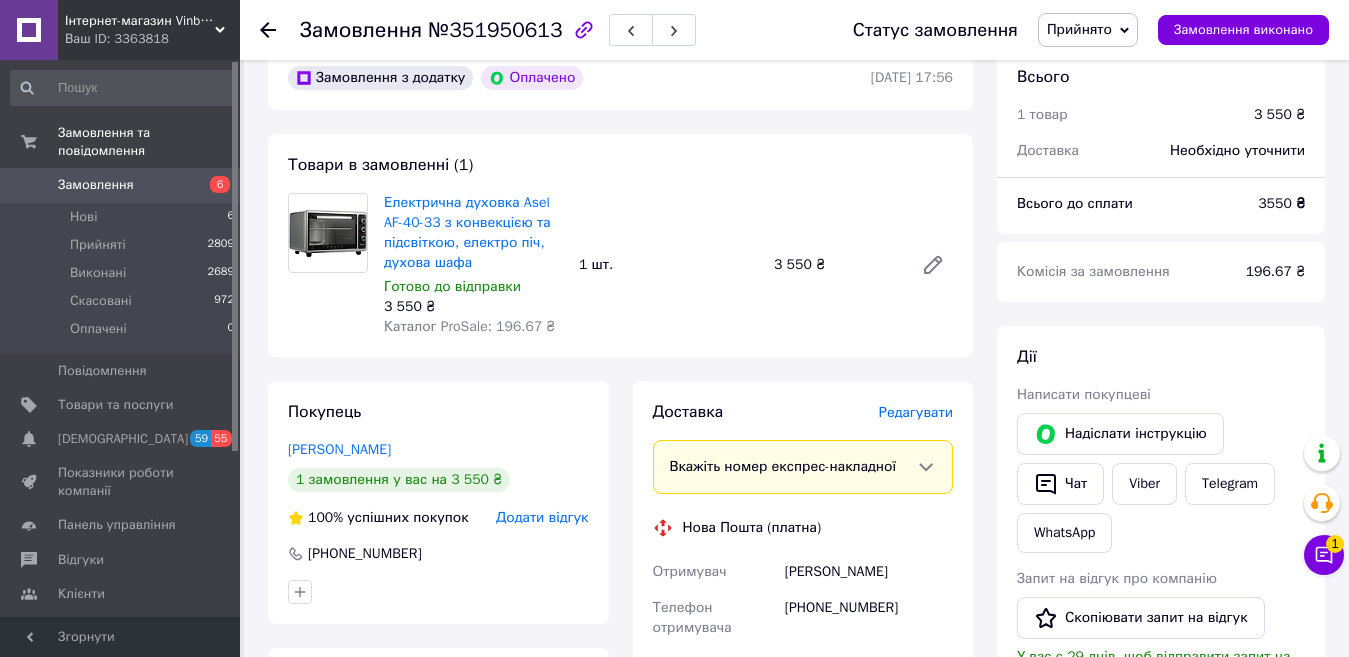 click on "Редагувати" at bounding box center [916, 412] 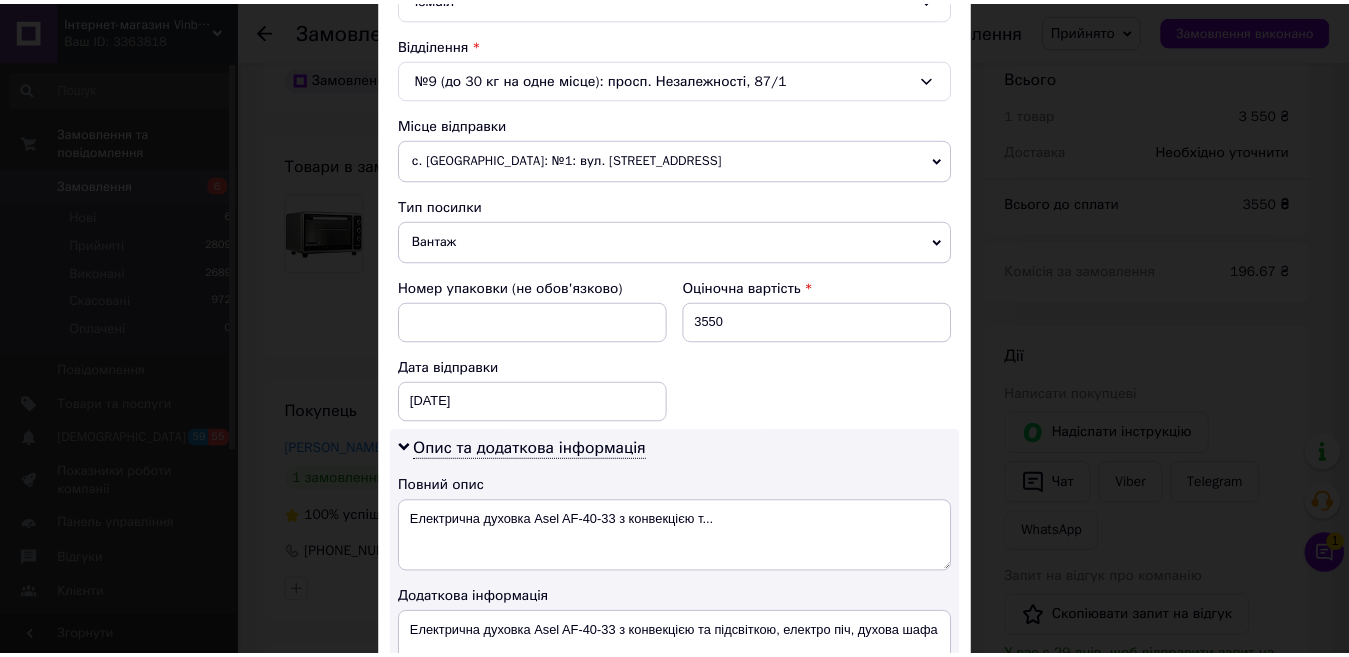 scroll, scrollTop: 895, scrollLeft: 0, axis: vertical 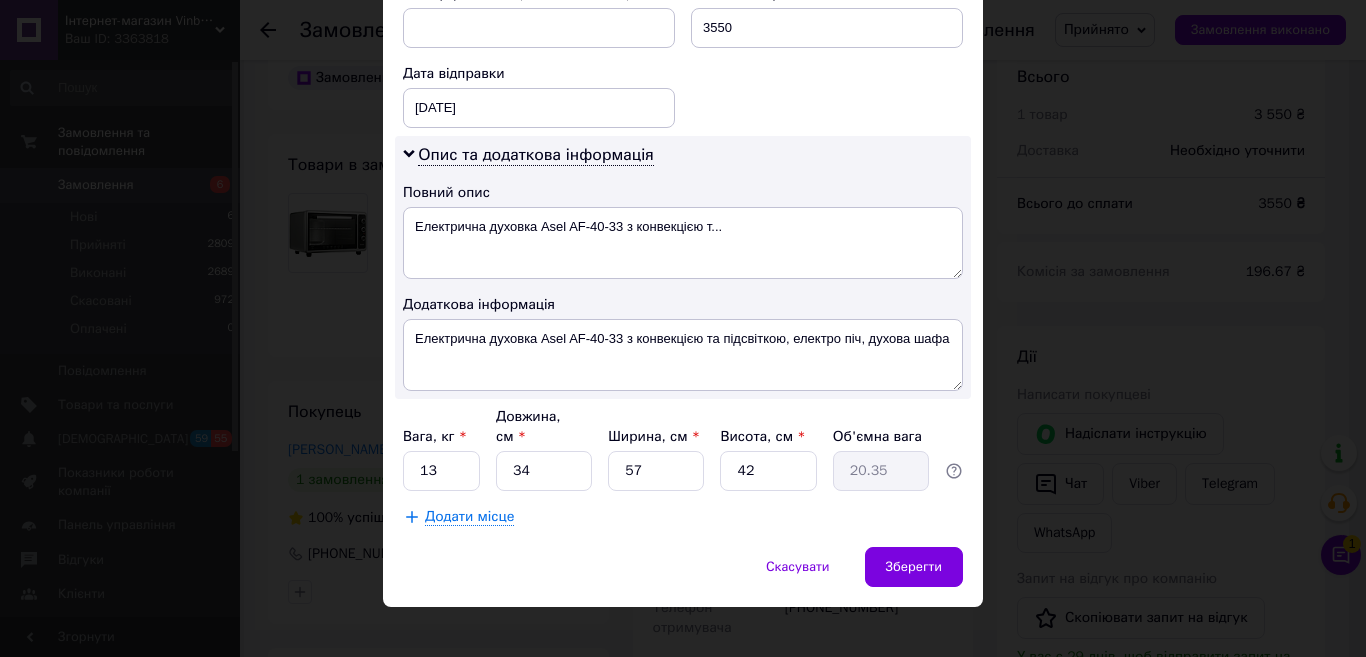click on "Платник Отримувач Відправник Прізвище отримувача Фадина Ім'я отримувача Наталья По батькові отримувача Телефон отримувача +380679198835 Тип доставки У відділенні Кур'єром В поштоматі Місто Ізмаїл Відділення №9 (до 30 кг на одне місце): просп. Незалежності, 87/1 Місце відправки с. Вінницькі Хутори: №1: вул. Немирівське шосе, 102 Немає збігів. Спробуйте змінити умови пошуку Додати ще місце відправки Тип посилки Вантаж Документи Номер упаковки (не обов'язково) Оціночна вартість 3550 Дата відправки 10.07.2025 < 2025 > < Июль > Пн Вт Ср Чт Пт Сб Вс 30 1 2 3 4 5 6 7 8 9 10 11 12 13 14 15 16 17 18 19 20 21 22 23 24" at bounding box center [683, -69] 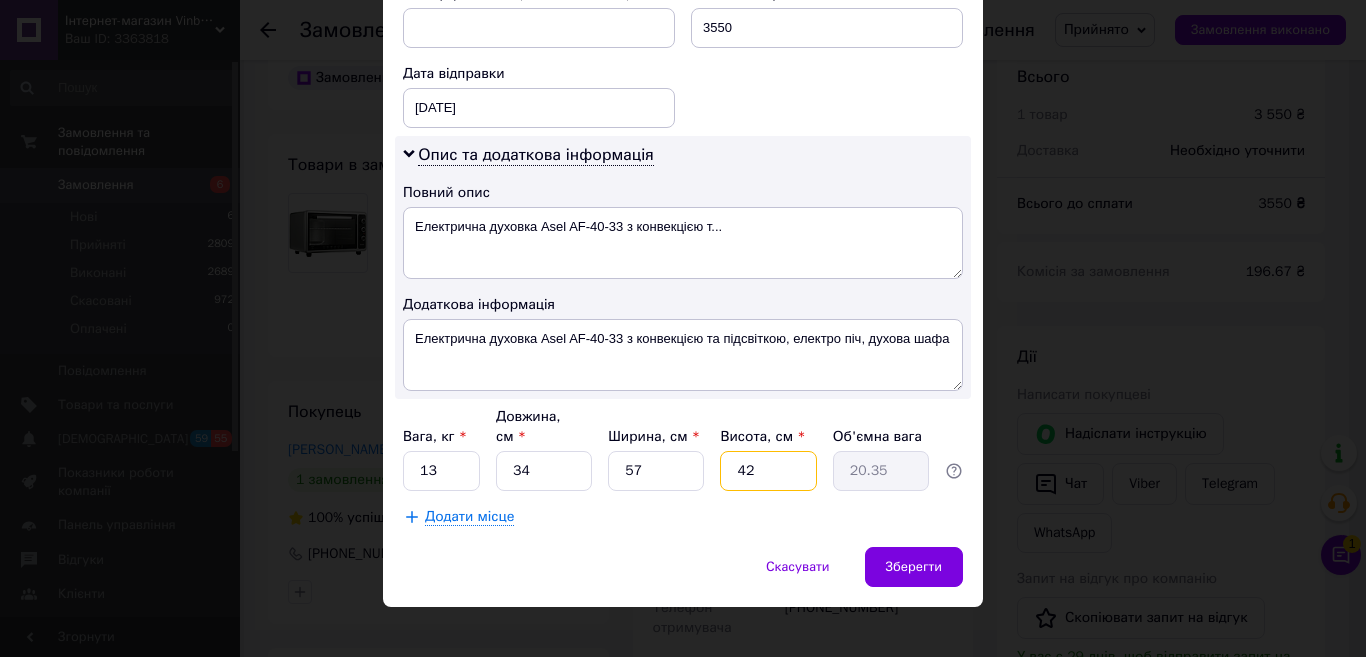 click on "42" at bounding box center [768, 471] 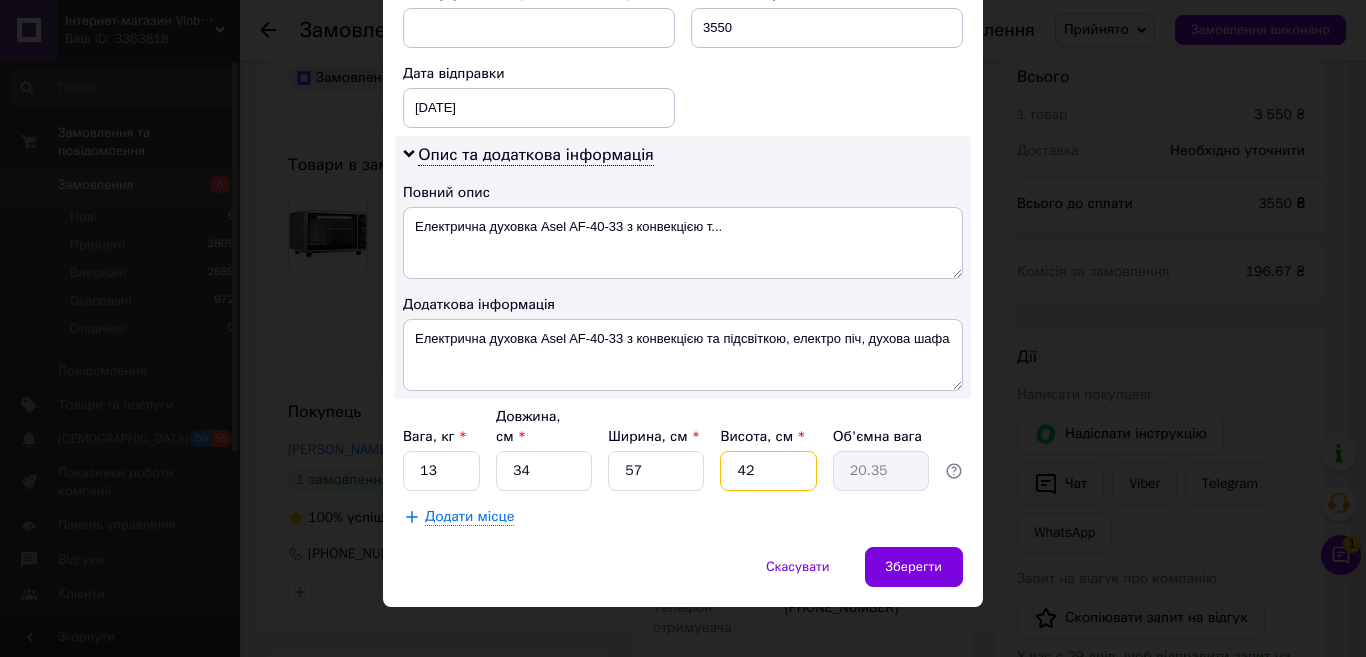 type on "4" 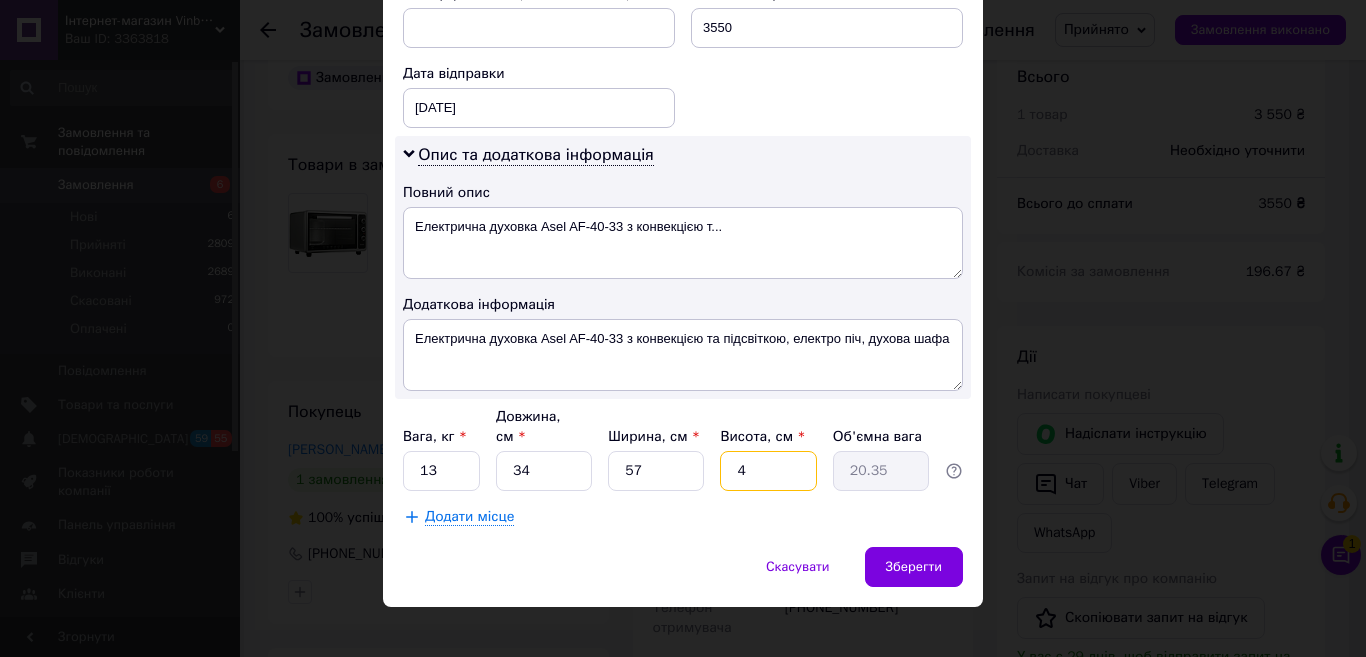 type on "1.94" 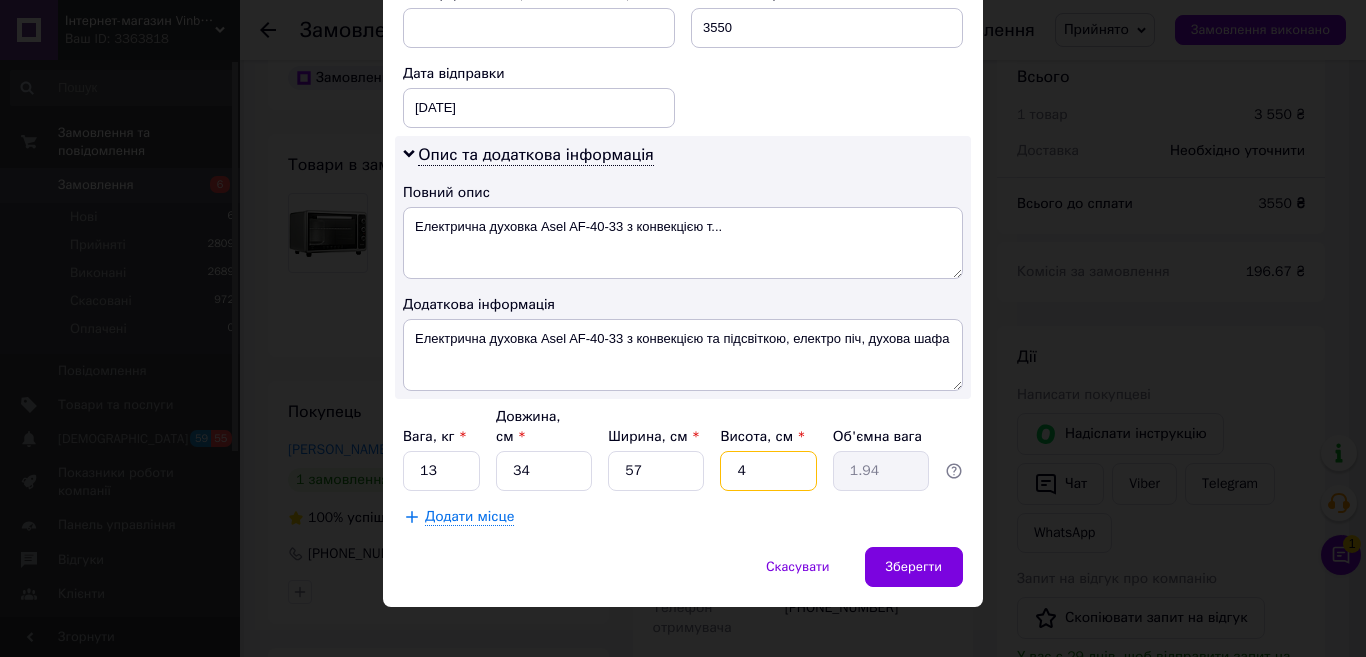type on "40" 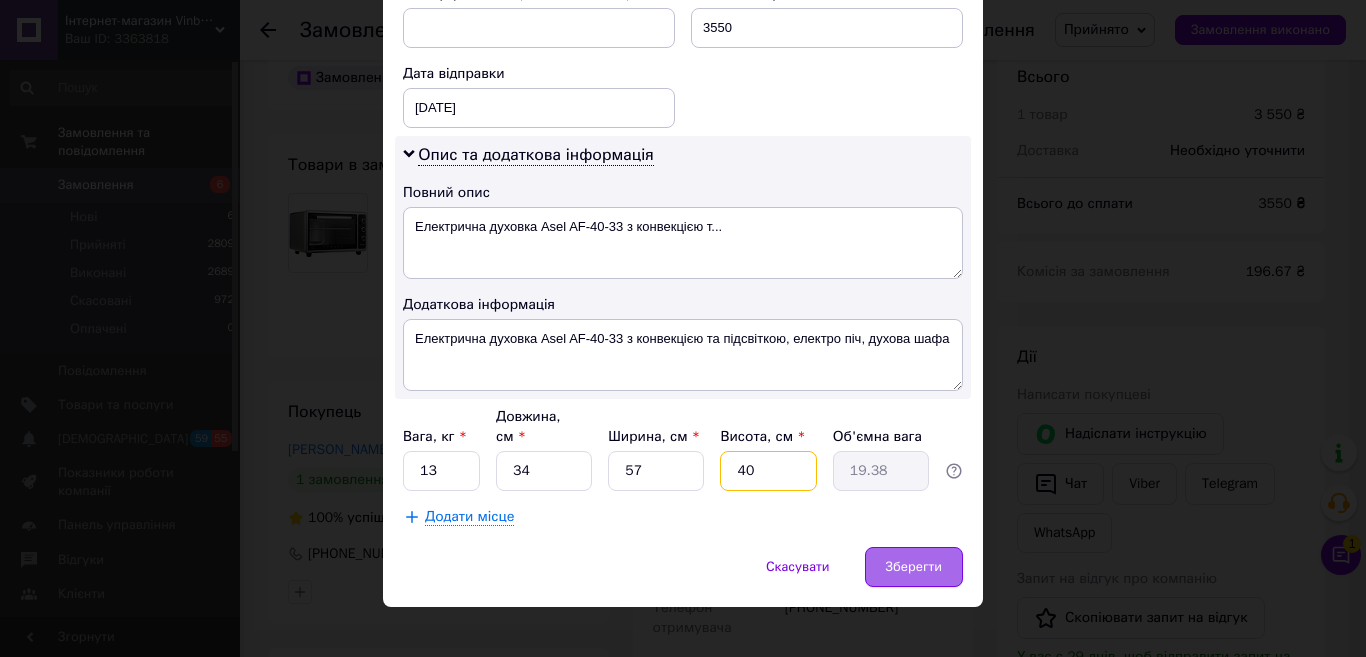 type on "40" 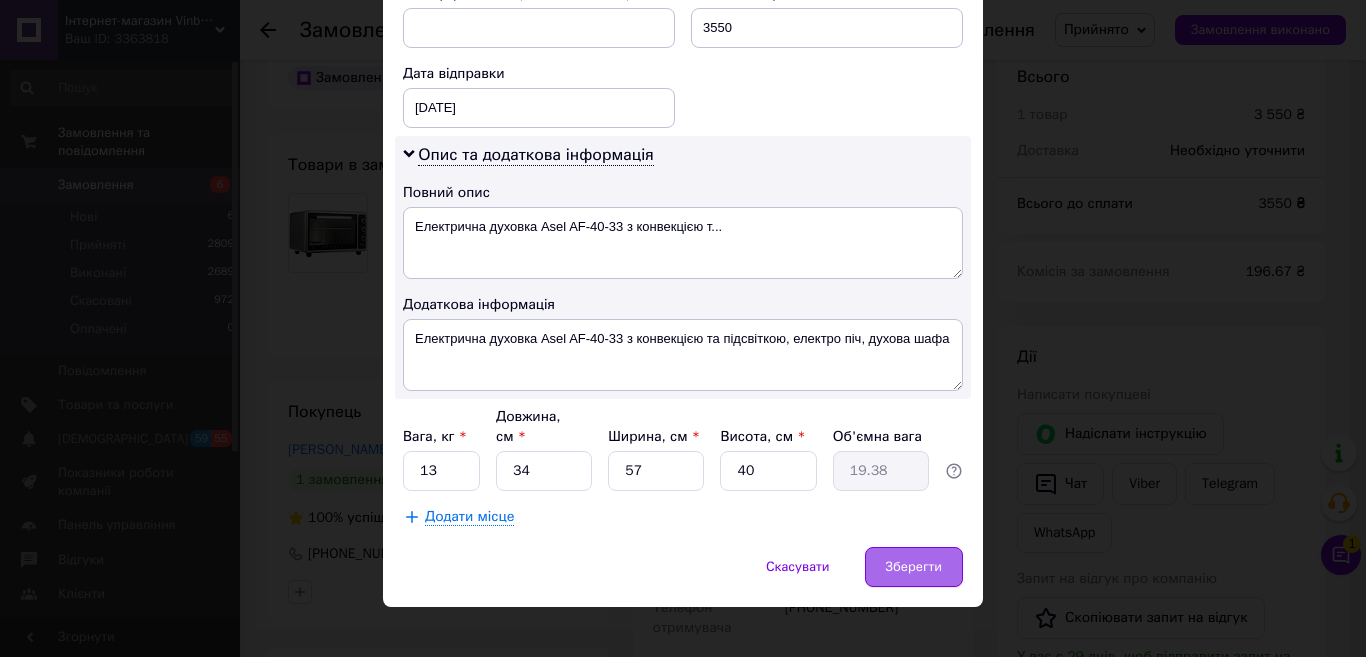click on "Зберегти" at bounding box center [914, 567] 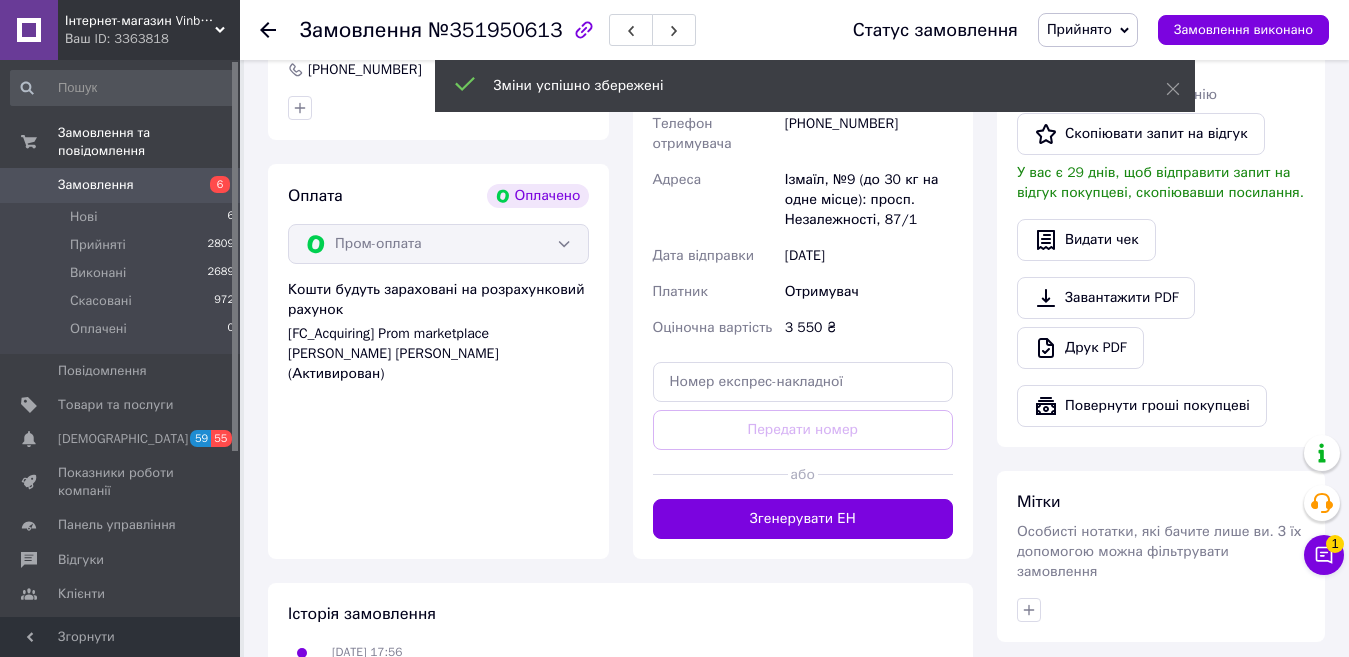 scroll, scrollTop: 600, scrollLeft: 0, axis: vertical 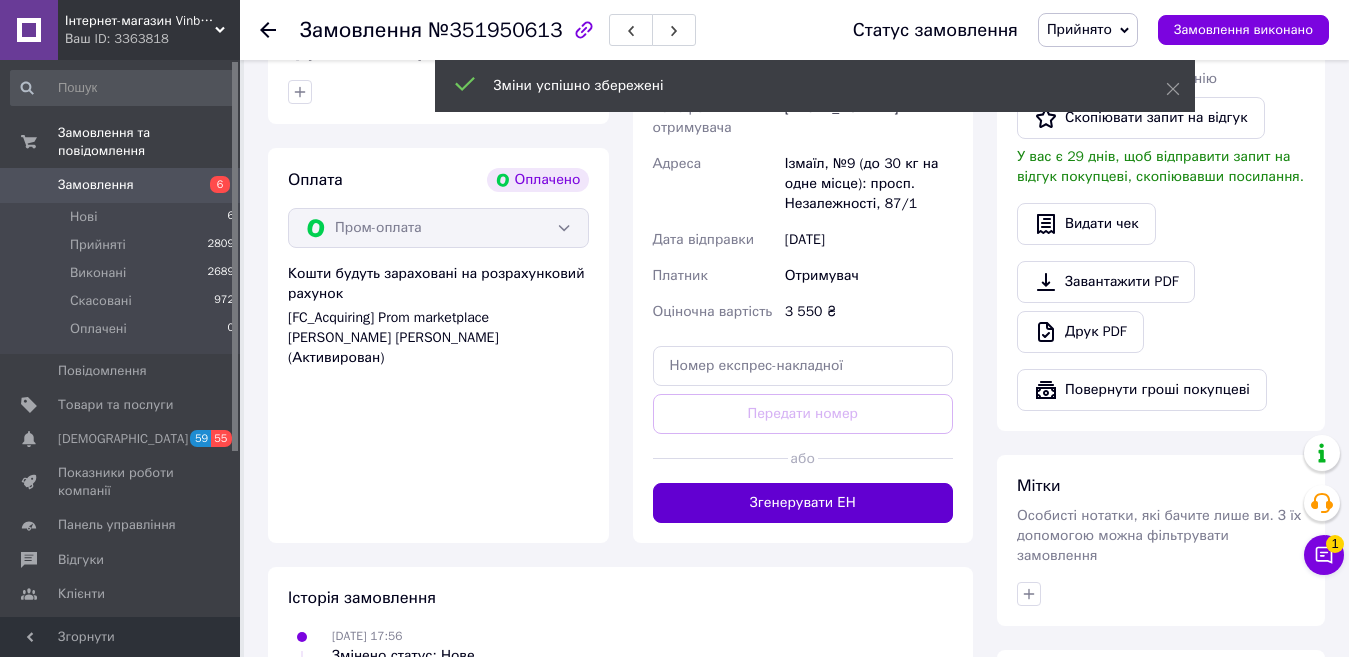 click on "Згенерувати ЕН" at bounding box center [803, 503] 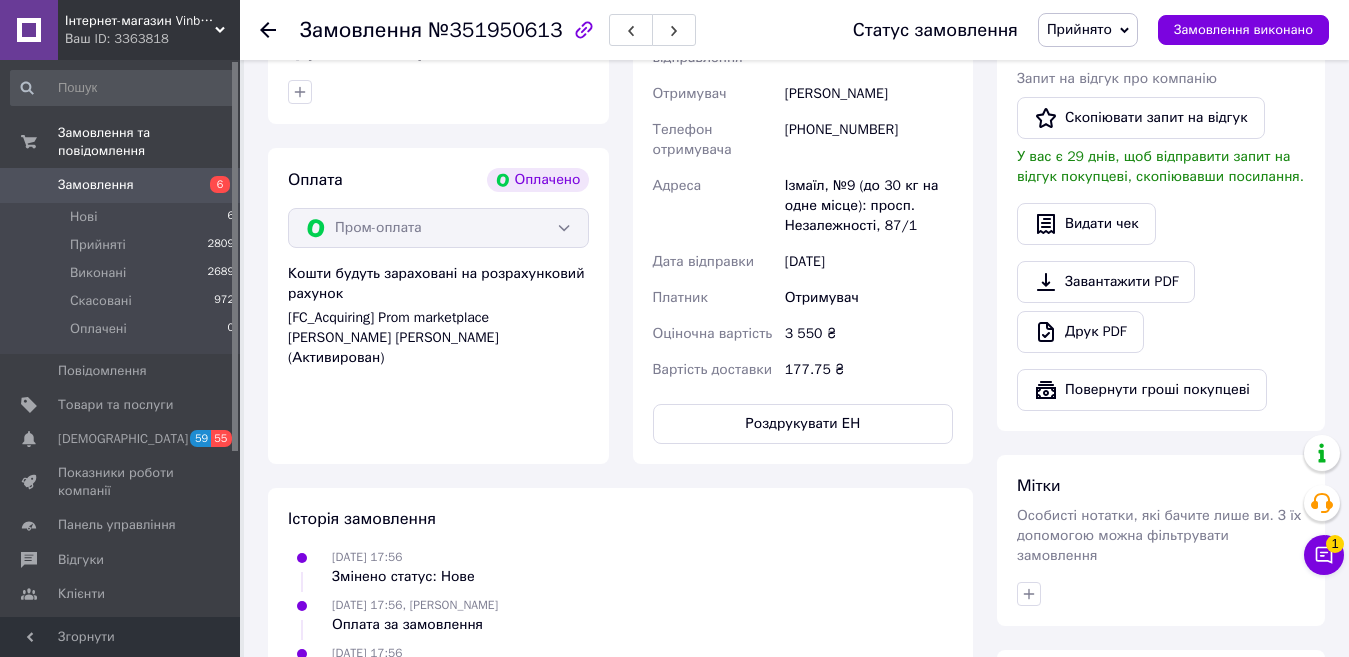 click on "Замовлення" at bounding box center [121, 185] 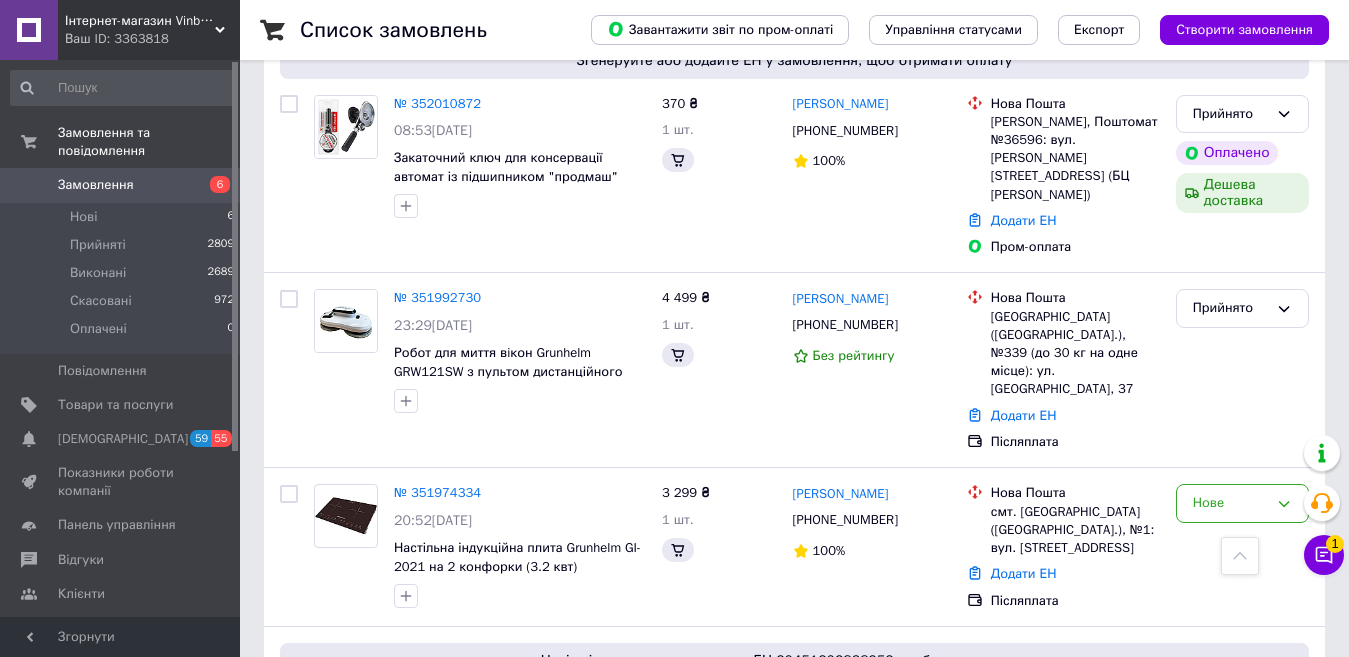 scroll, scrollTop: 0, scrollLeft: 0, axis: both 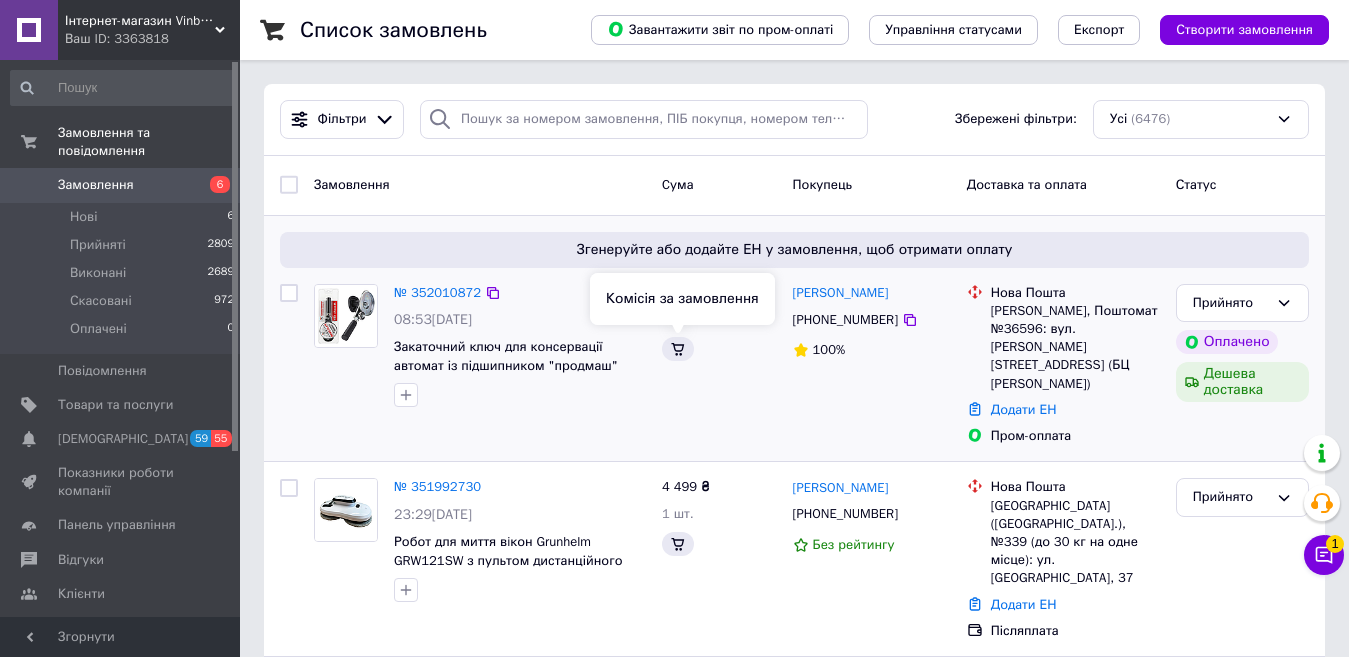 click 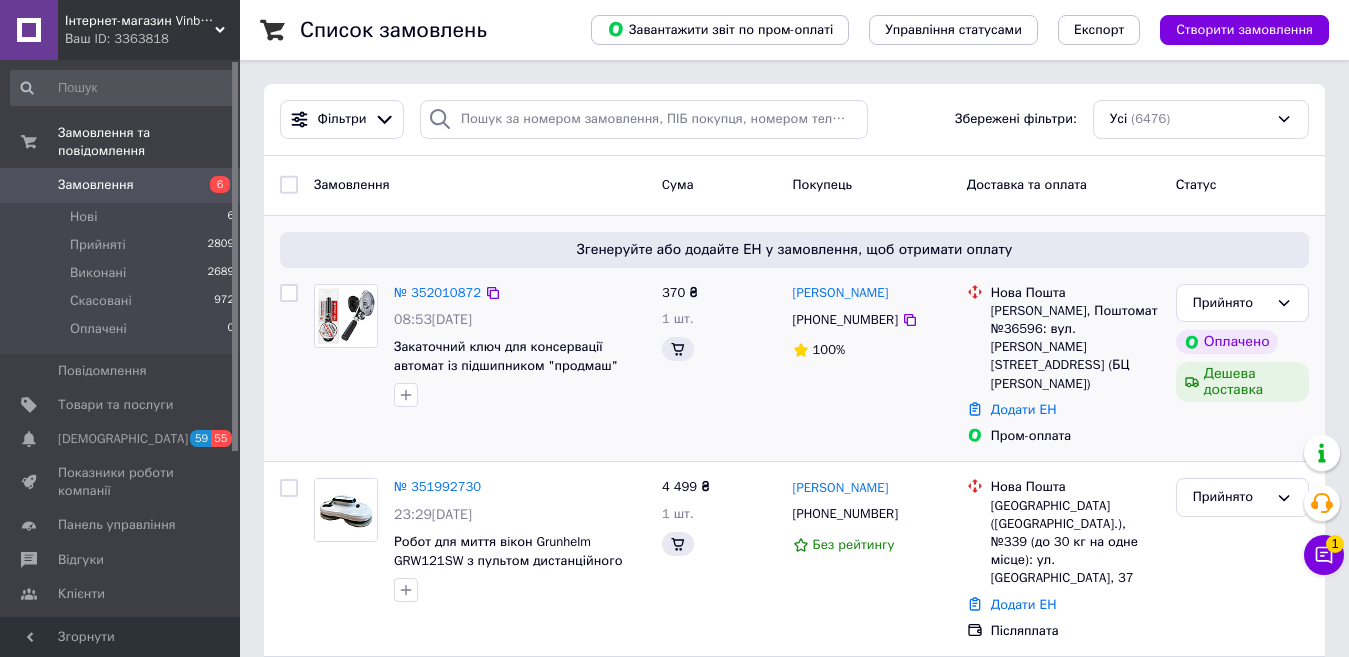 click 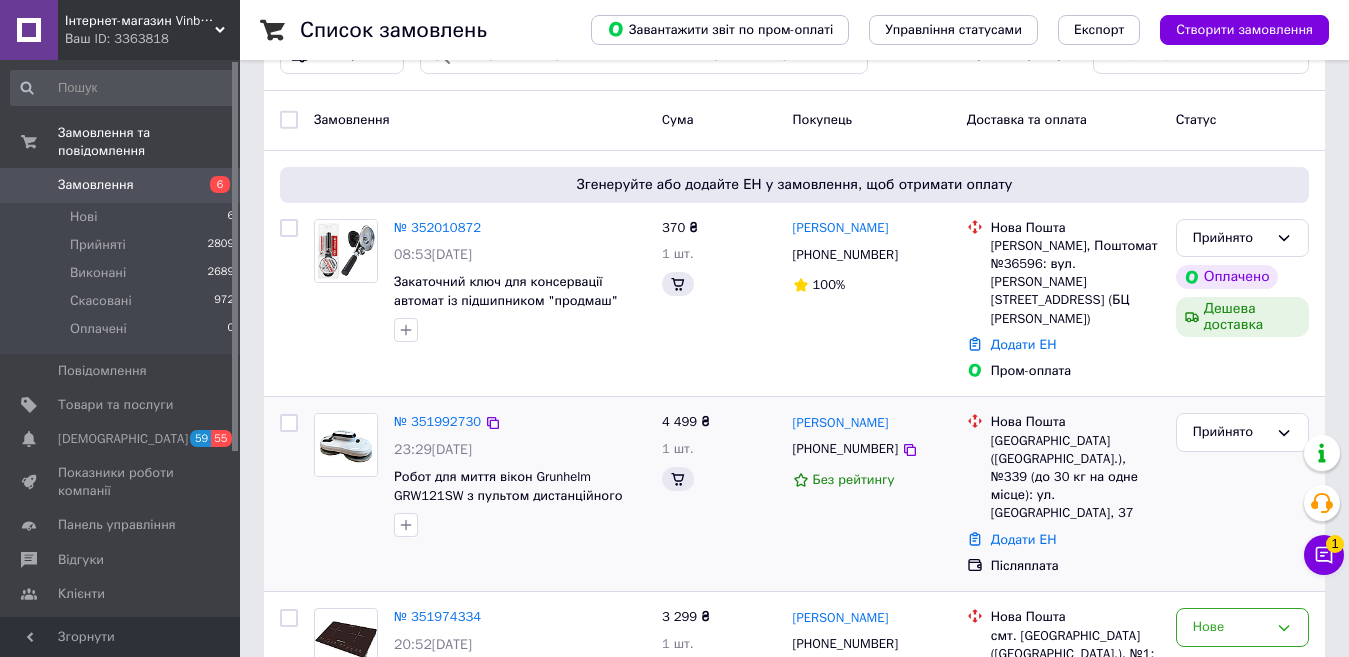 scroll, scrollTop: 100, scrollLeft: 0, axis: vertical 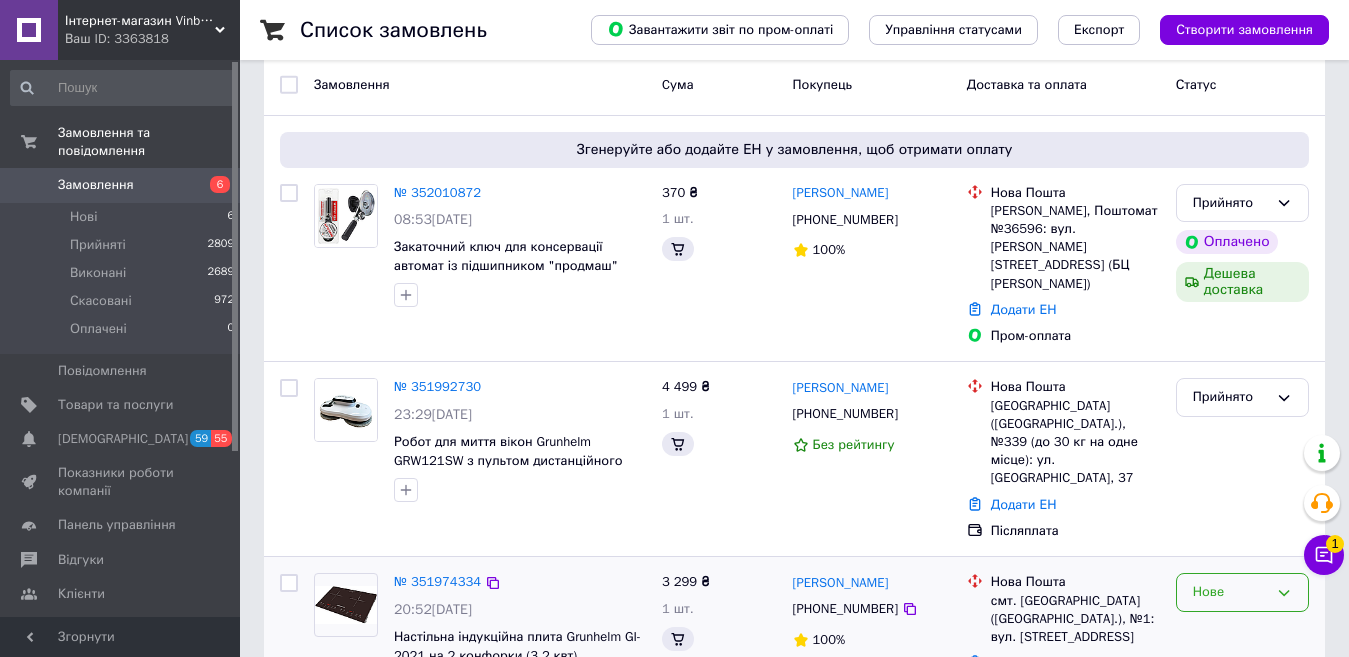 click on "Нове" at bounding box center (1230, 592) 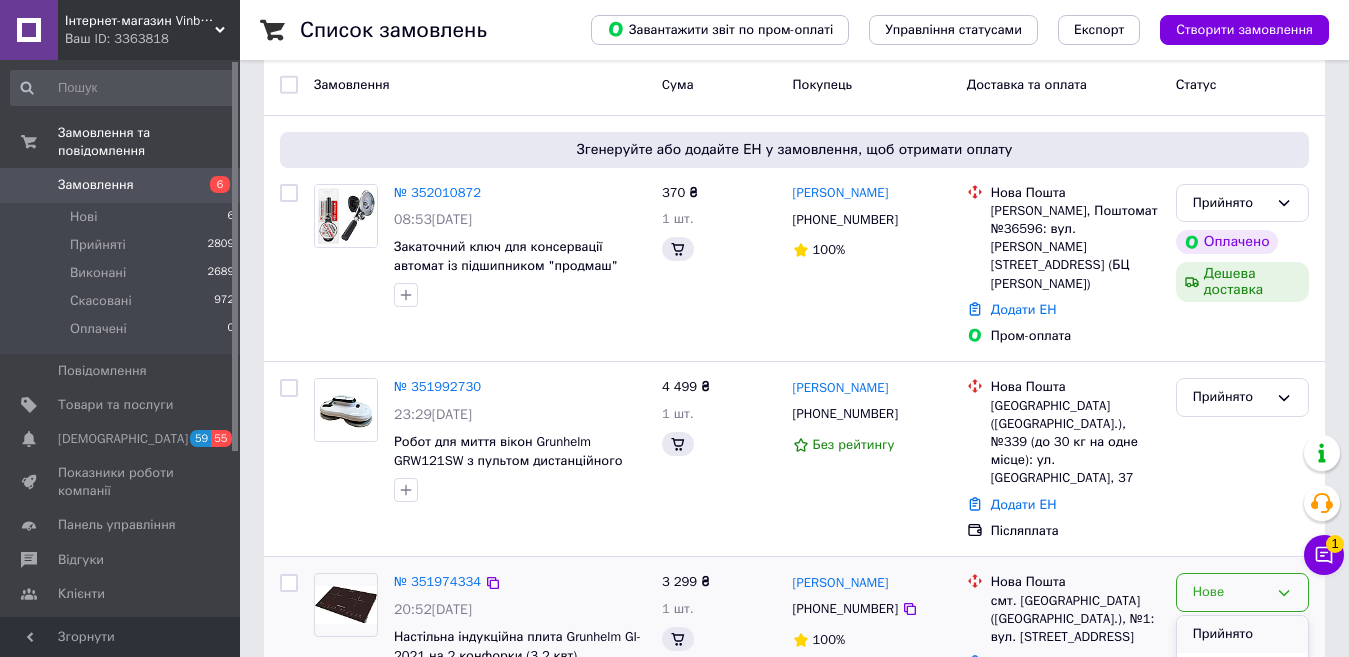 click on "Прийнято" at bounding box center [1242, 634] 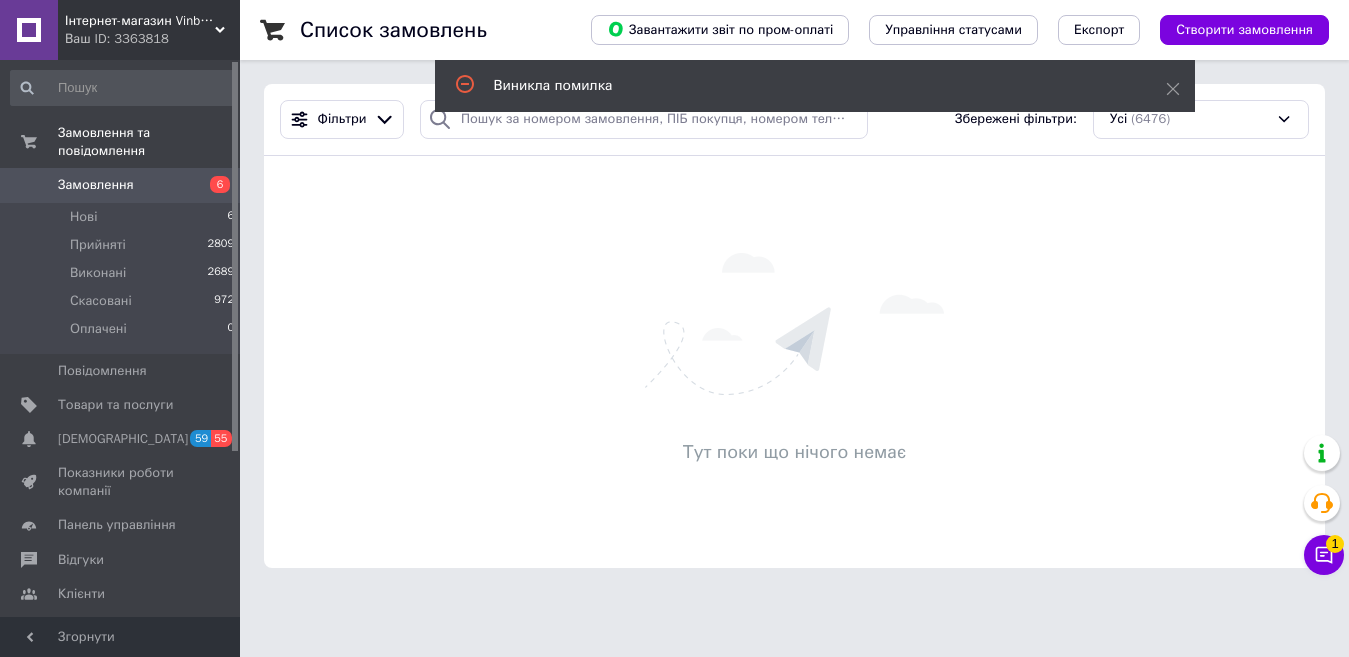 scroll, scrollTop: 0, scrollLeft: 0, axis: both 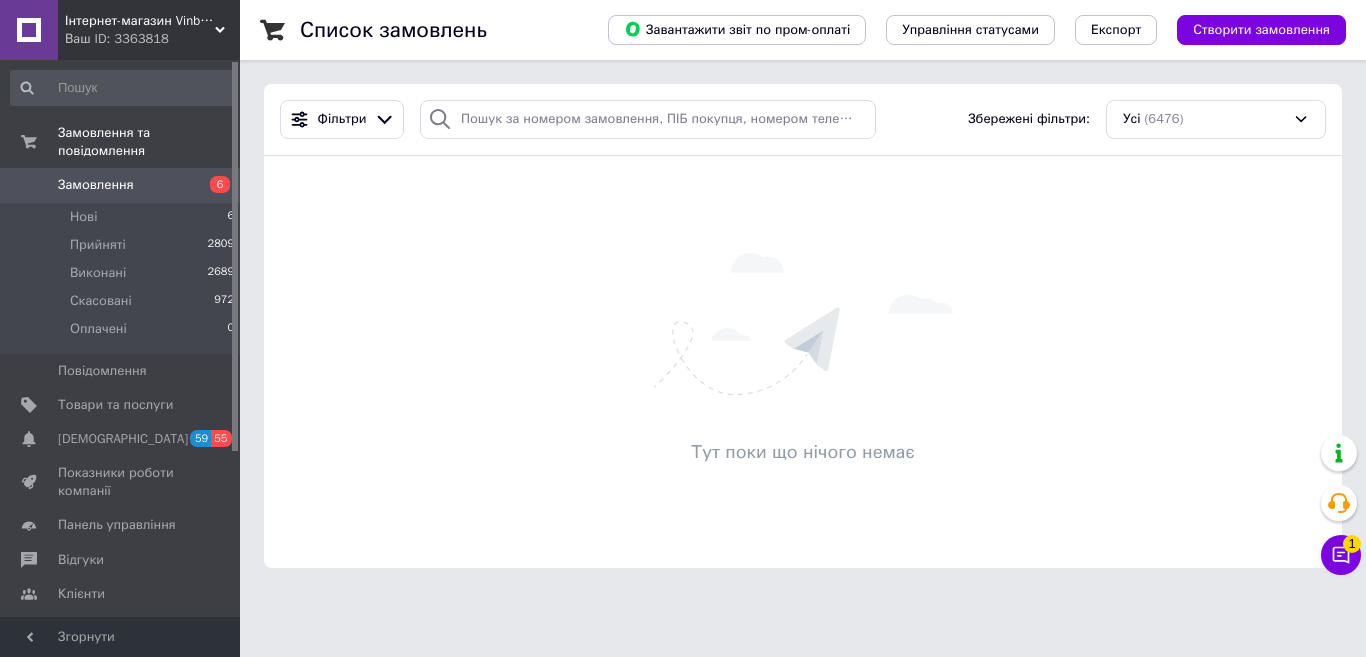 click on "Замовлення 6" at bounding box center (123, 185) 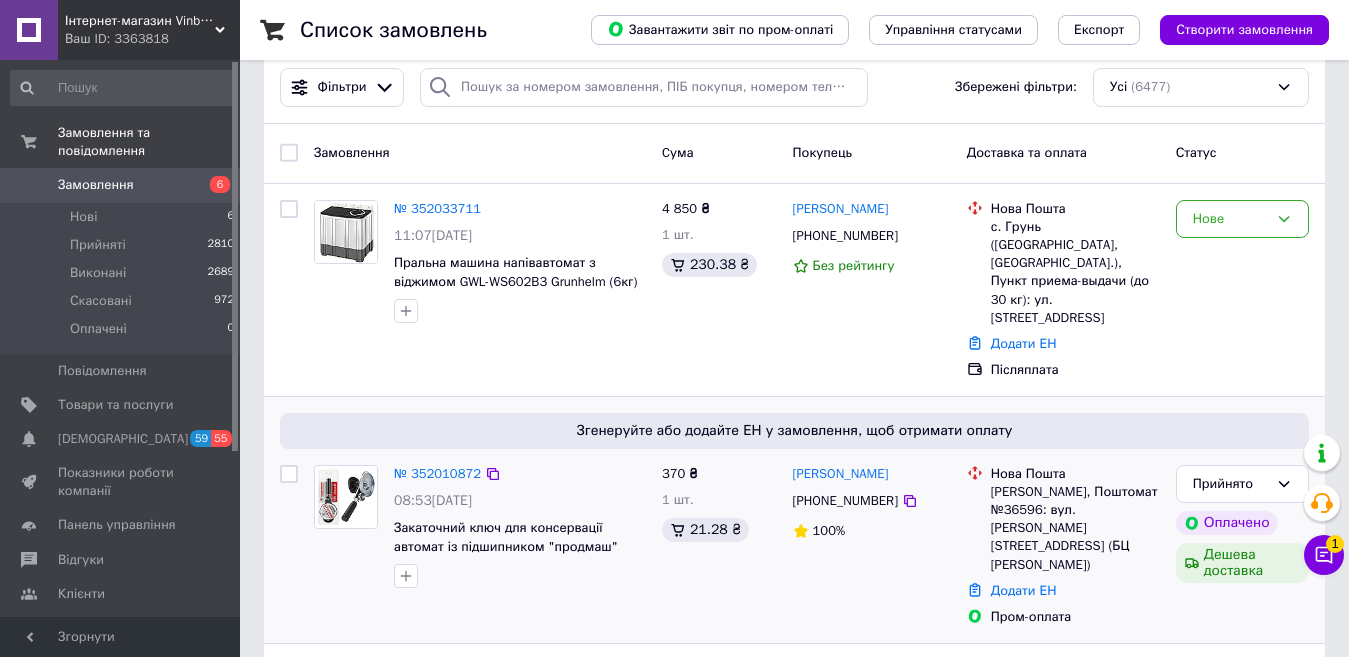 scroll, scrollTop: 0, scrollLeft: 0, axis: both 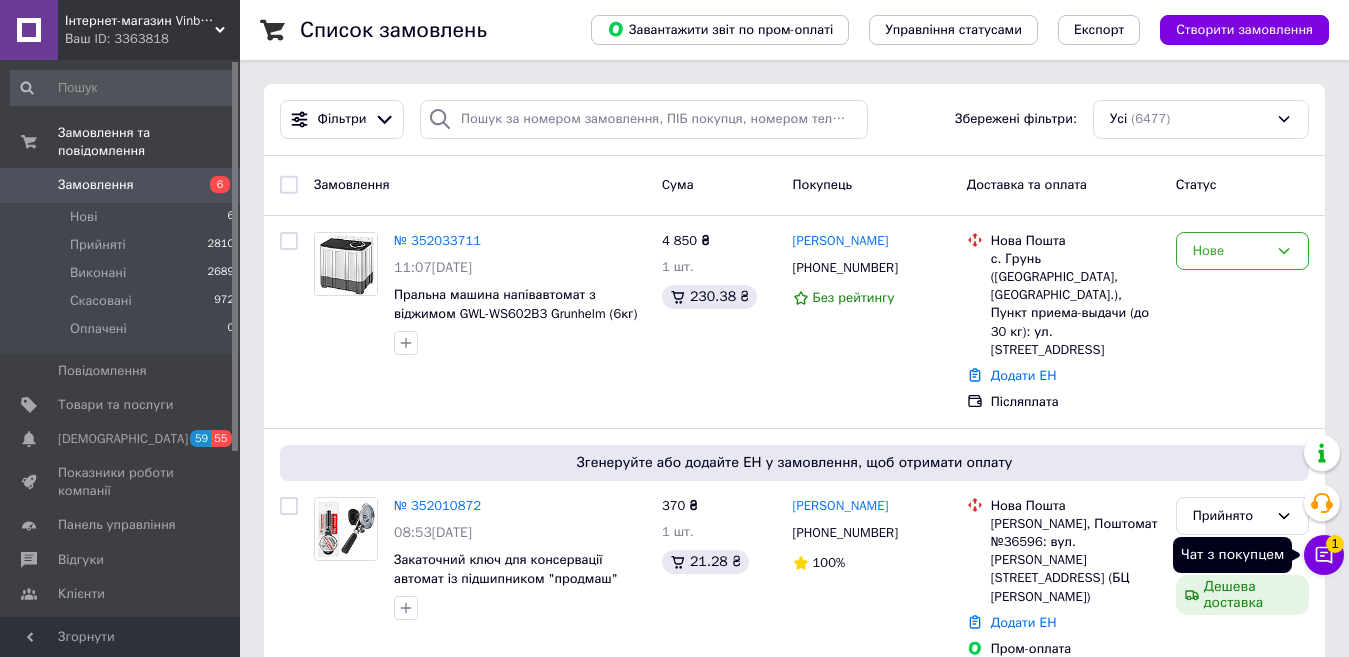 click 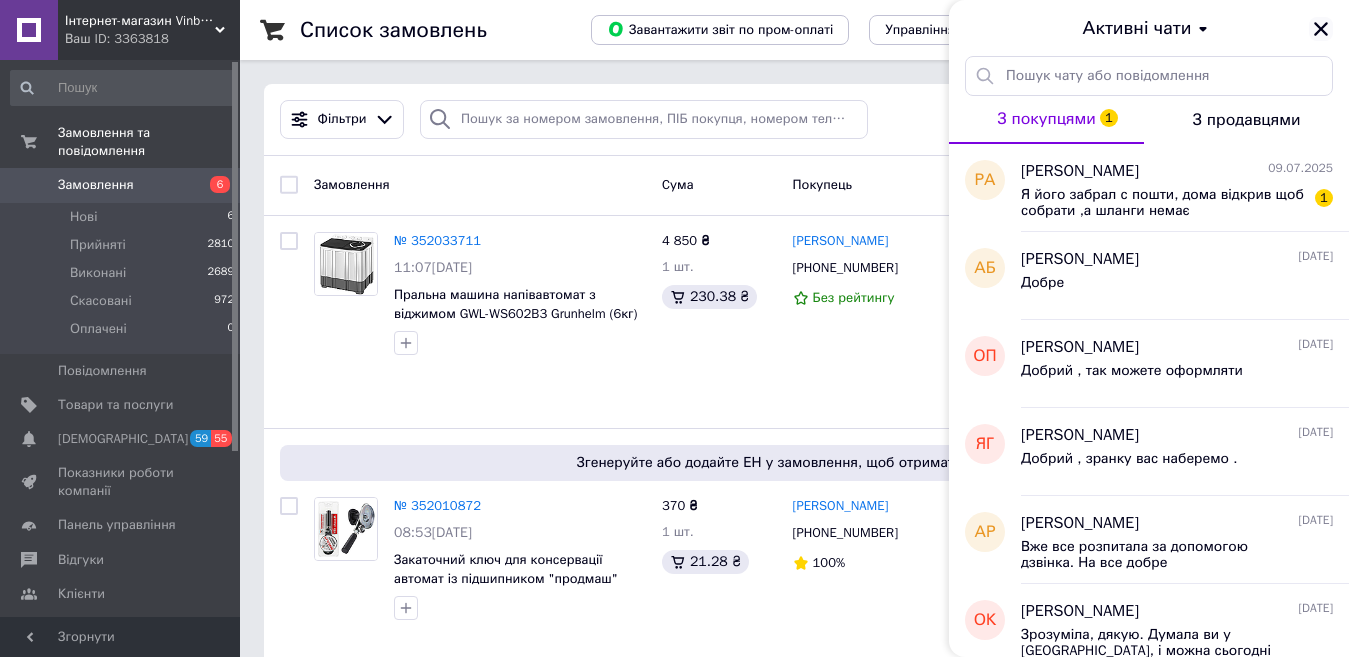 click 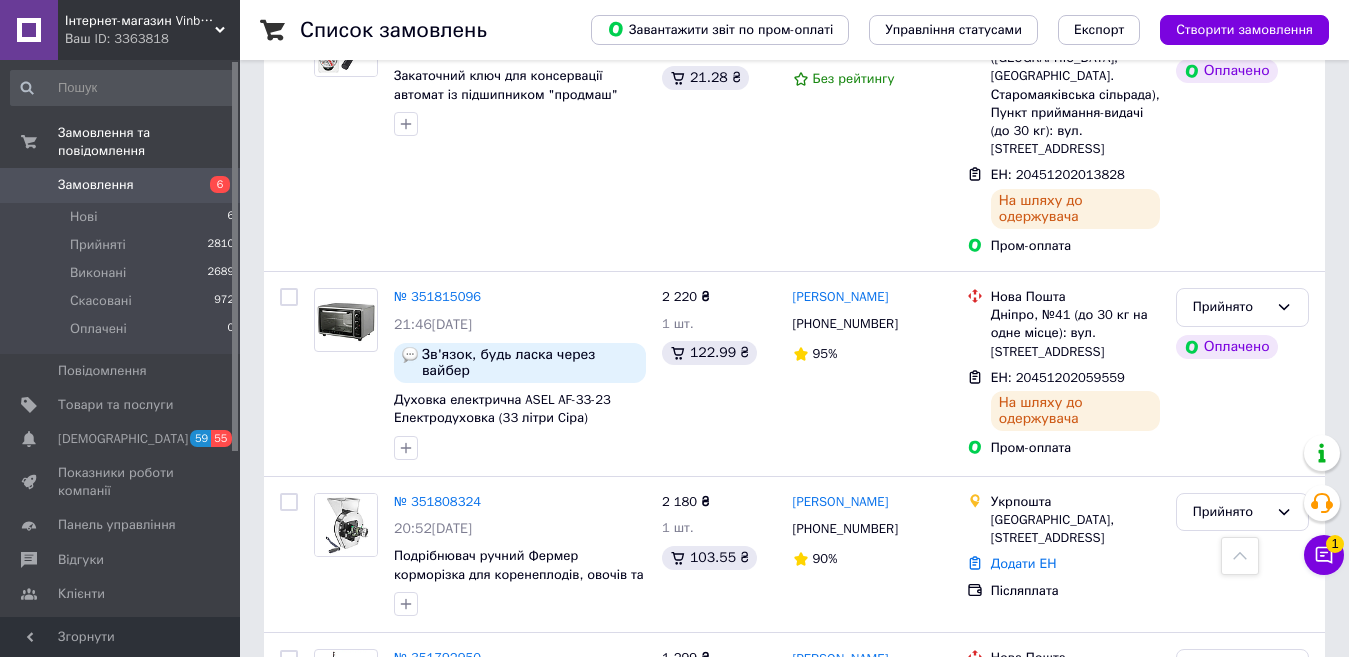 scroll, scrollTop: 2600, scrollLeft: 0, axis: vertical 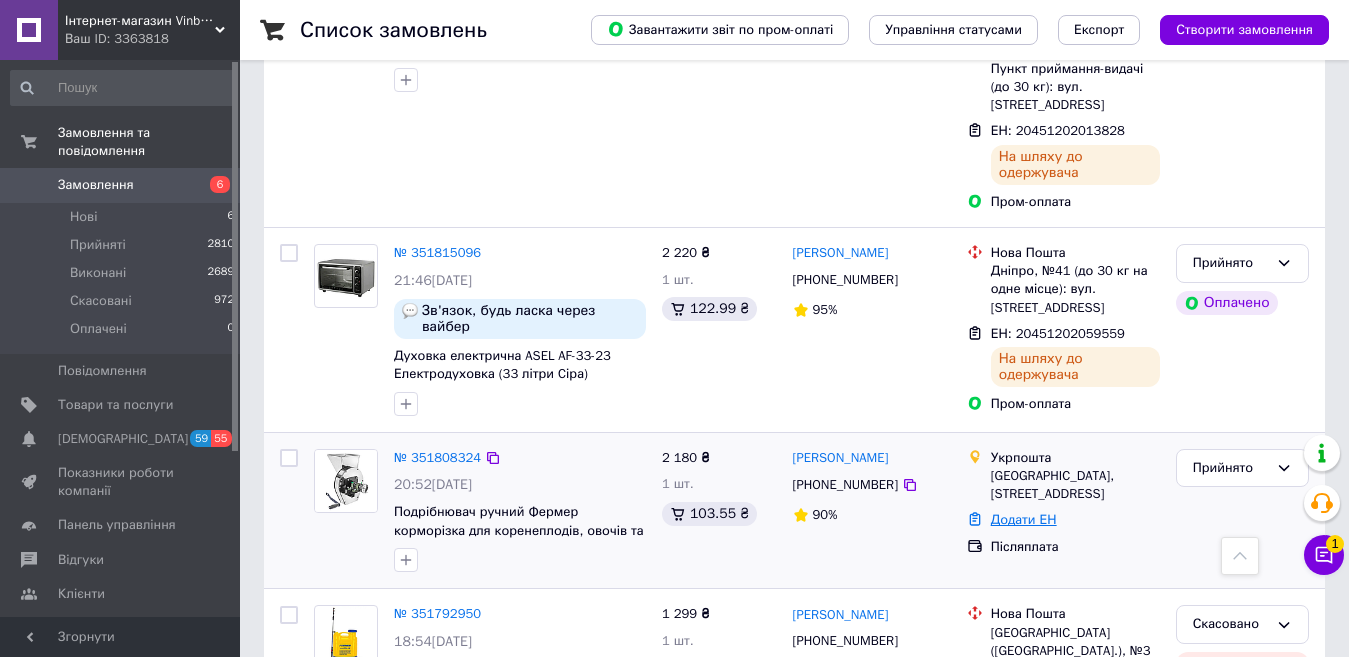 click on "Додати ЕН" at bounding box center [1024, 519] 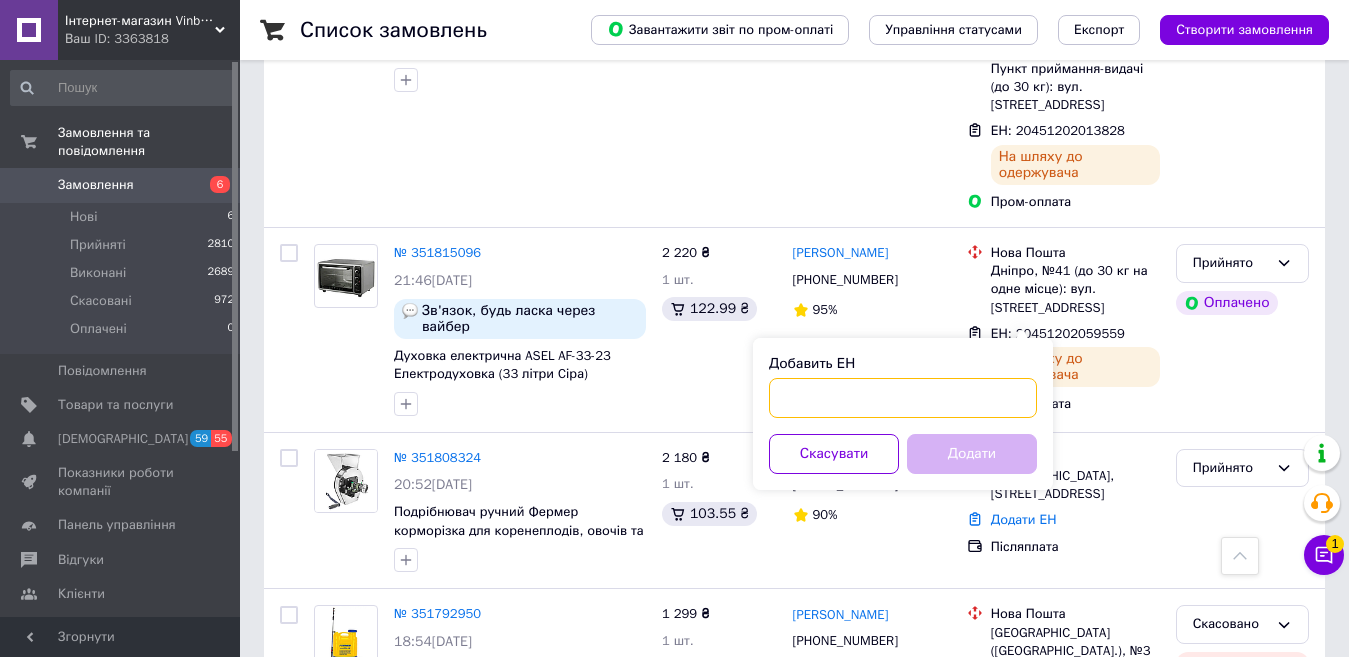 click on "Добавить ЕН" at bounding box center [903, 398] 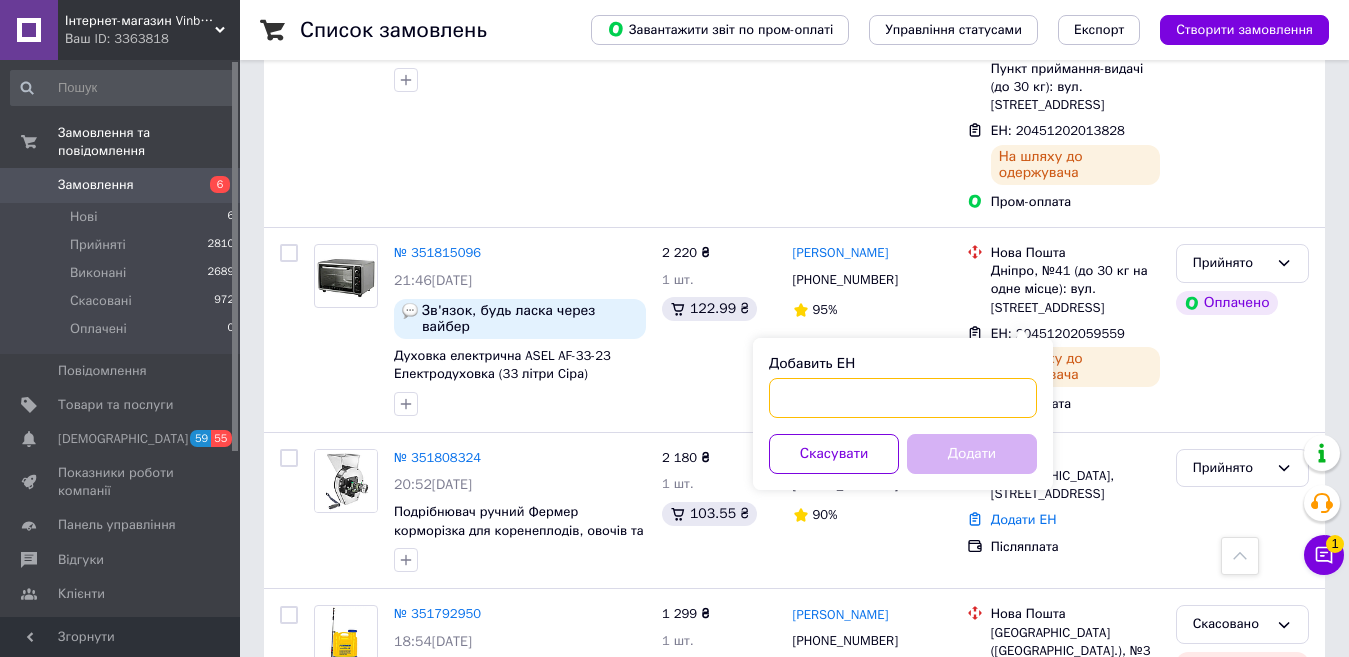 paste on "0505335516189" 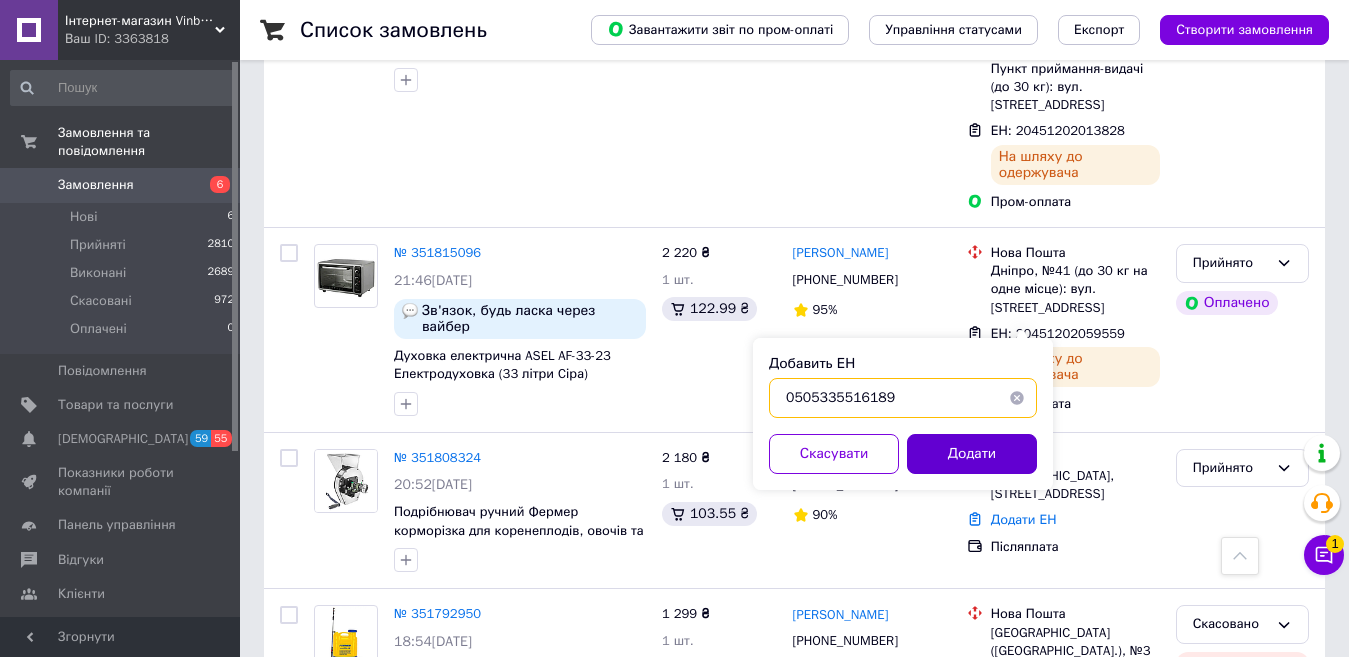 type on "0505335516189" 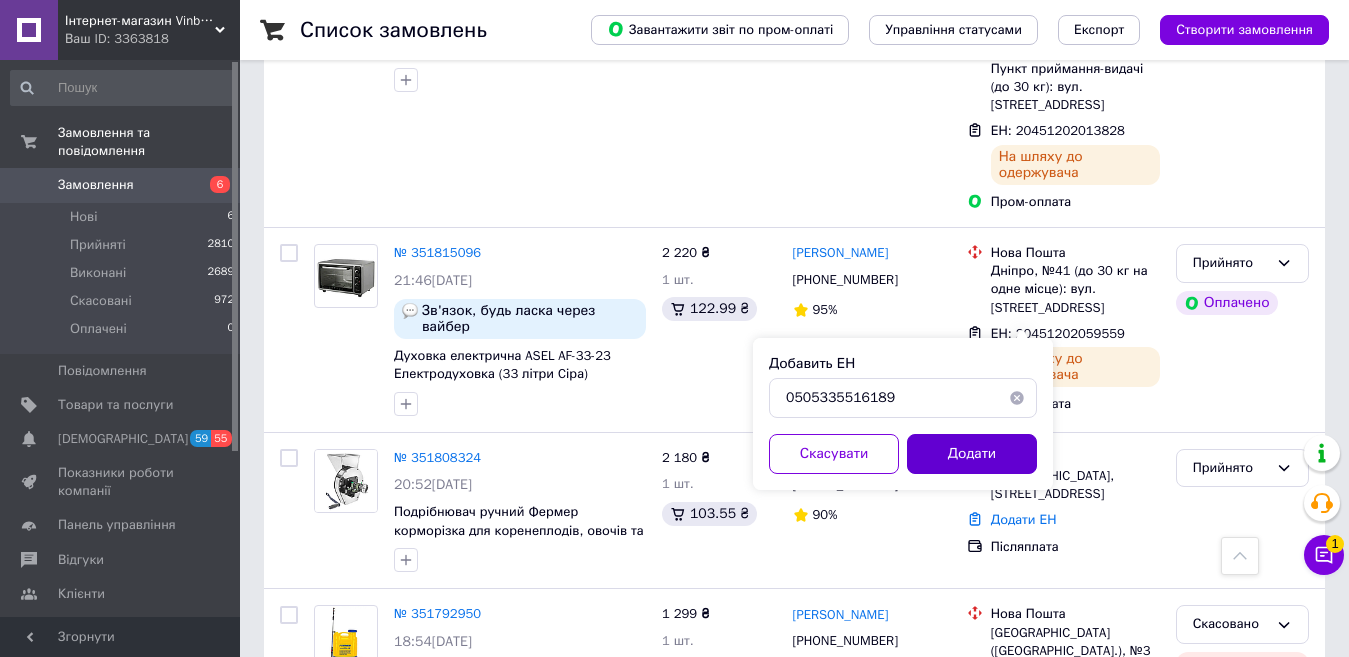click on "Додати" at bounding box center (972, 454) 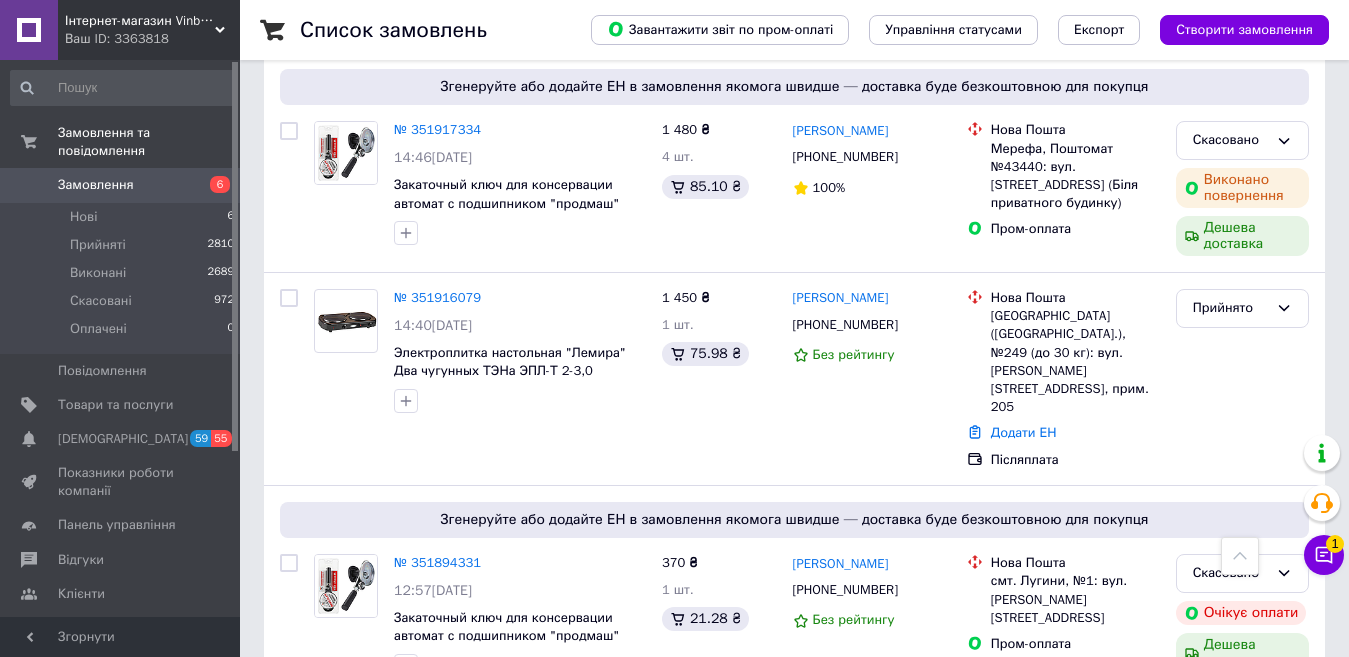 scroll, scrollTop: 1200, scrollLeft: 0, axis: vertical 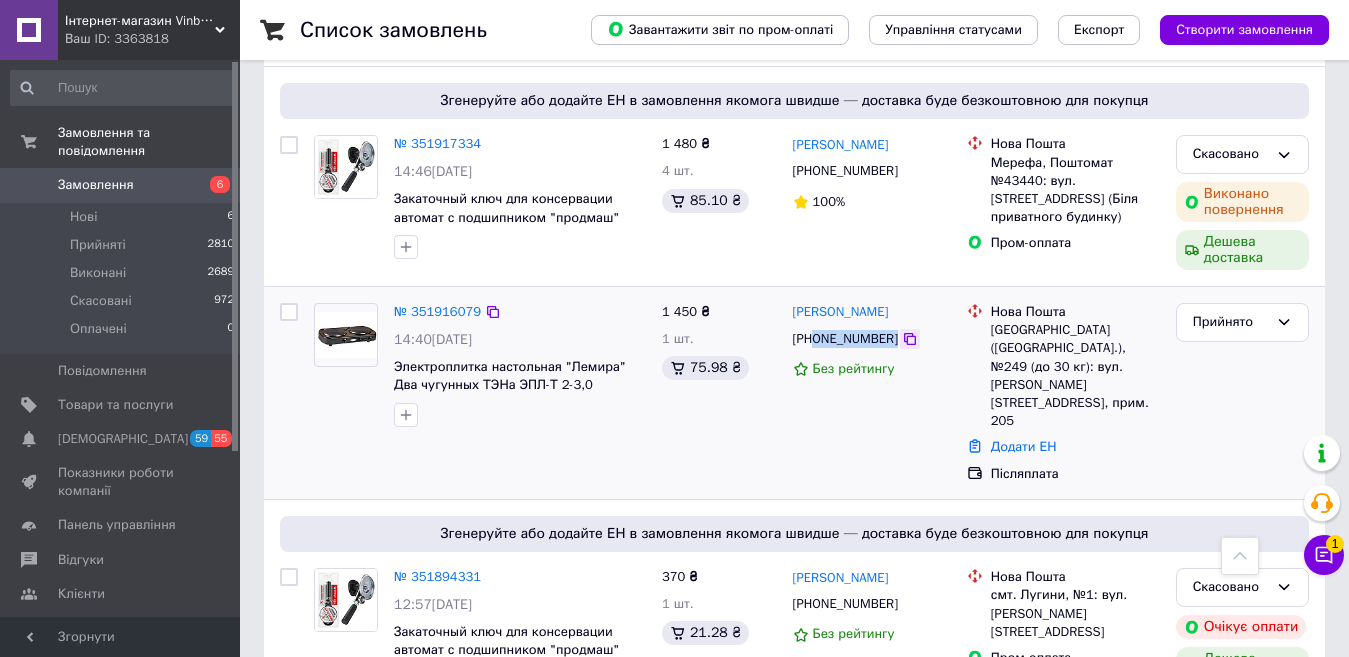 drag, startPoint x: 815, startPoint y: 232, endPoint x: 902, endPoint y: 228, distance: 87.0919 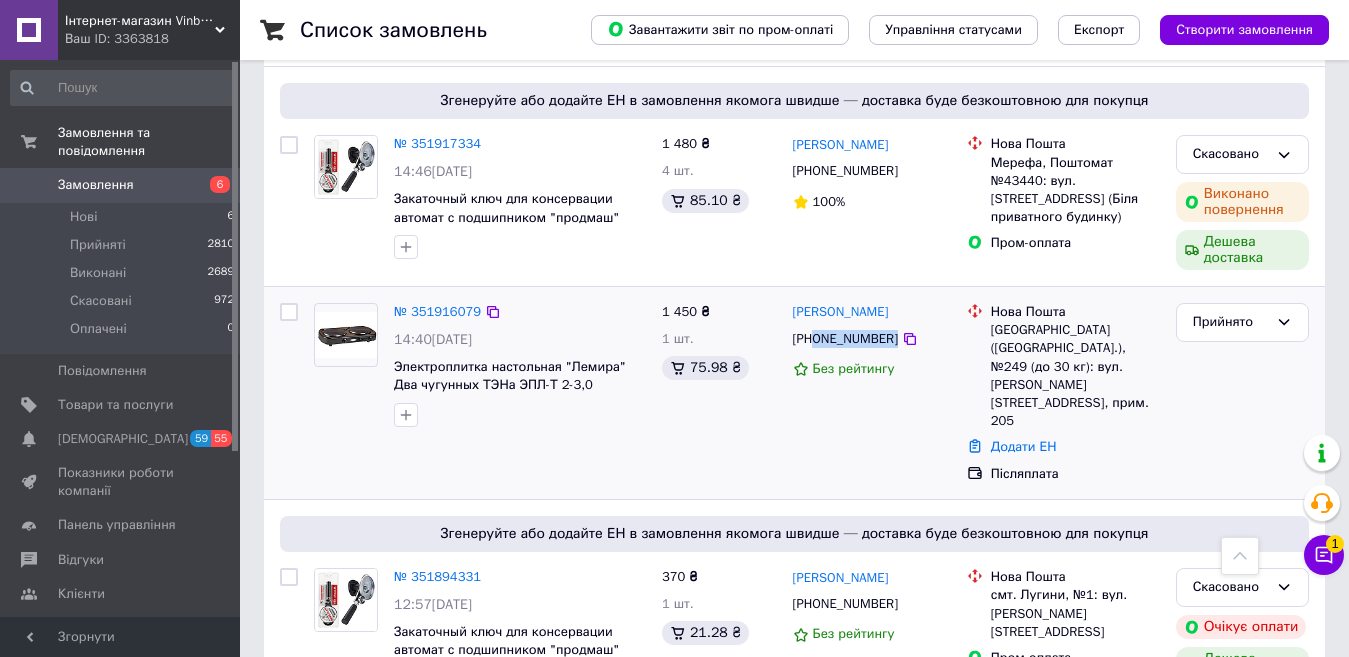copy on "0950320921" 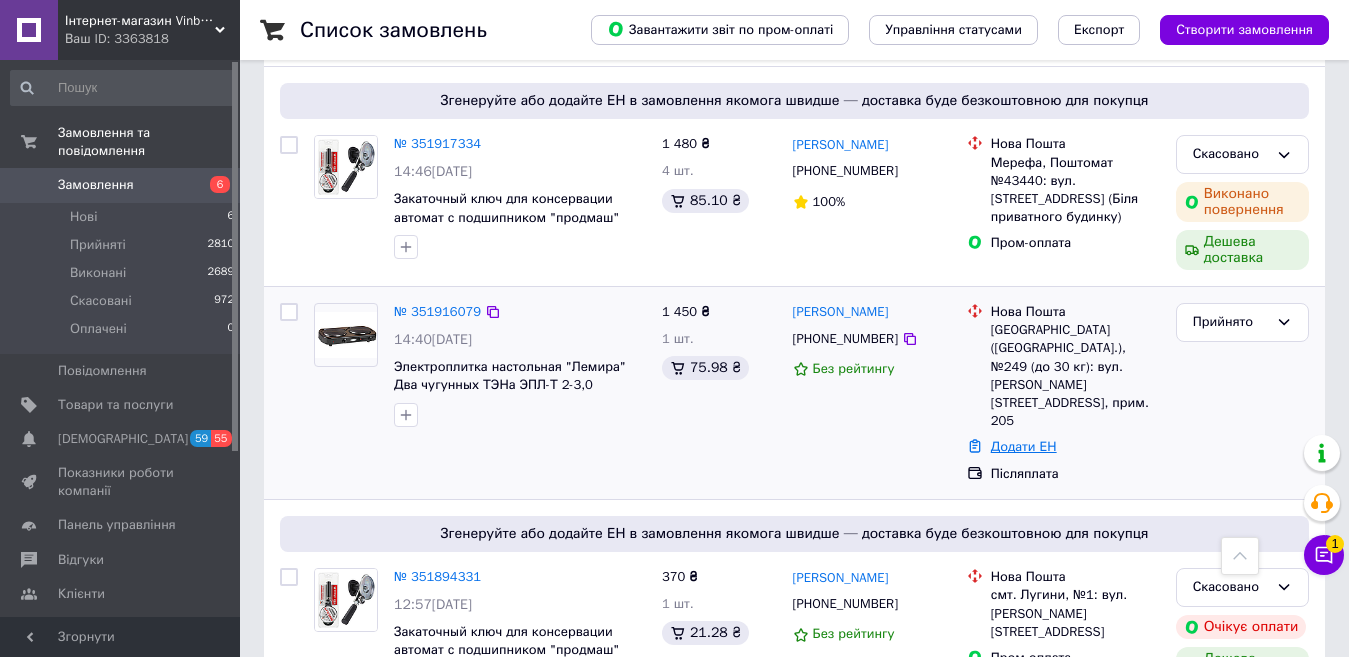 click on "Додати ЕН" at bounding box center [1024, 446] 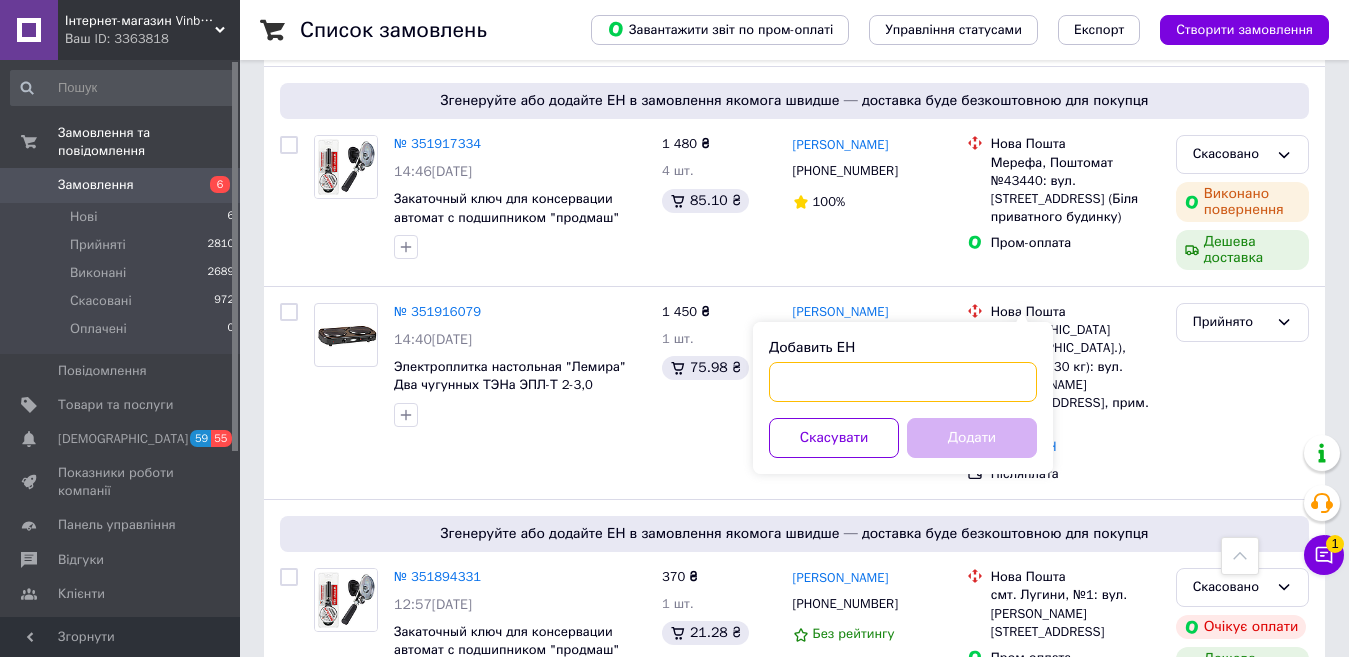 click on "Добавить ЕН" at bounding box center [903, 382] 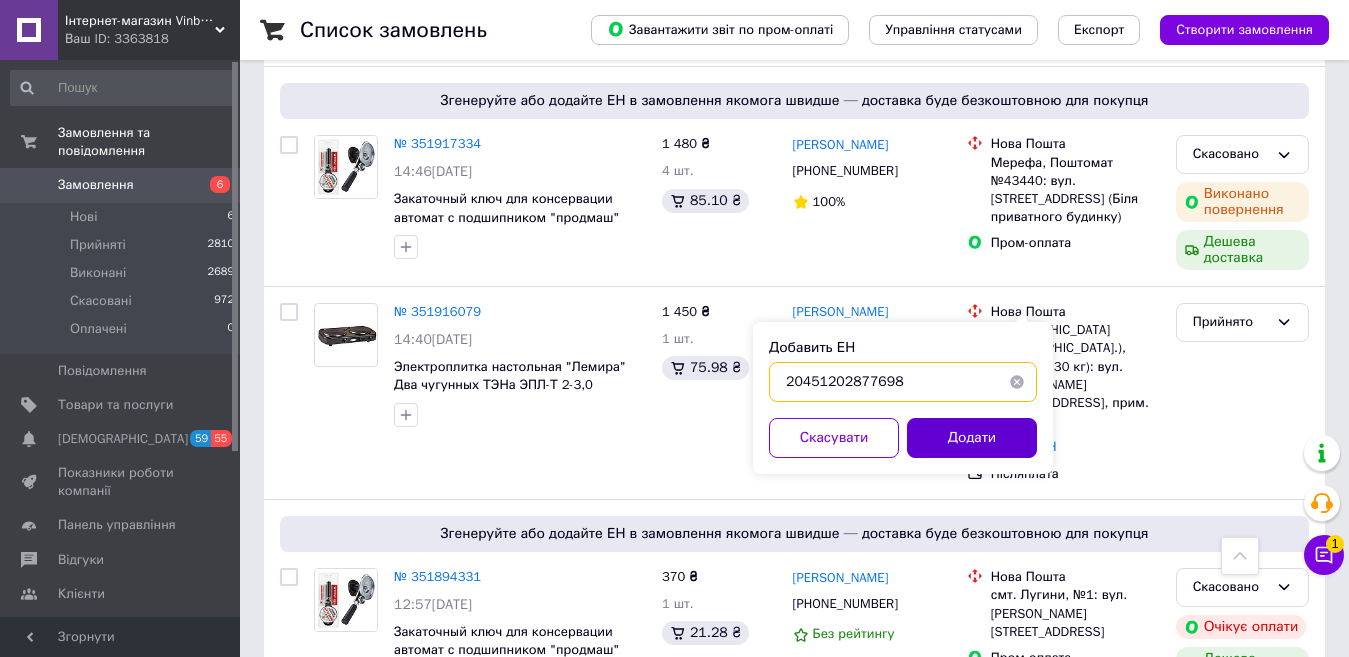 type on "20451202877698" 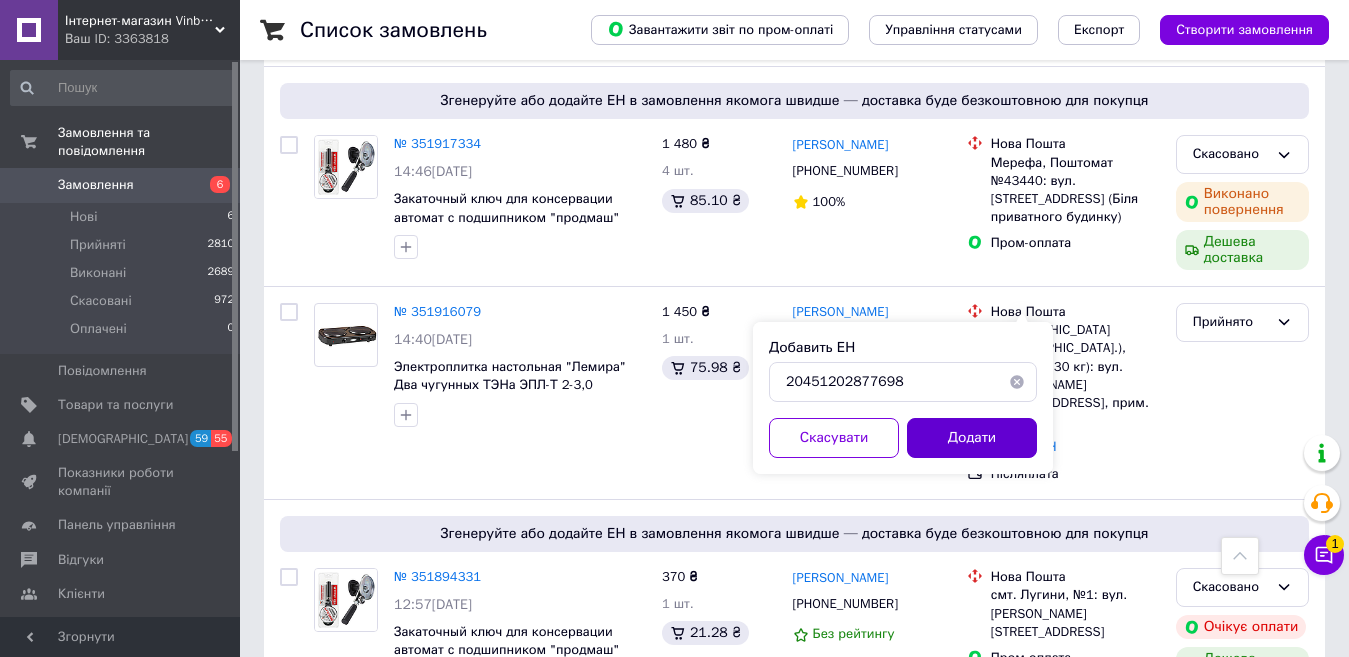 click on "Додати" at bounding box center (972, 438) 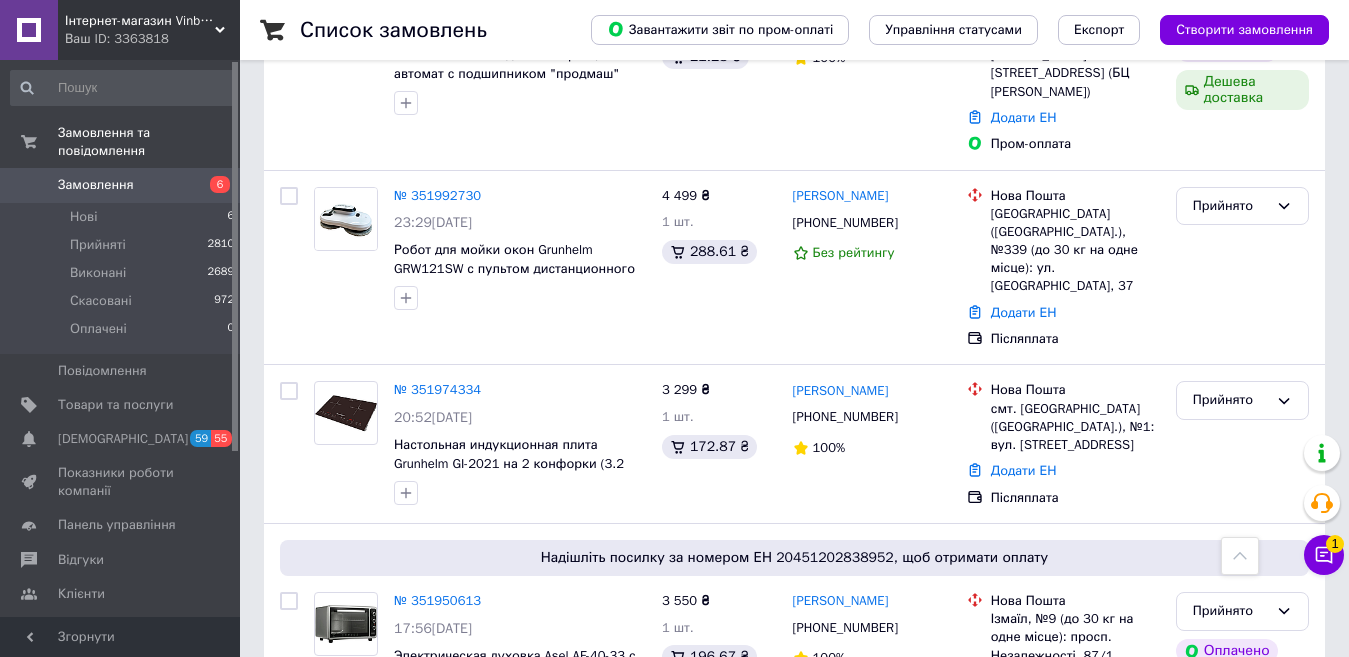 scroll, scrollTop: 400, scrollLeft: 0, axis: vertical 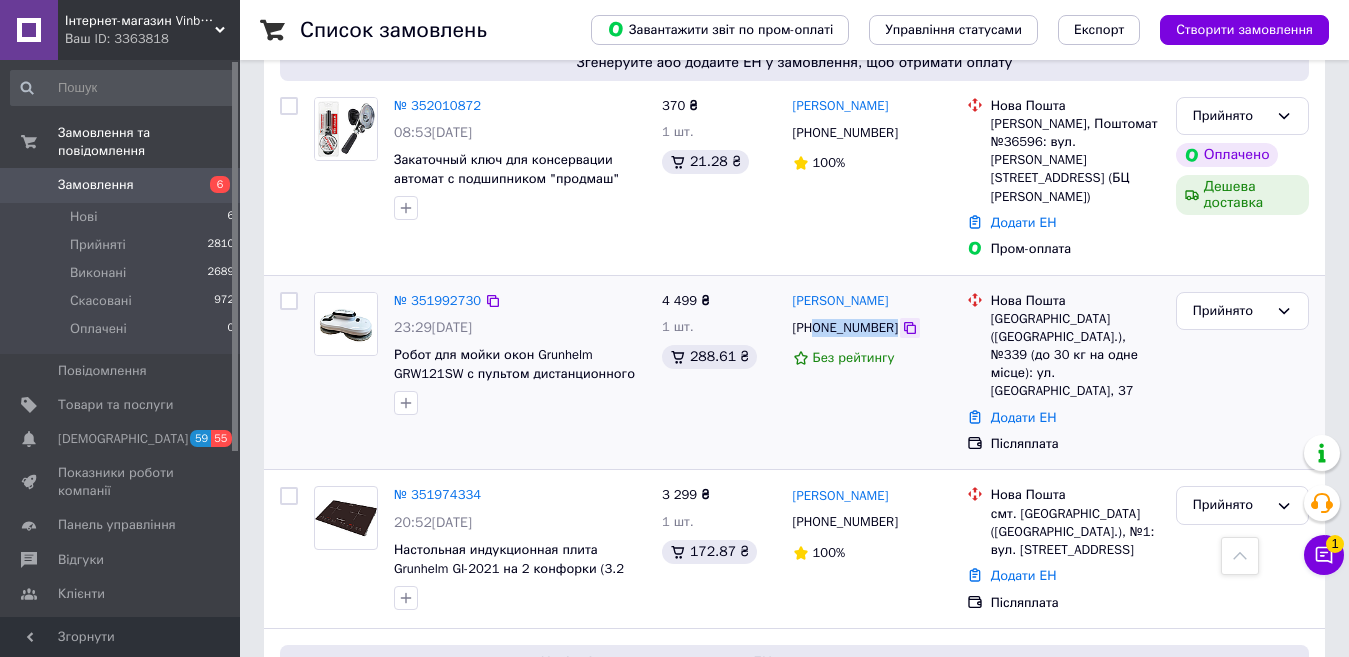 drag, startPoint x: 813, startPoint y: 255, endPoint x: 892, endPoint y: 250, distance: 79.15807 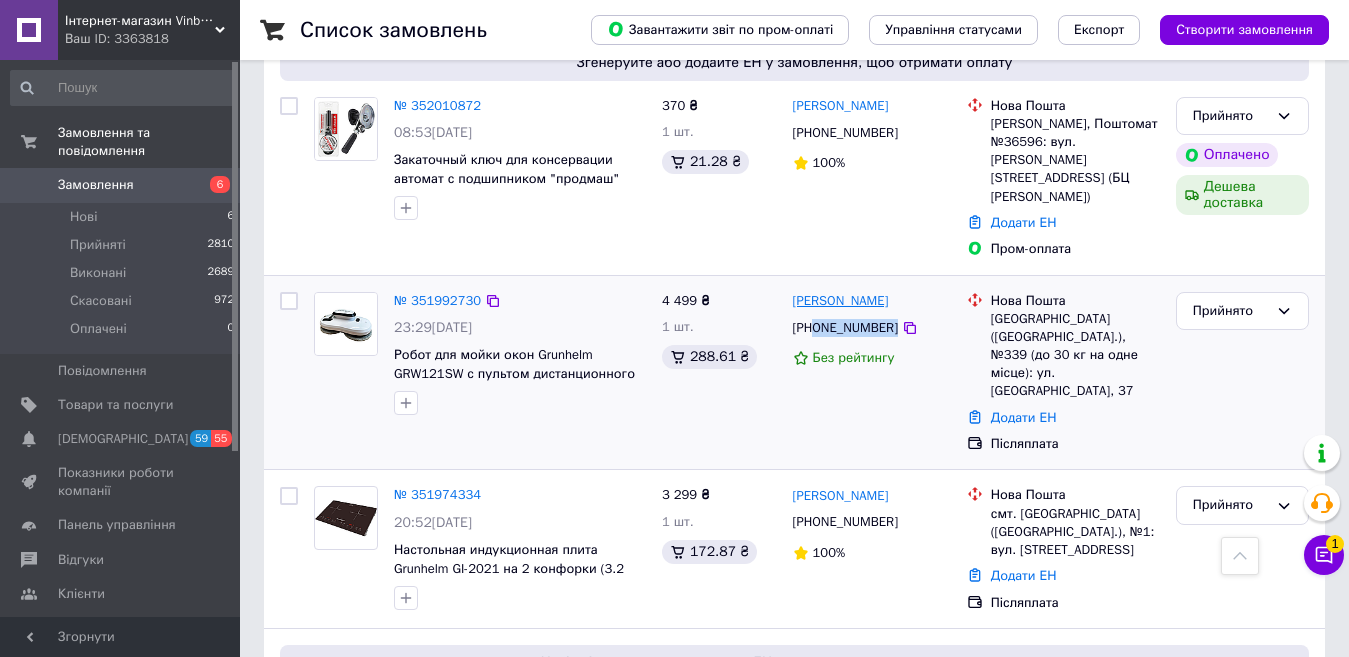 copy on "0676581525" 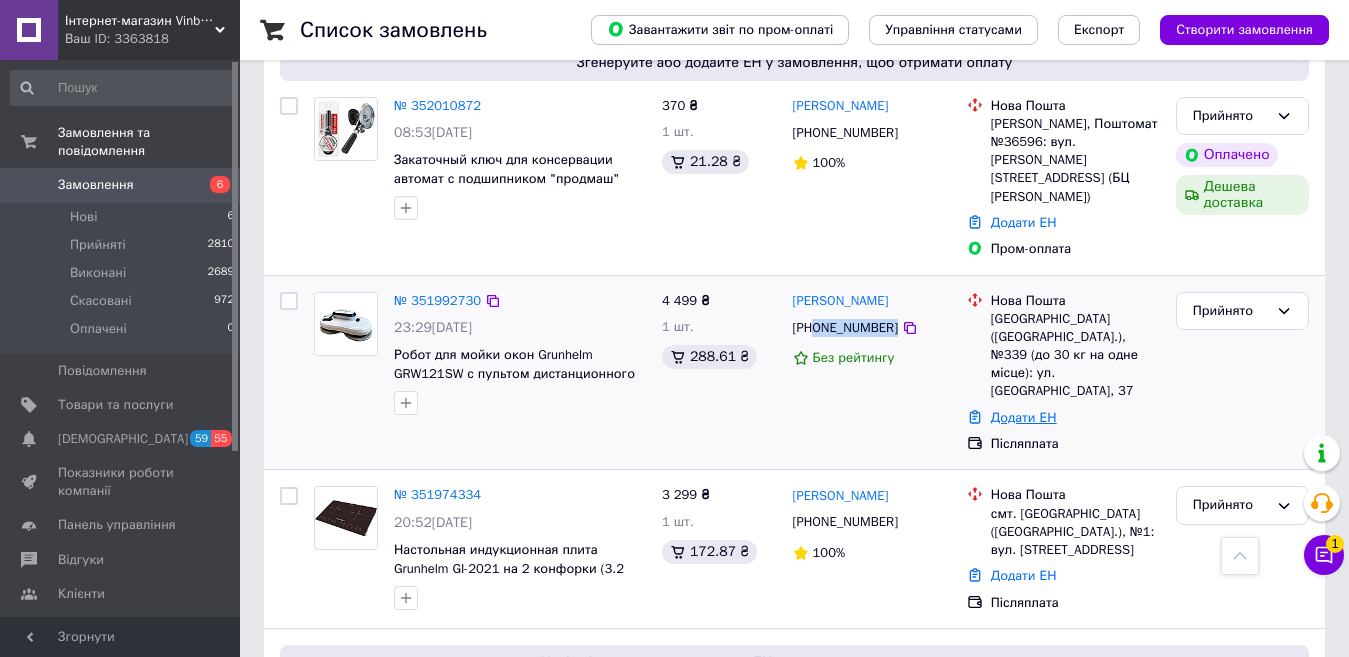 click on "Додати ЕН" at bounding box center [1024, 417] 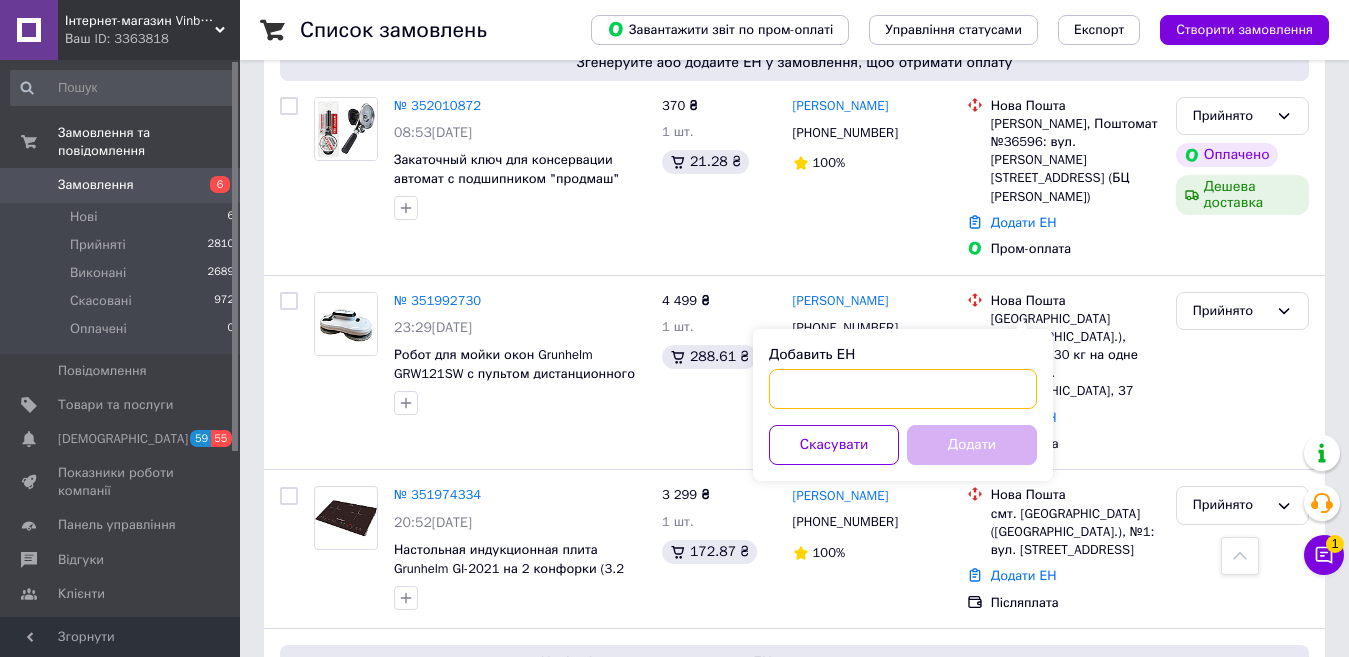 click on "Добавить ЕН" at bounding box center [903, 389] 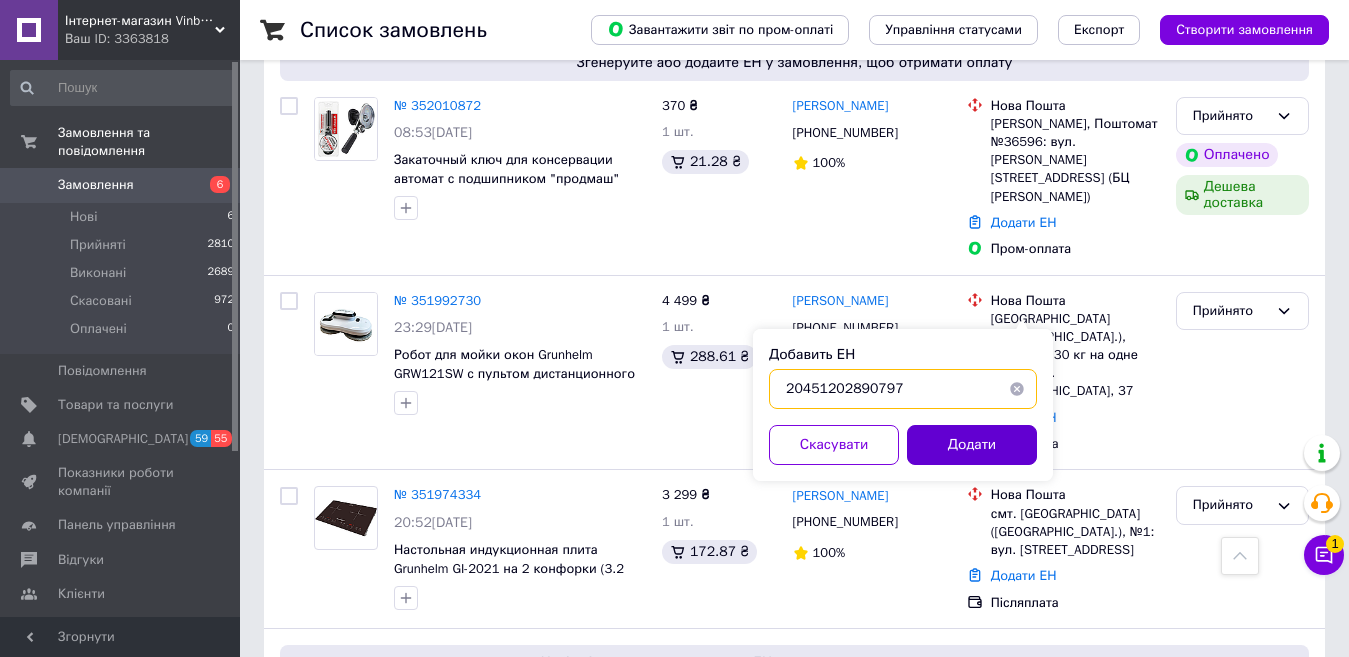 type on "20451202890797" 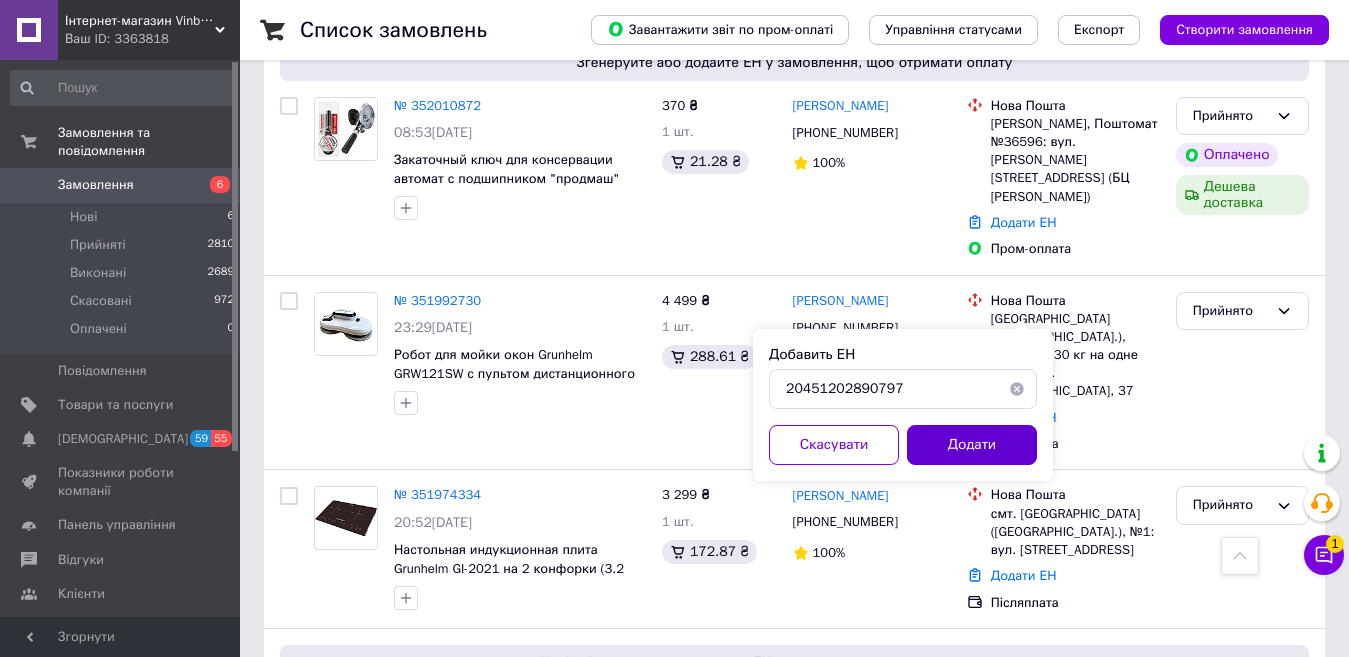click on "Додати" at bounding box center (972, 445) 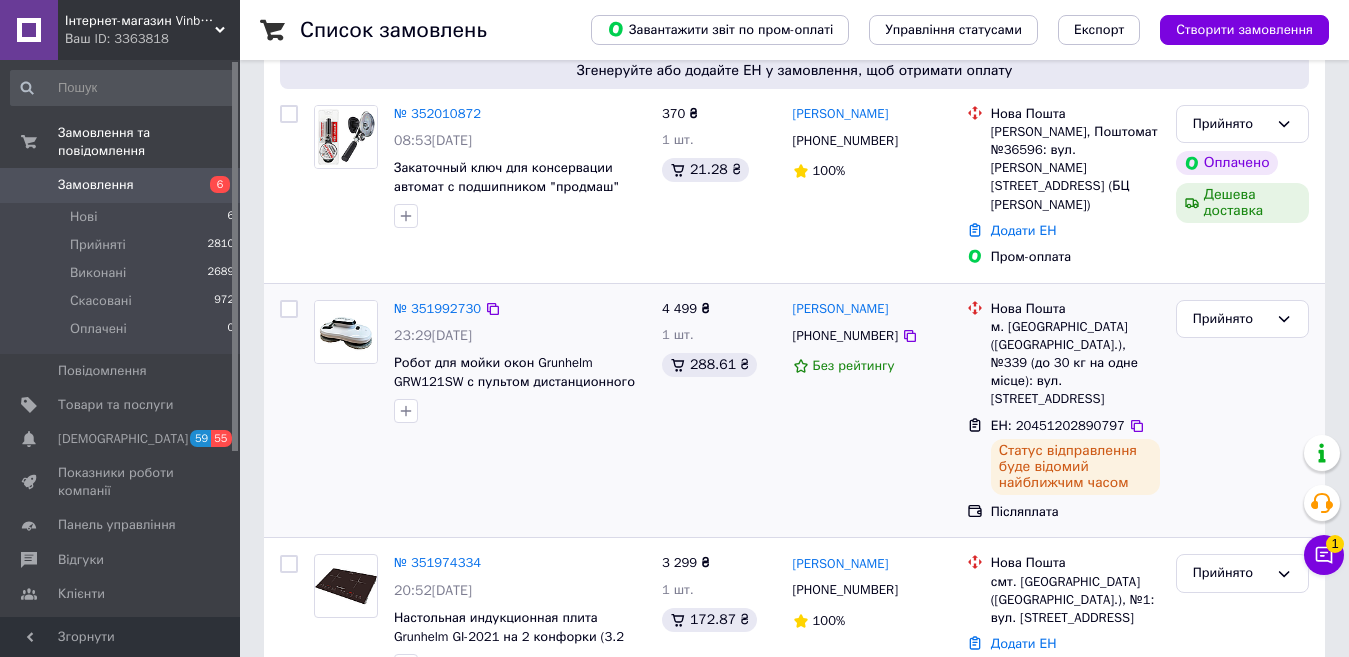 scroll, scrollTop: 400, scrollLeft: 0, axis: vertical 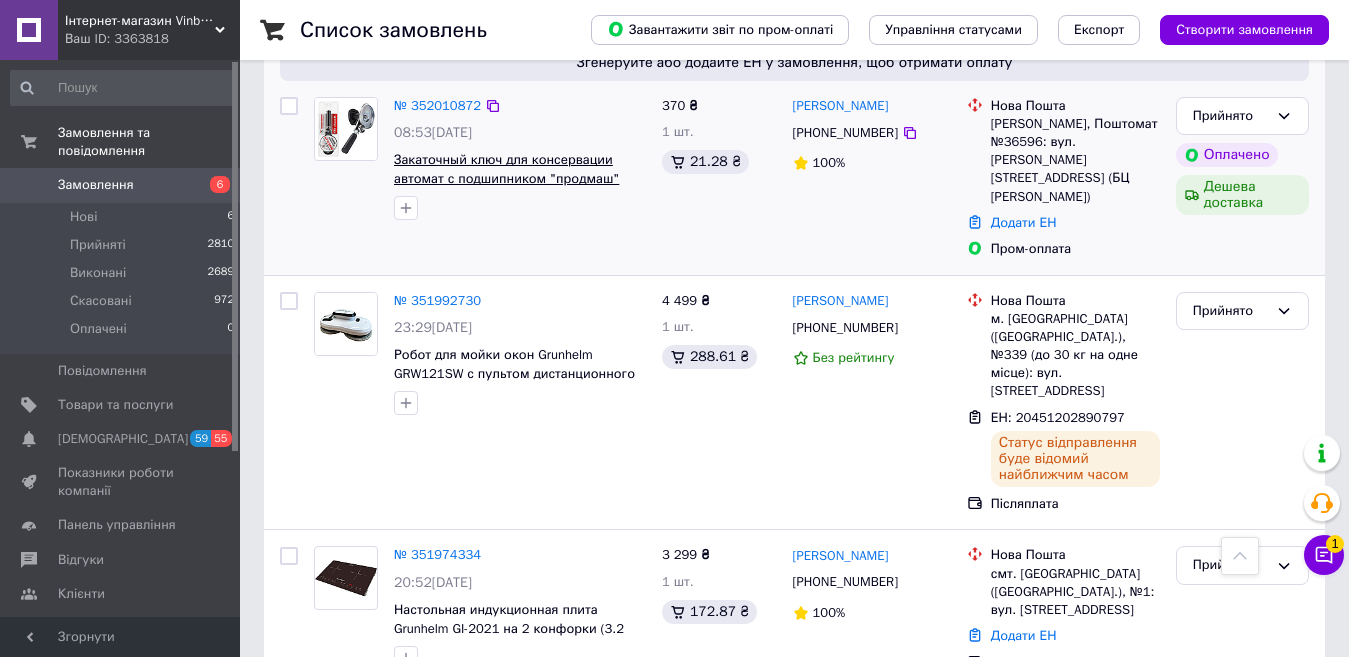 click on "Закаточный ключ для консервации автомат с подшипником "продмаш" черкассы закаточная машинка мза-п люкс" at bounding box center [508, 187] 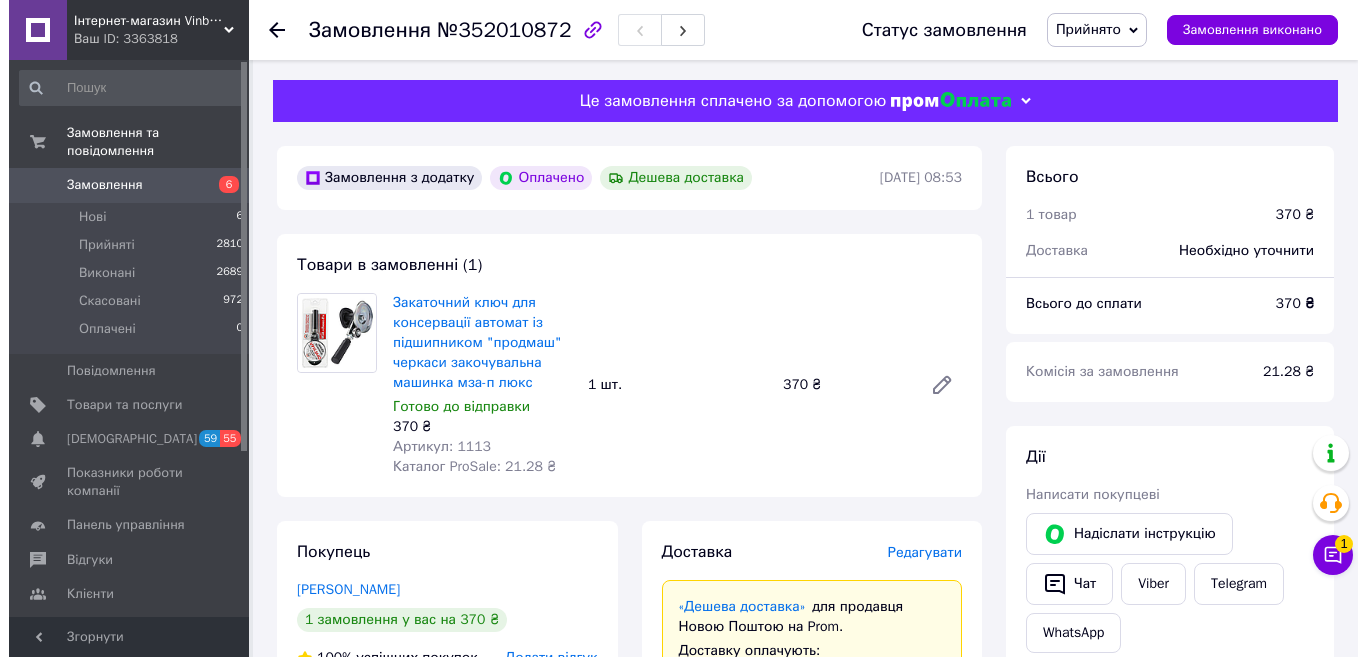 scroll, scrollTop: 200, scrollLeft: 0, axis: vertical 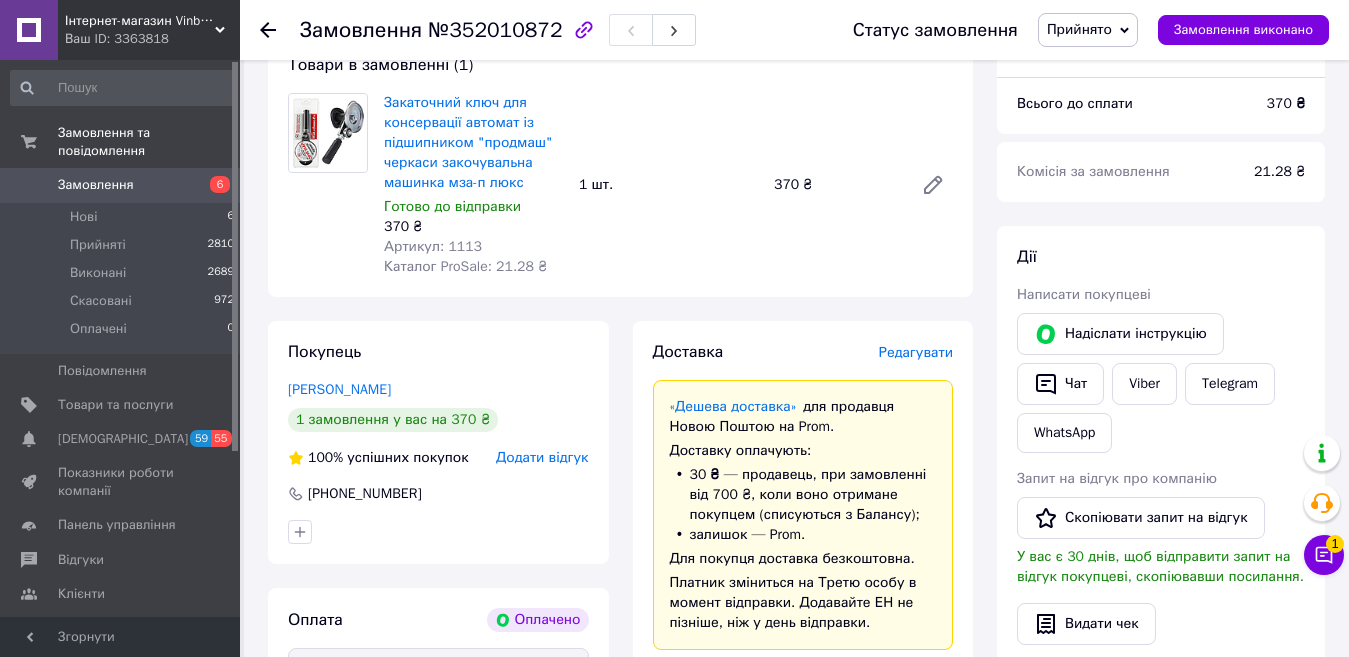 click on "Редагувати" at bounding box center (916, 352) 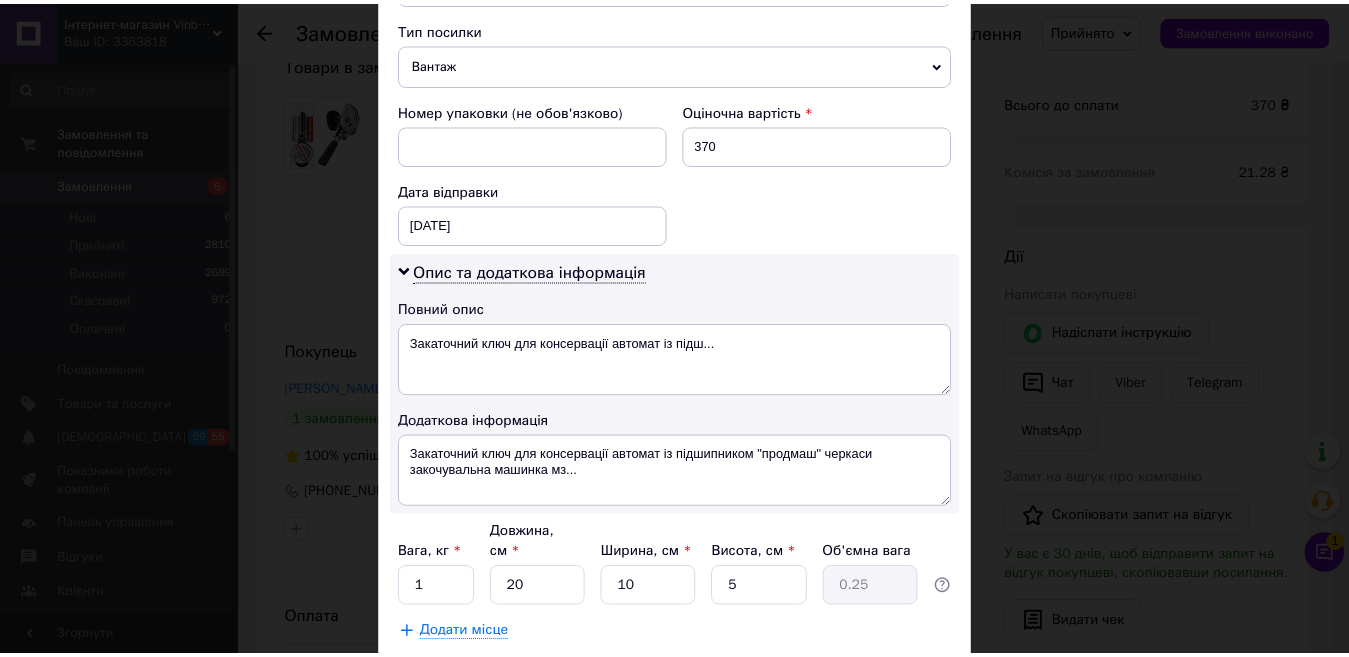 scroll, scrollTop: 895, scrollLeft: 0, axis: vertical 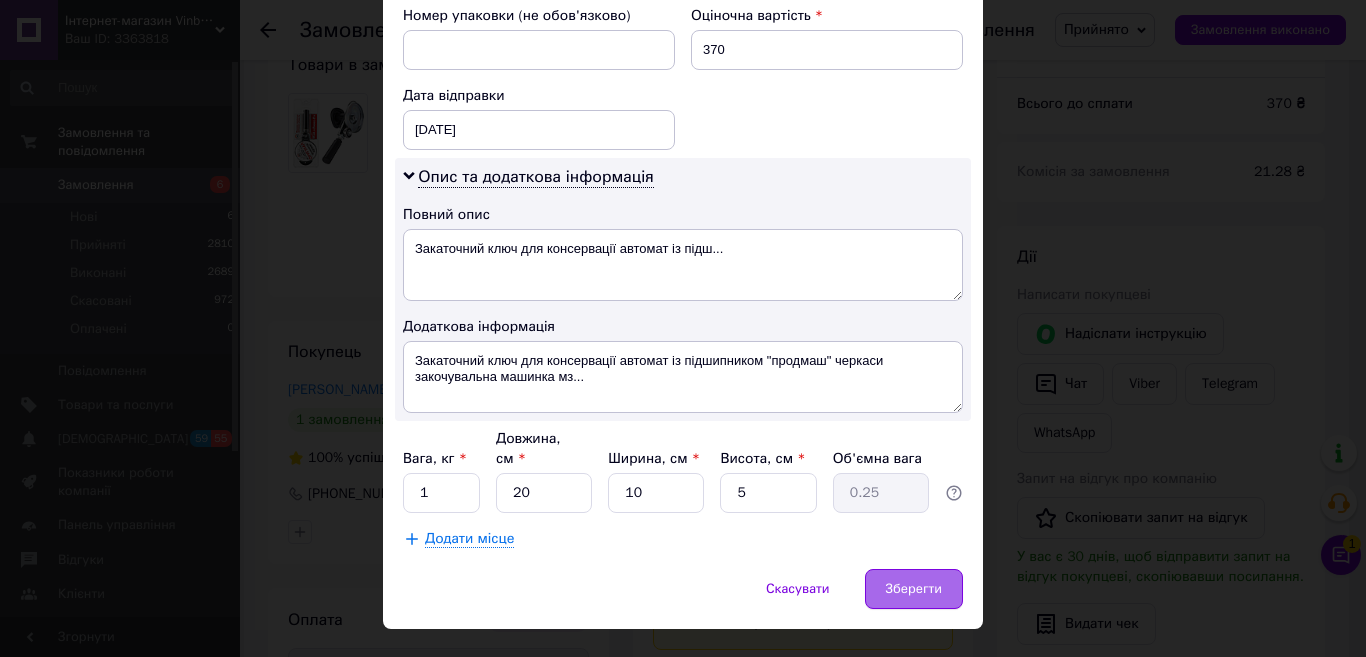 click on "Зберегти" at bounding box center (914, 589) 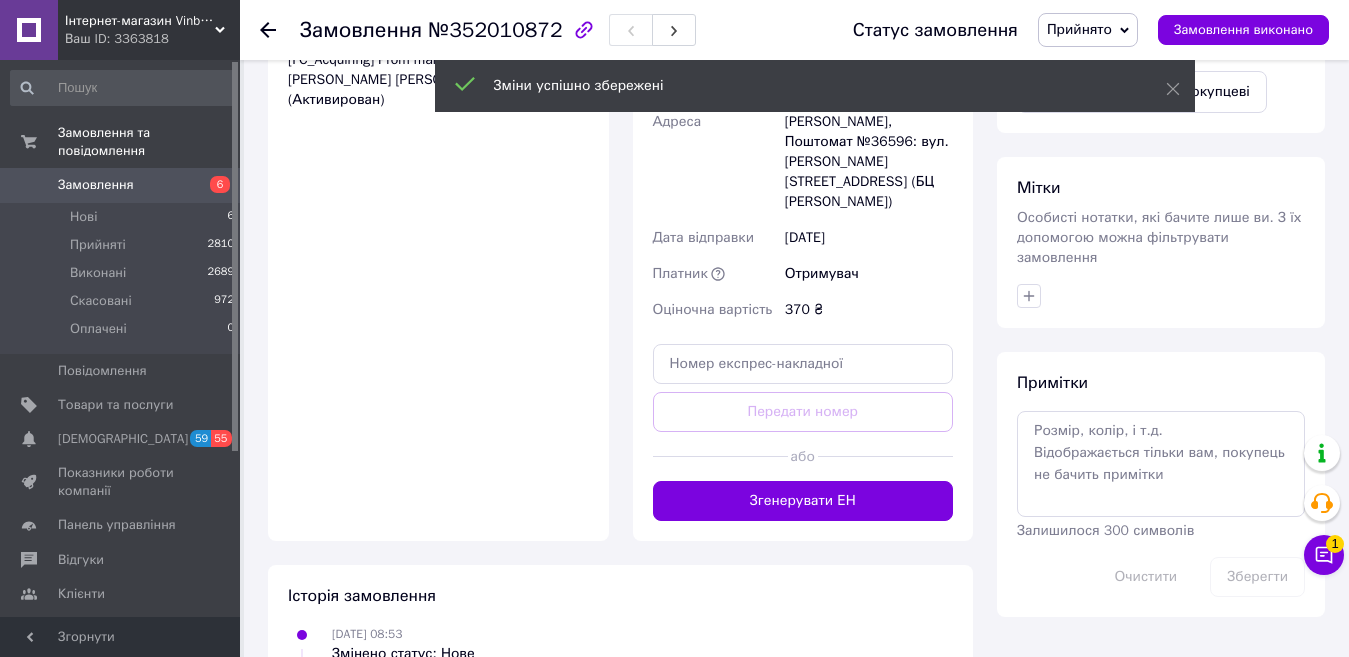 scroll, scrollTop: 900, scrollLeft: 0, axis: vertical 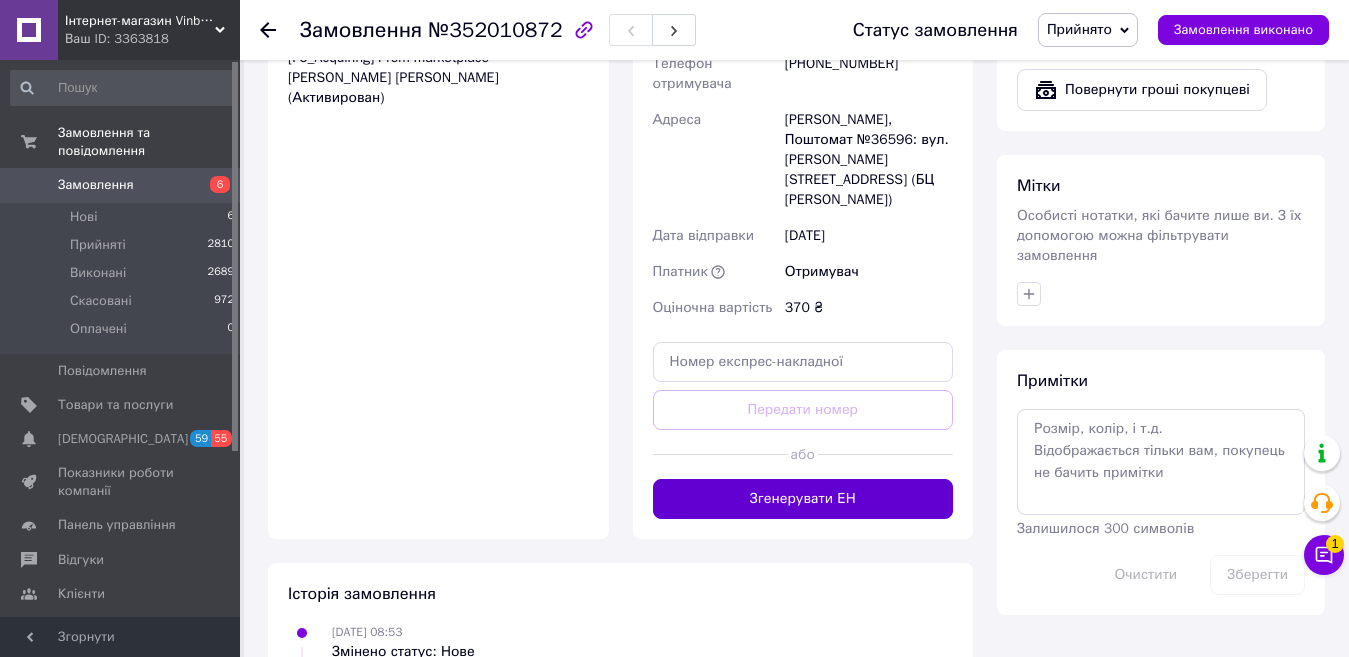 click on "Згенерувати ЕН" at bounding box center [803, 499] 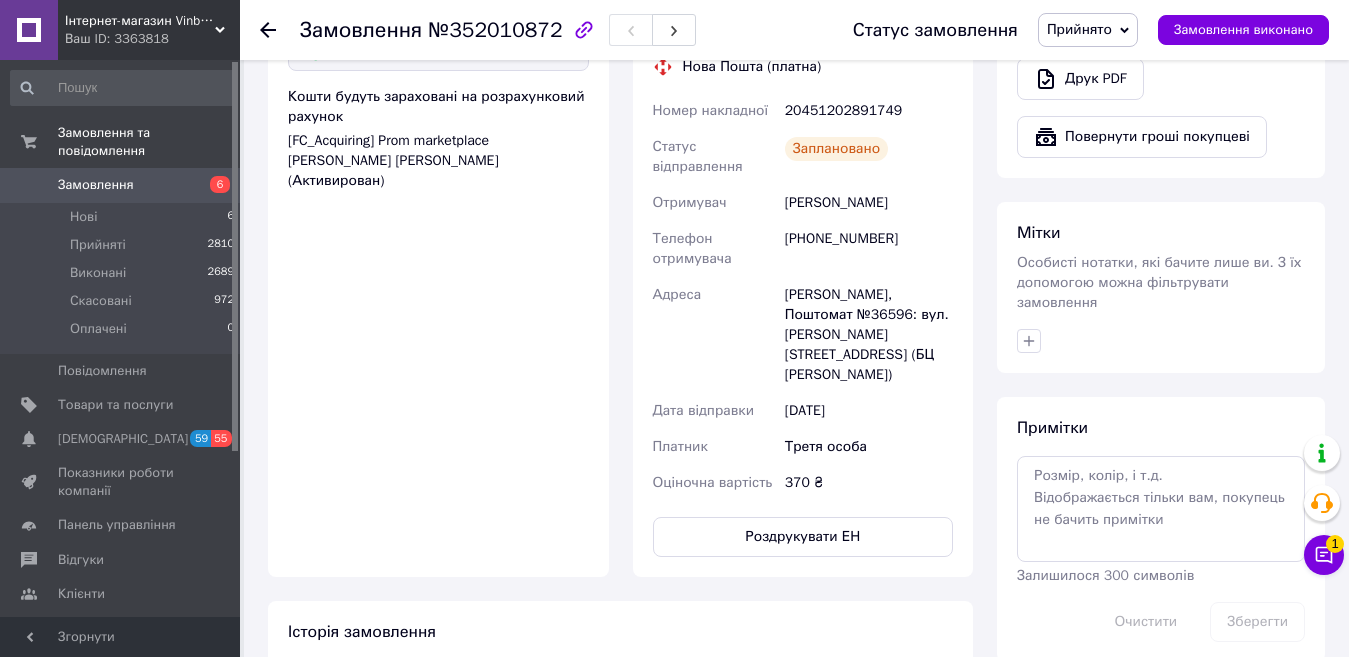 scroll, scrollTop: 700, scrollLeft: 0, axis: vertical 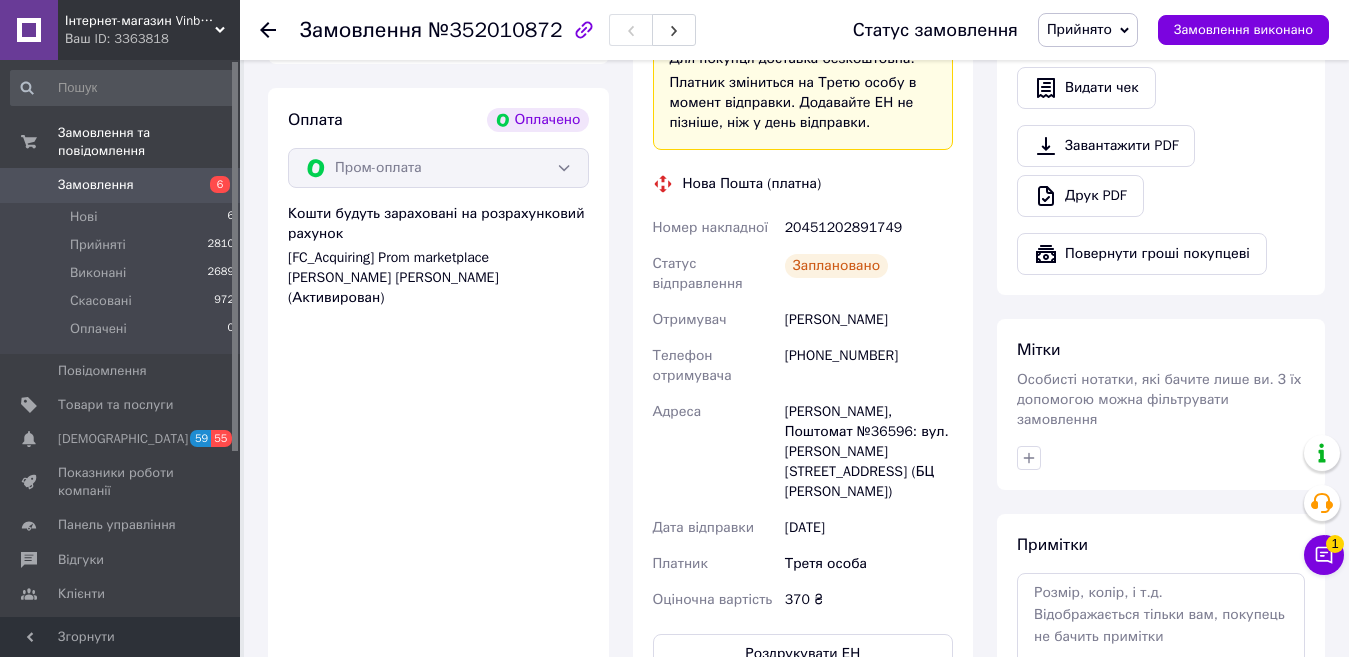 click on "Замовлення" at bounding box center (121, 185) 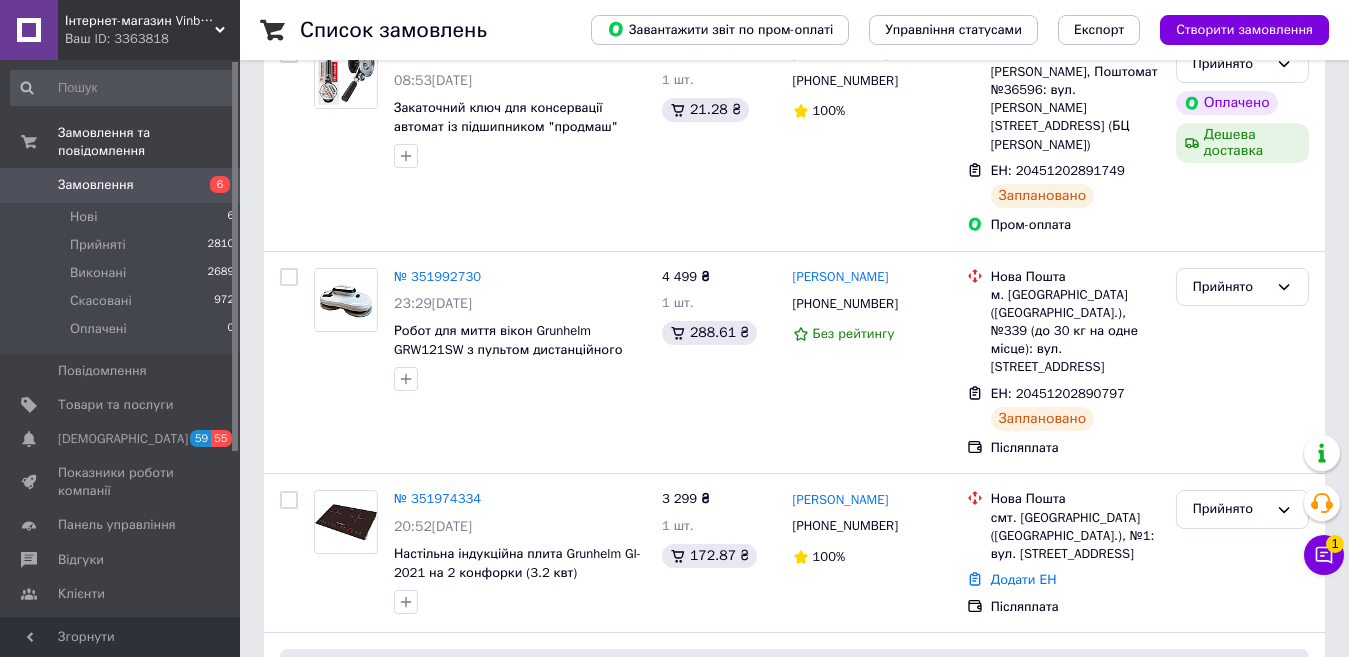 scroll, scrollTop: 500, scrollLeft: 0, axis: vertical 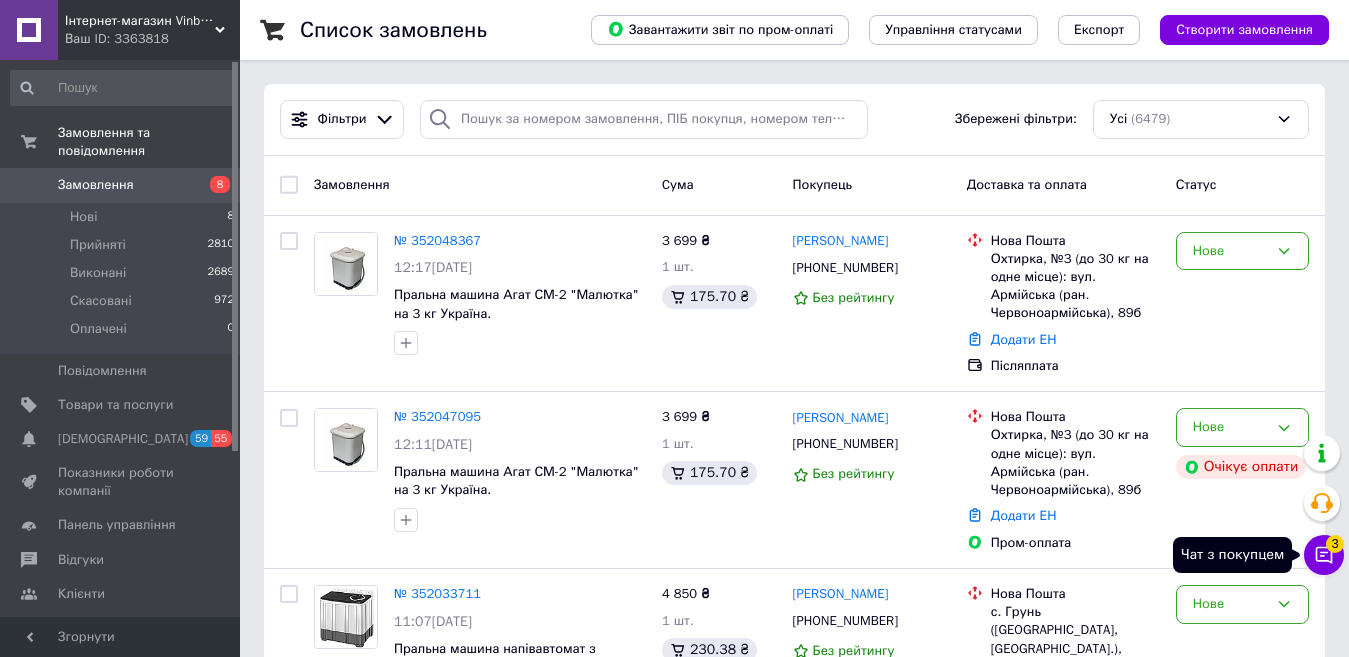 click on "Чат з покупцем 3" at bounding box center (1324, 555) 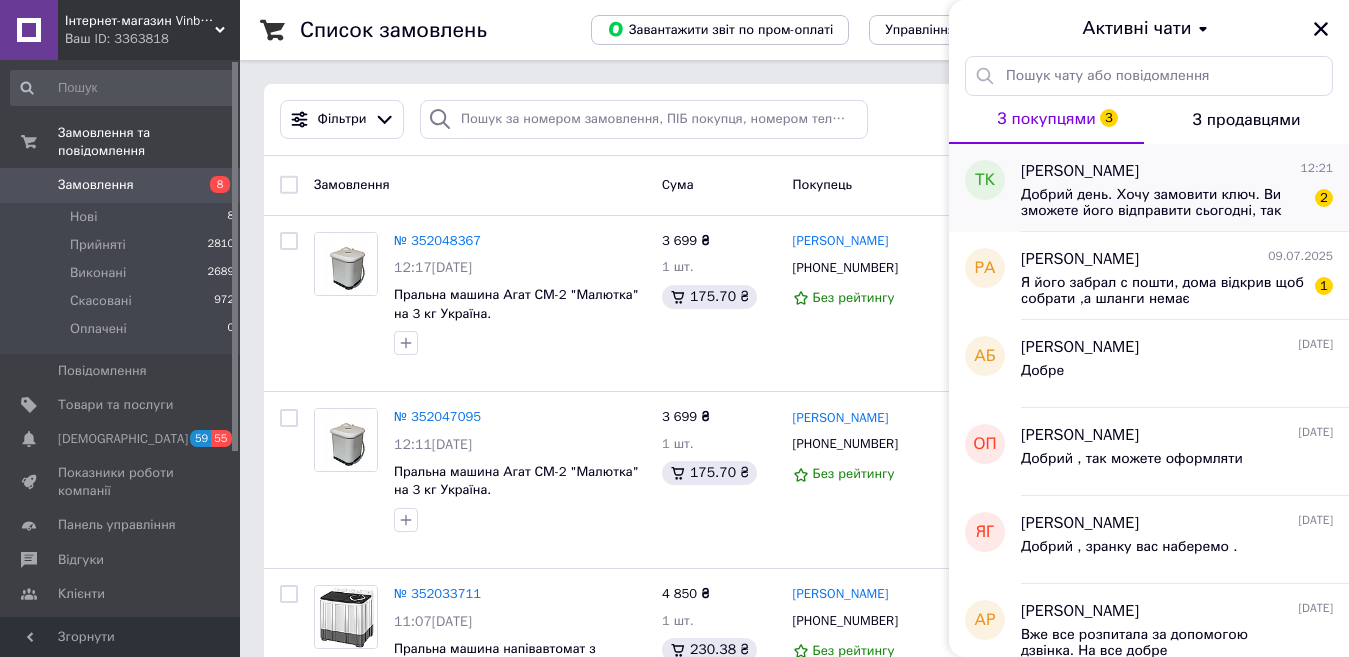 click on "Добрий день. Хочу замовити ключ. Ви зможете його відправити сьогодні, так щоб я завтра вже його отримала в м.Миколаїв?" at bounding box center [1163, 203] 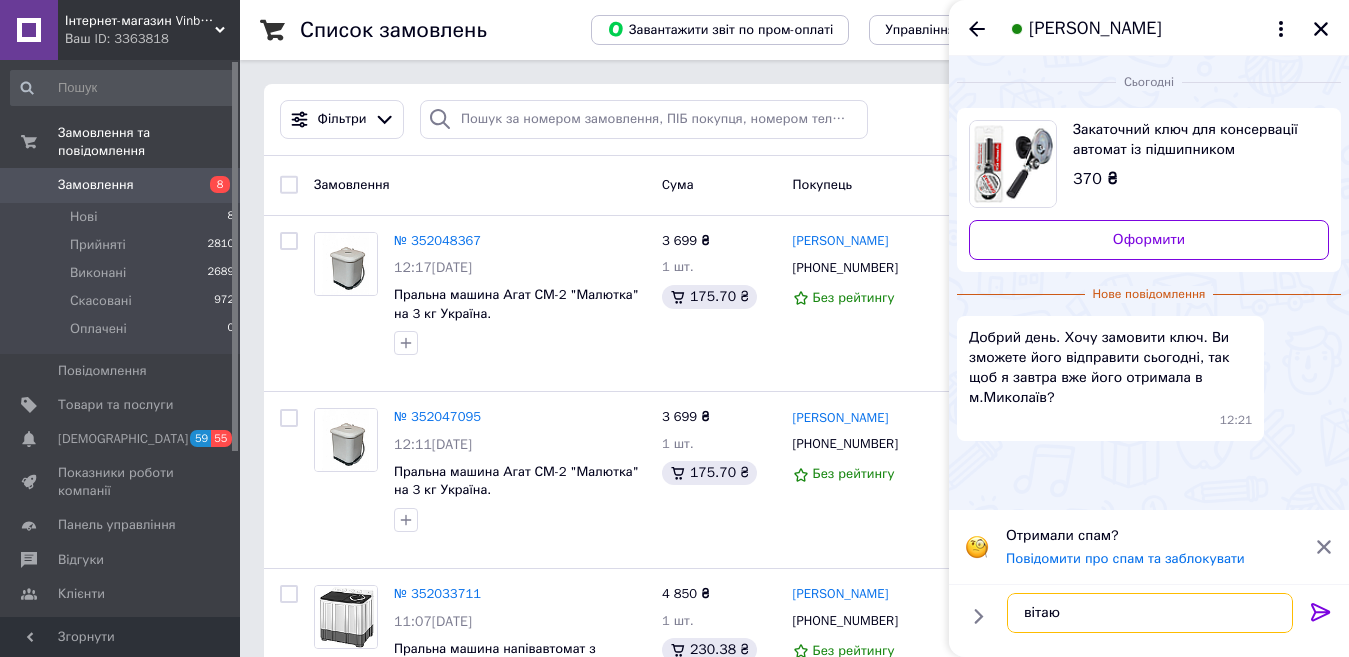 type on "вітаю" 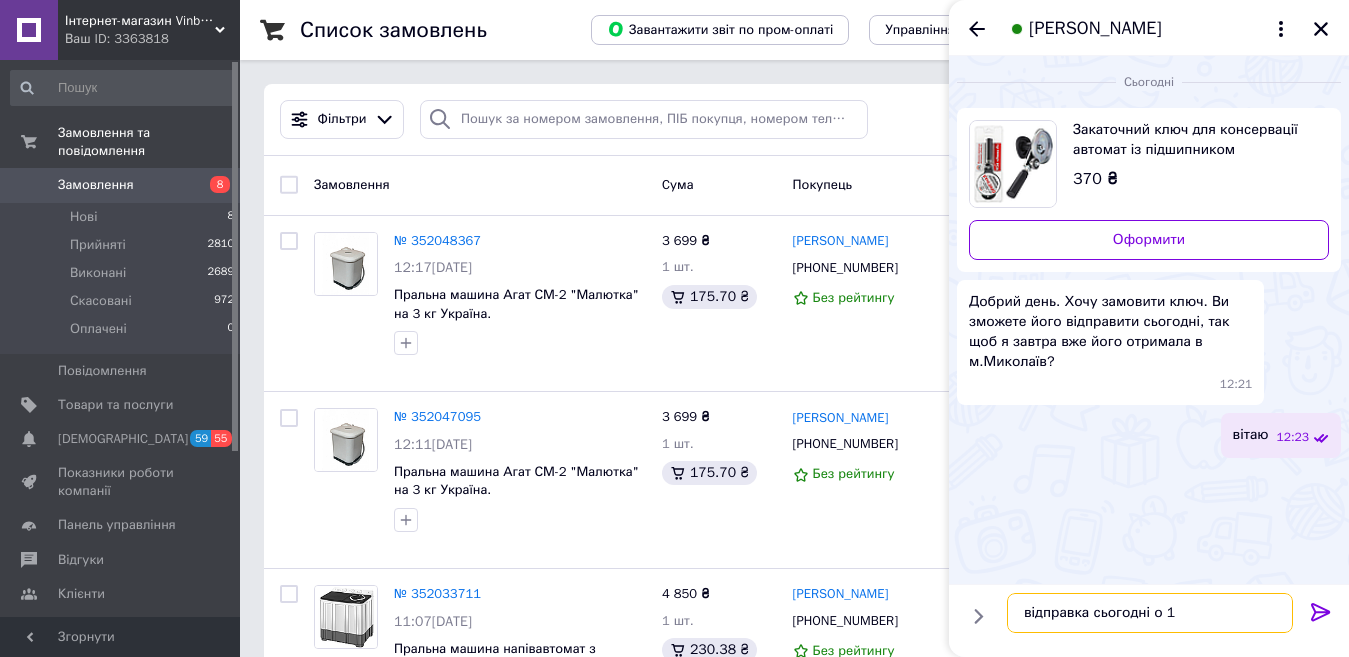 type on "відправка сьогодні о 15" 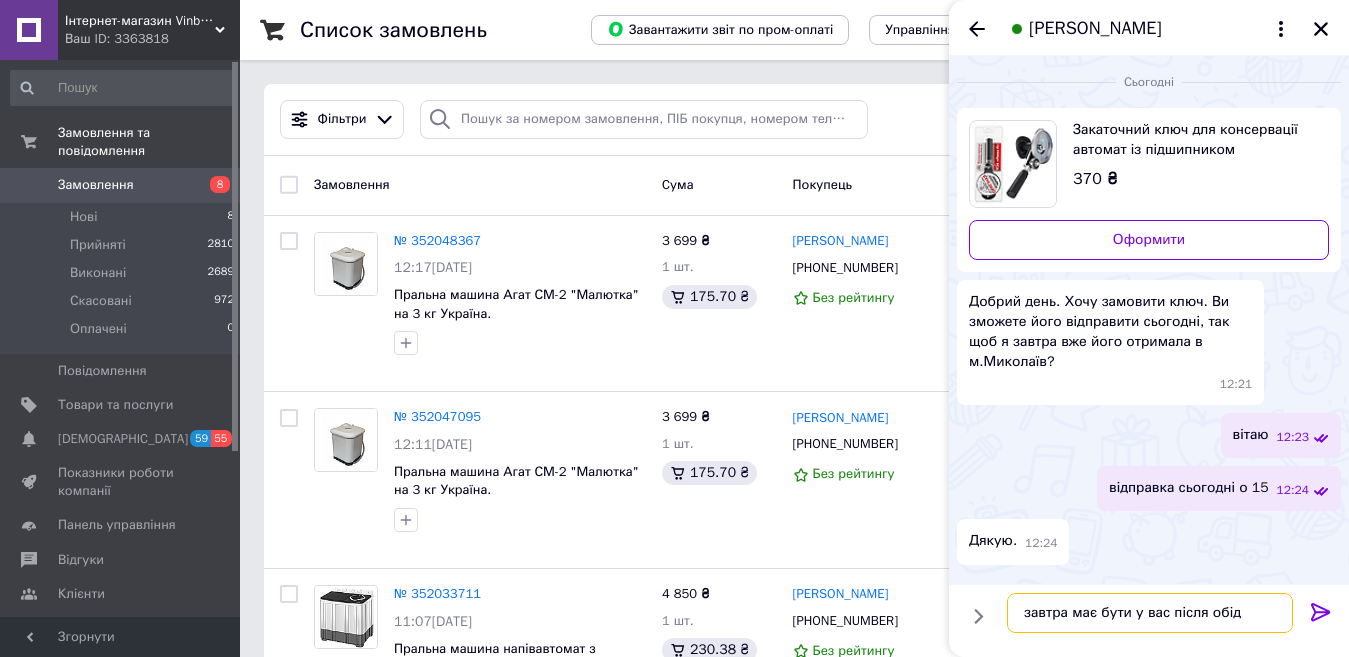 type on "завтра має бути у вас після обіду" 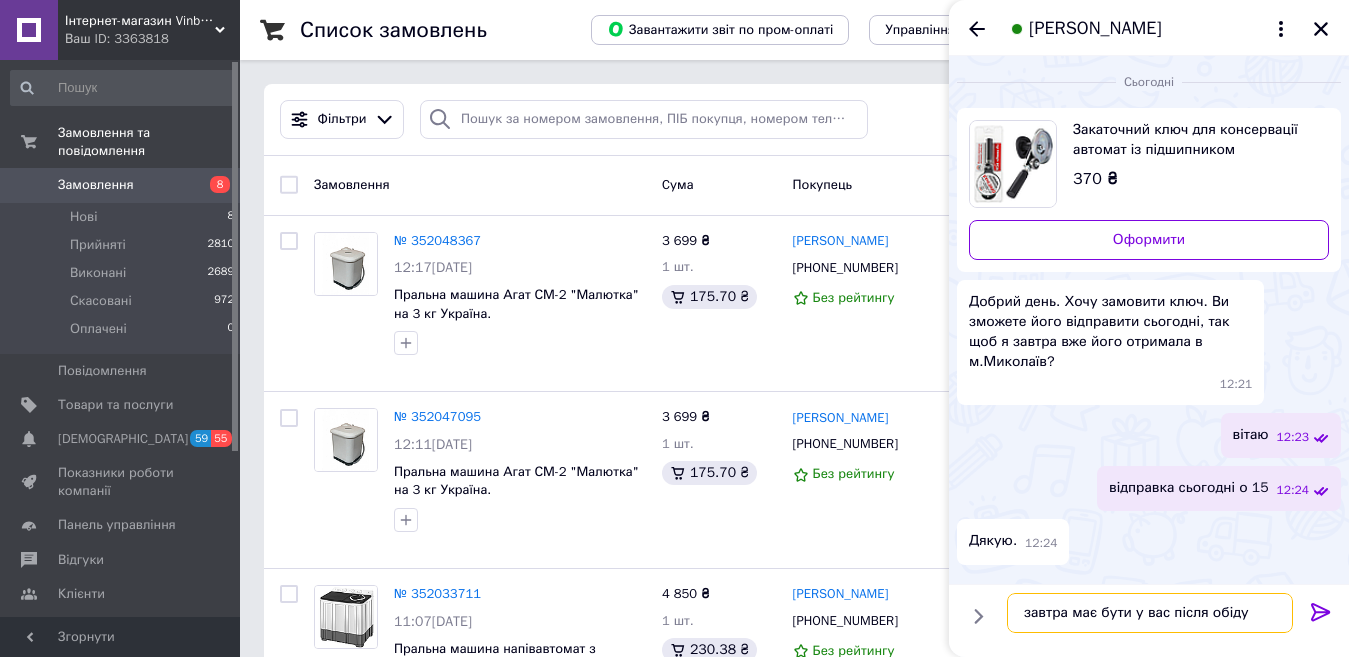 type 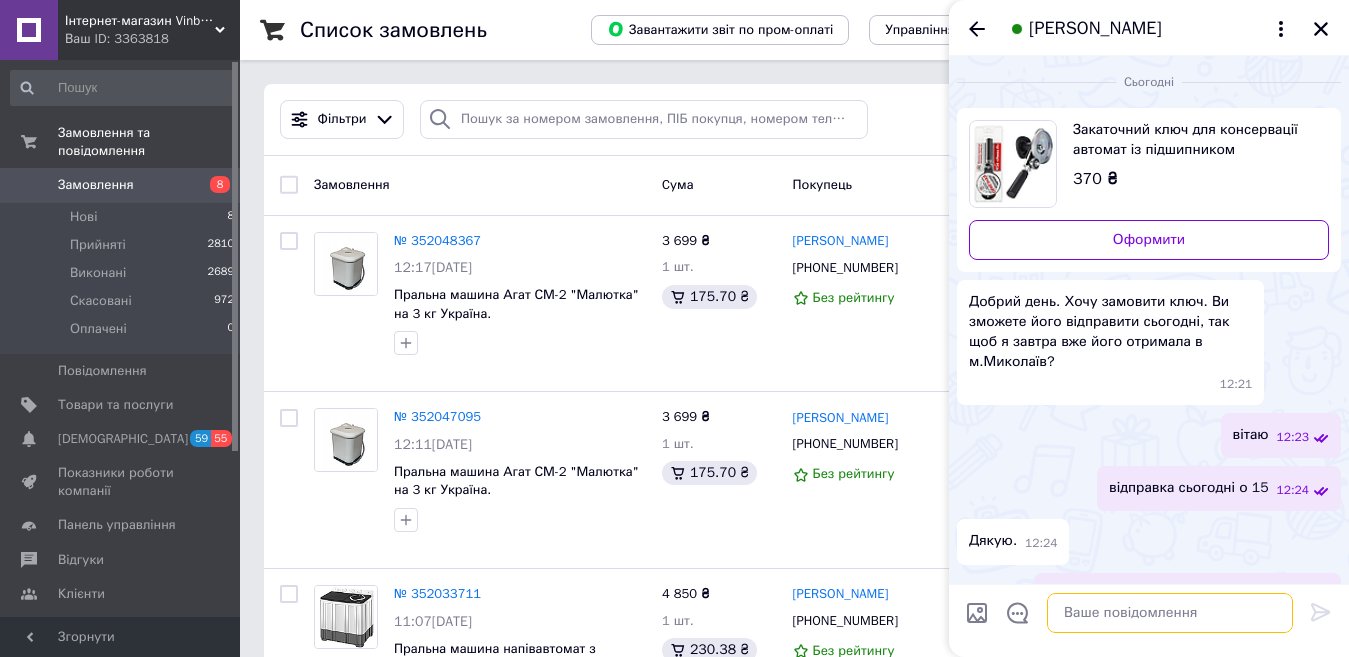 scroll, scrollTop: 22, scrollLeft: 0, axis: vertical 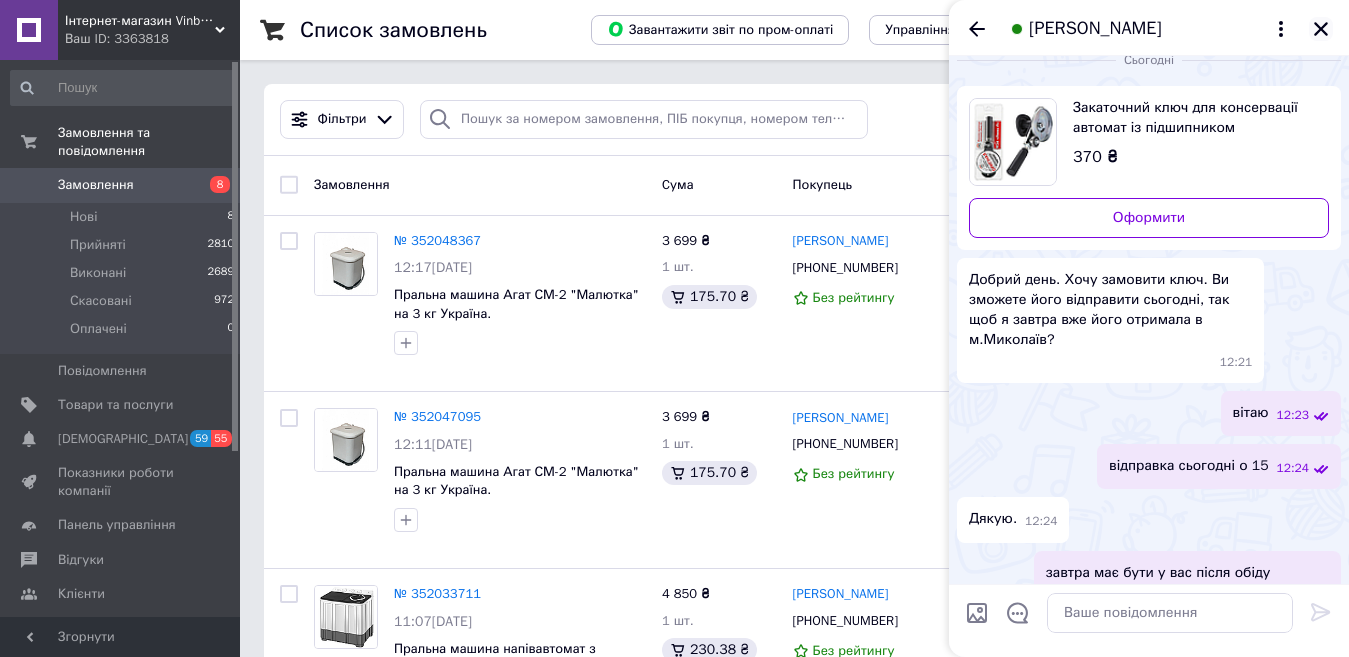 click 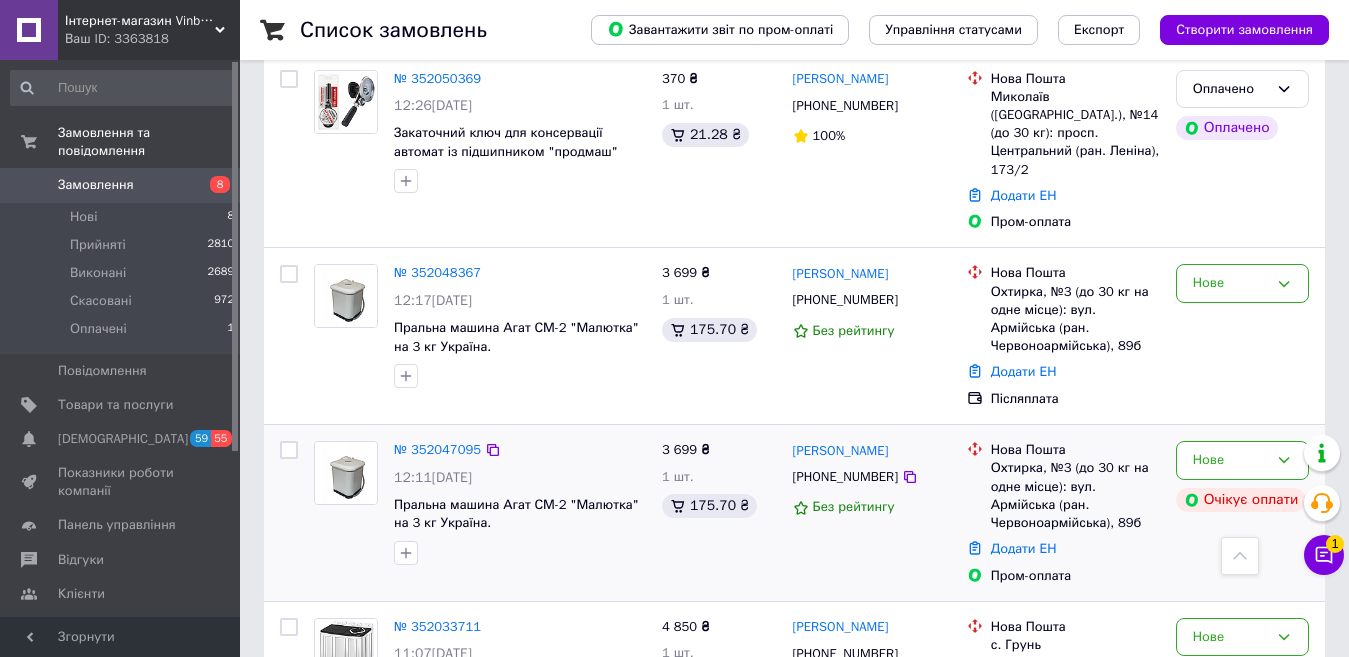 scroll, scrollTop: 200, scrollLeft: 0, axis: vertical 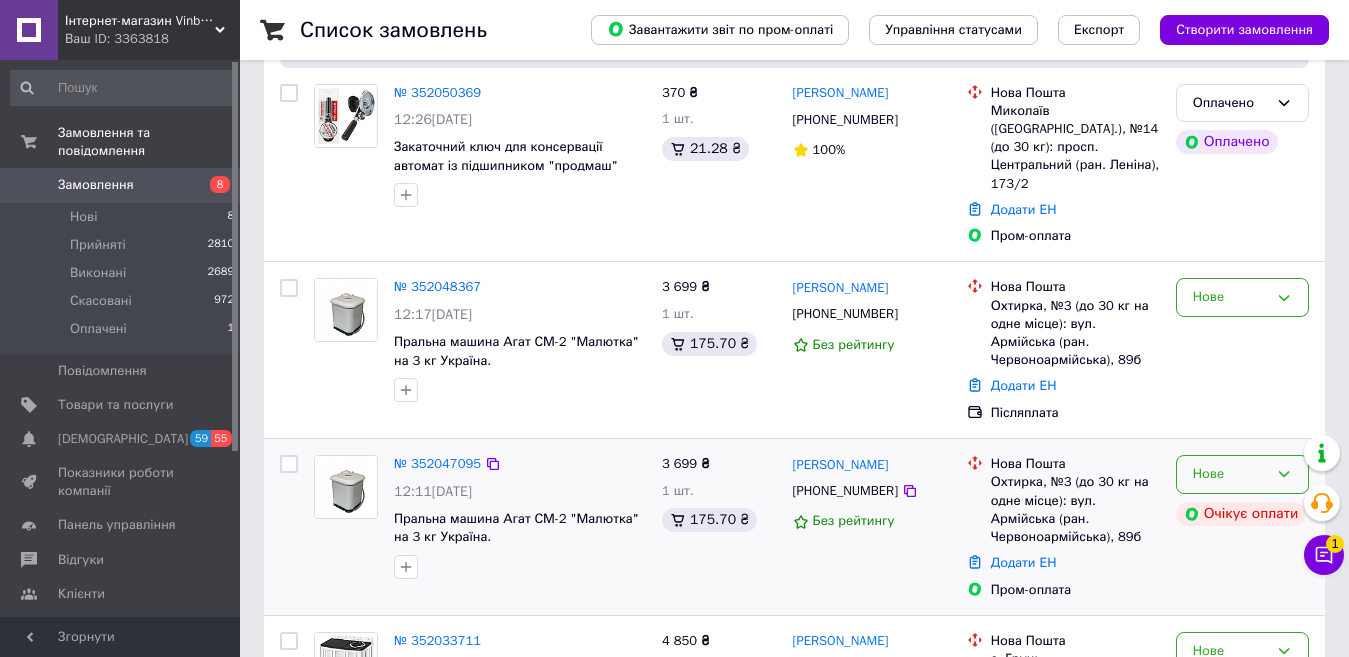 click on "Нове" at bounding box center [1230, 474] 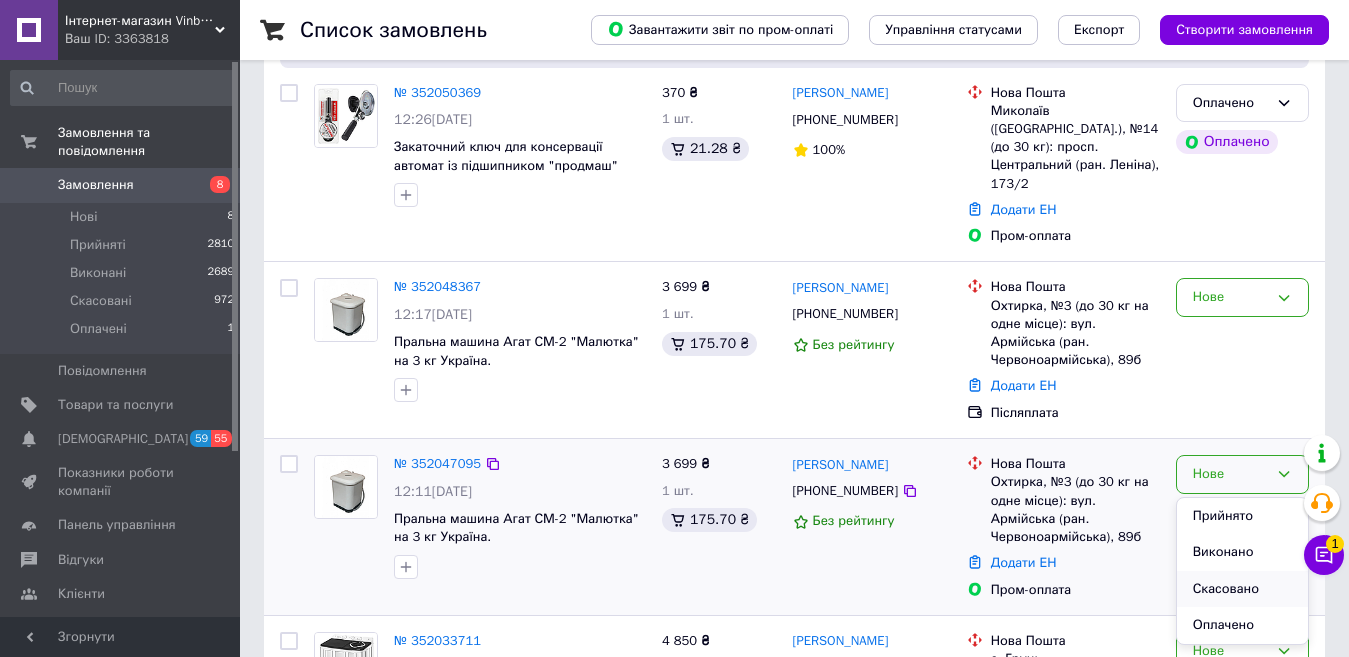 click on "Скасовано" at bounding box center [1242, 589] 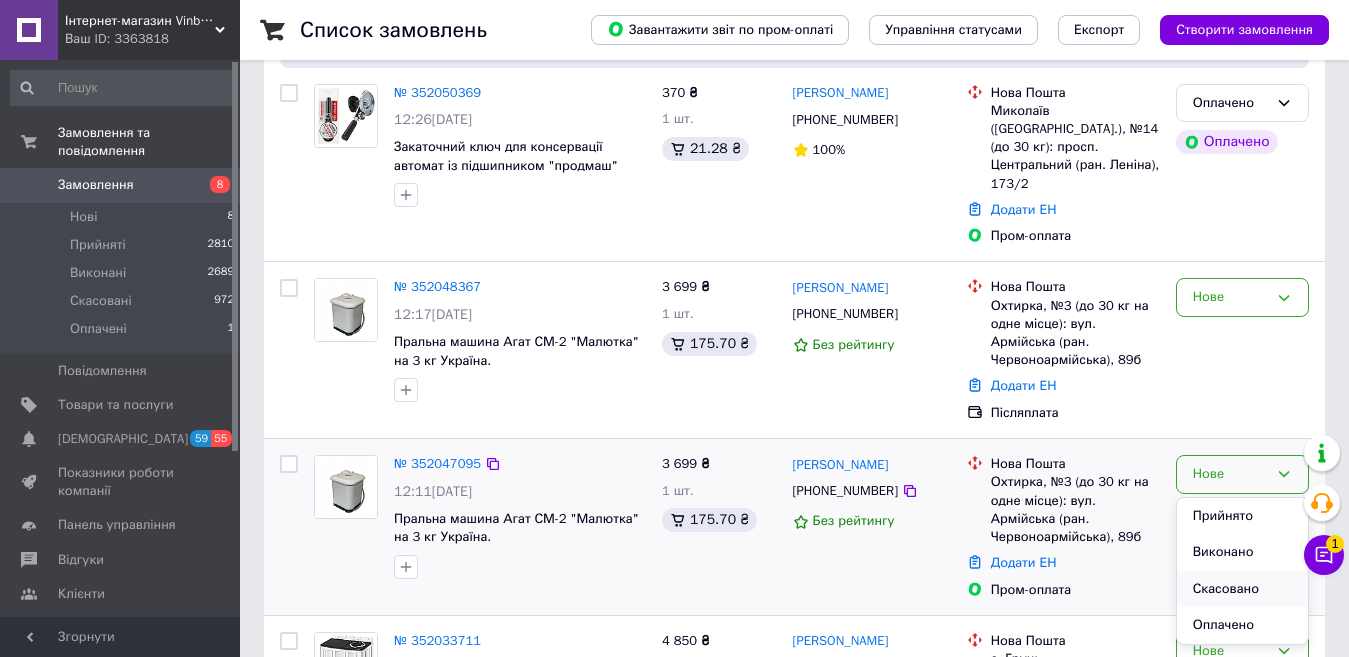 click on "Нове Прийнято Виконано Скасовано Оплачено Очікує оплати" at bounding box center (1242, 527) 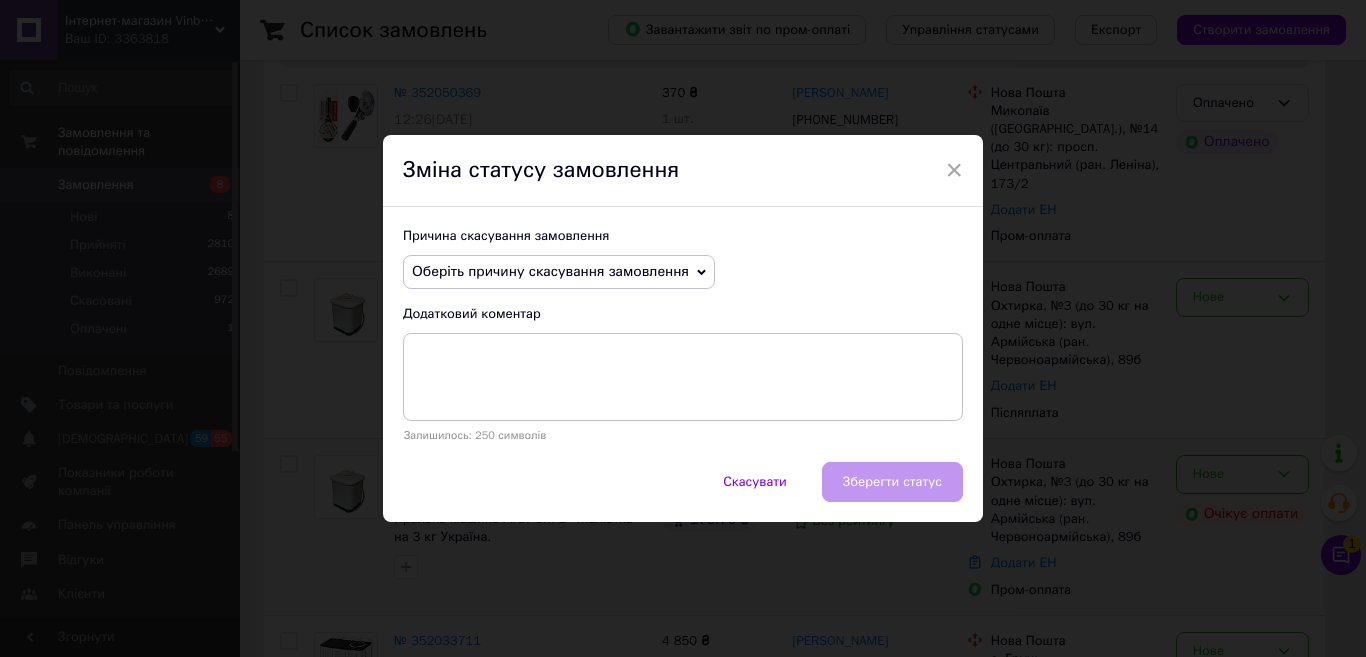 click on "Оберіть причину скасування замовлення" at bounding box center (550, 271) 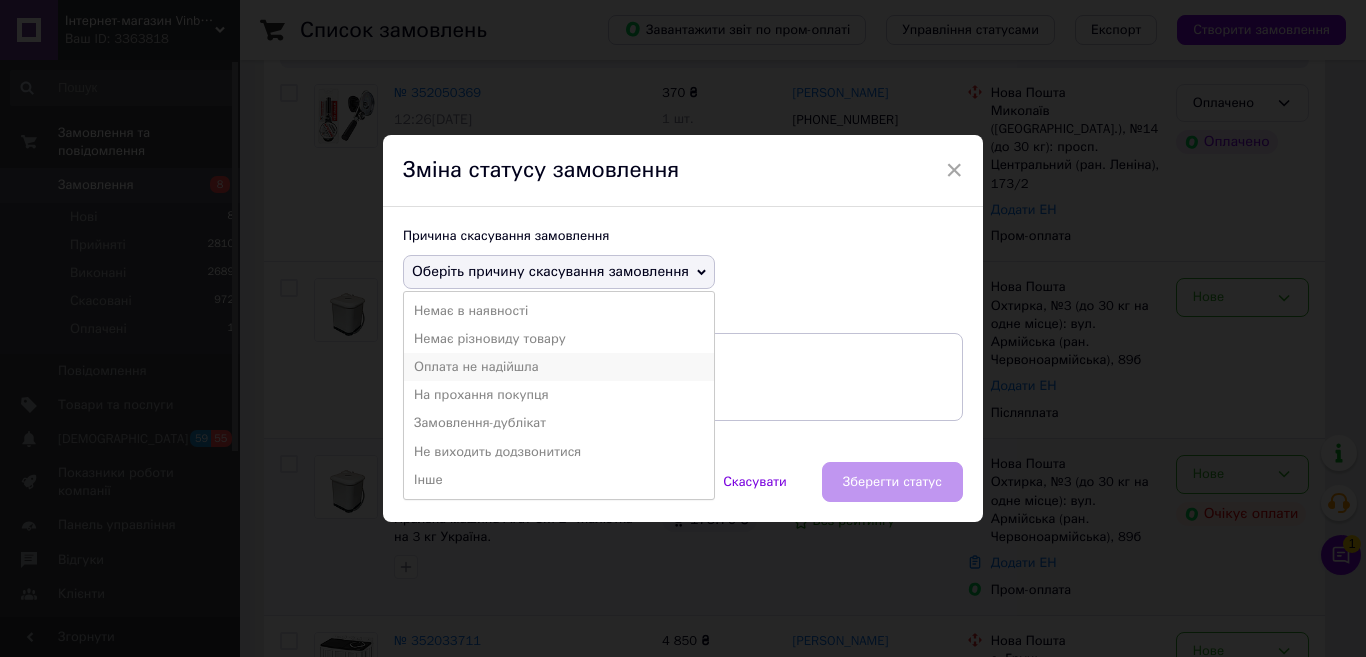 click on "Оплата не надійшла" at bounding box center (559, 367) 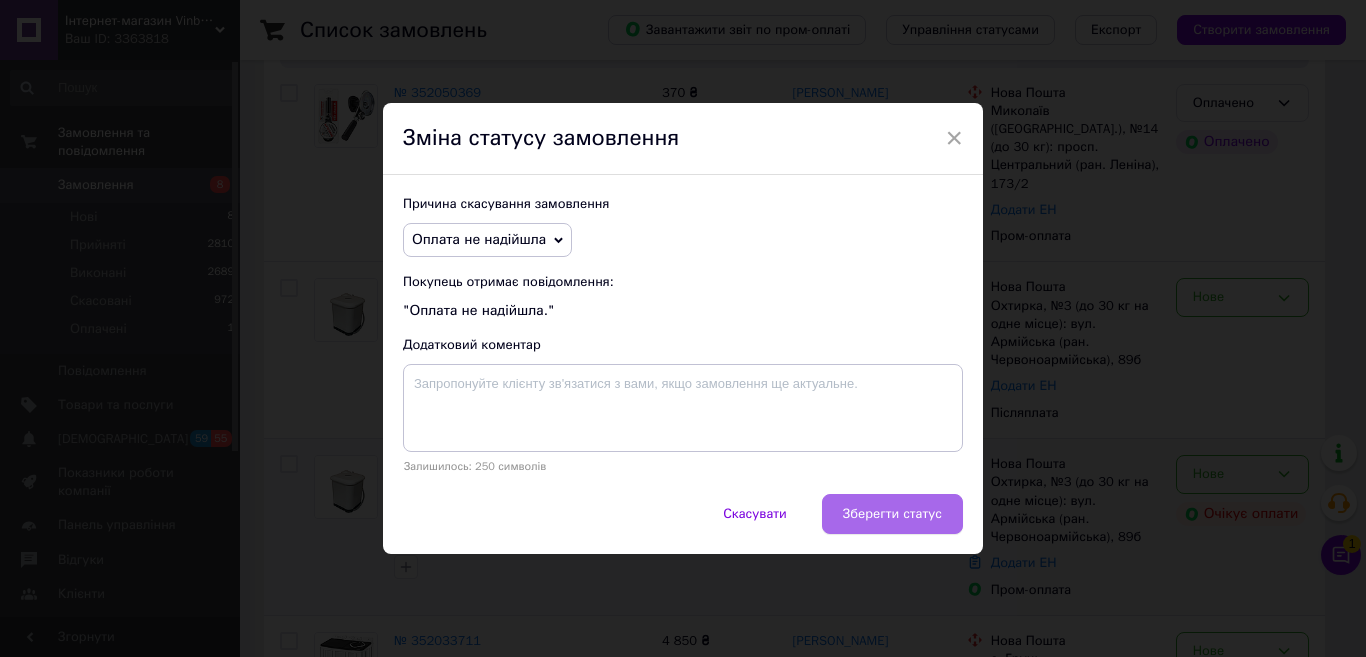 click on "Зберегти статус" at bounding box center [892, 514] 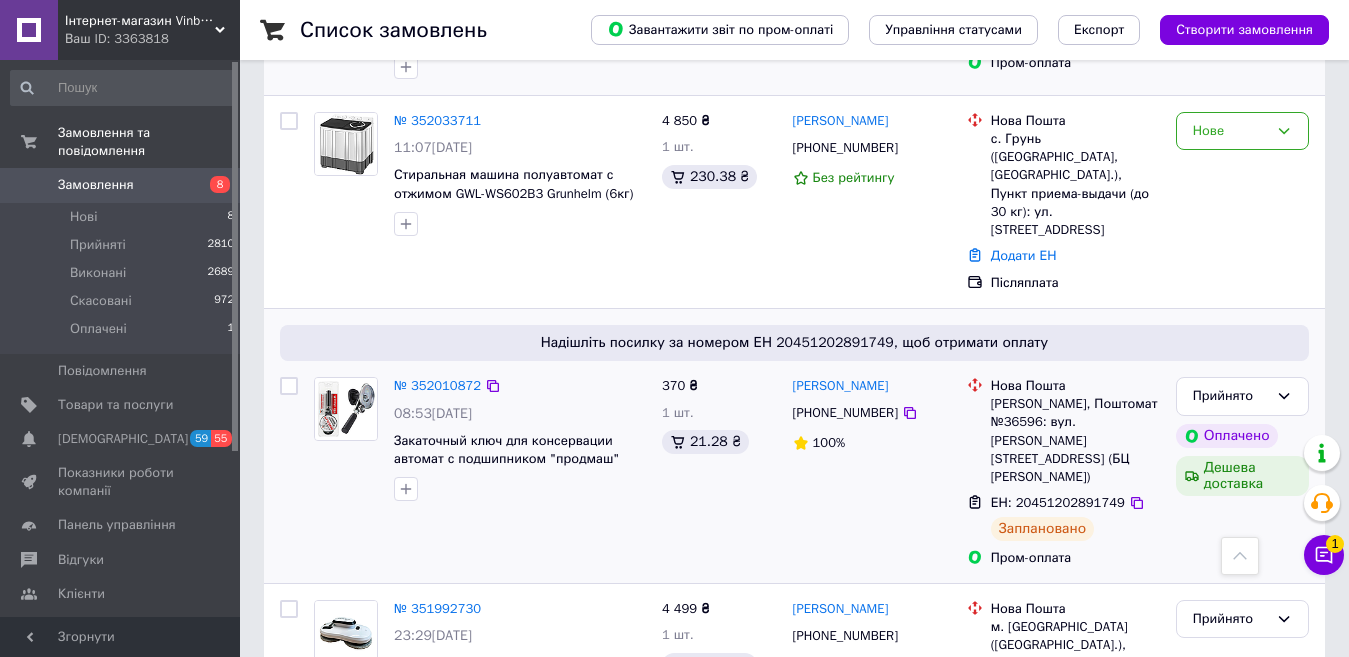 scroll, scrollTop: 600, scrollLeft: 0, axis: vertical 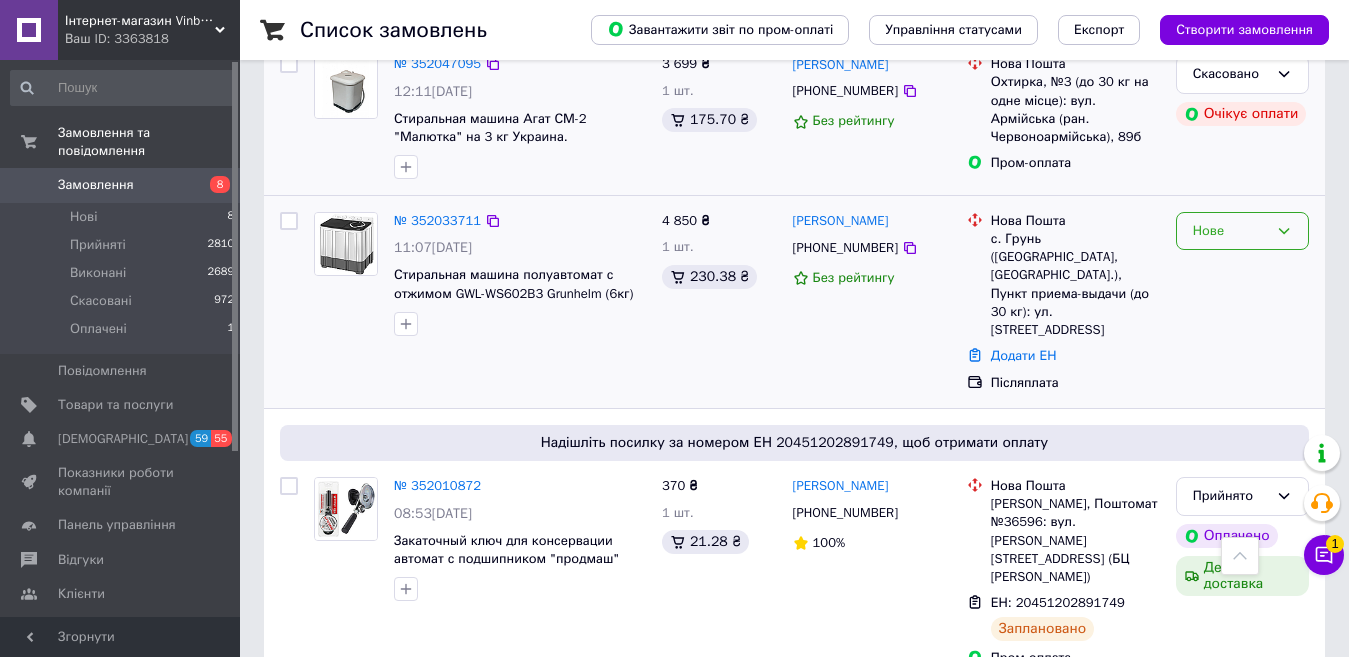 click on "Нове" at bounding box center (1230, 231) 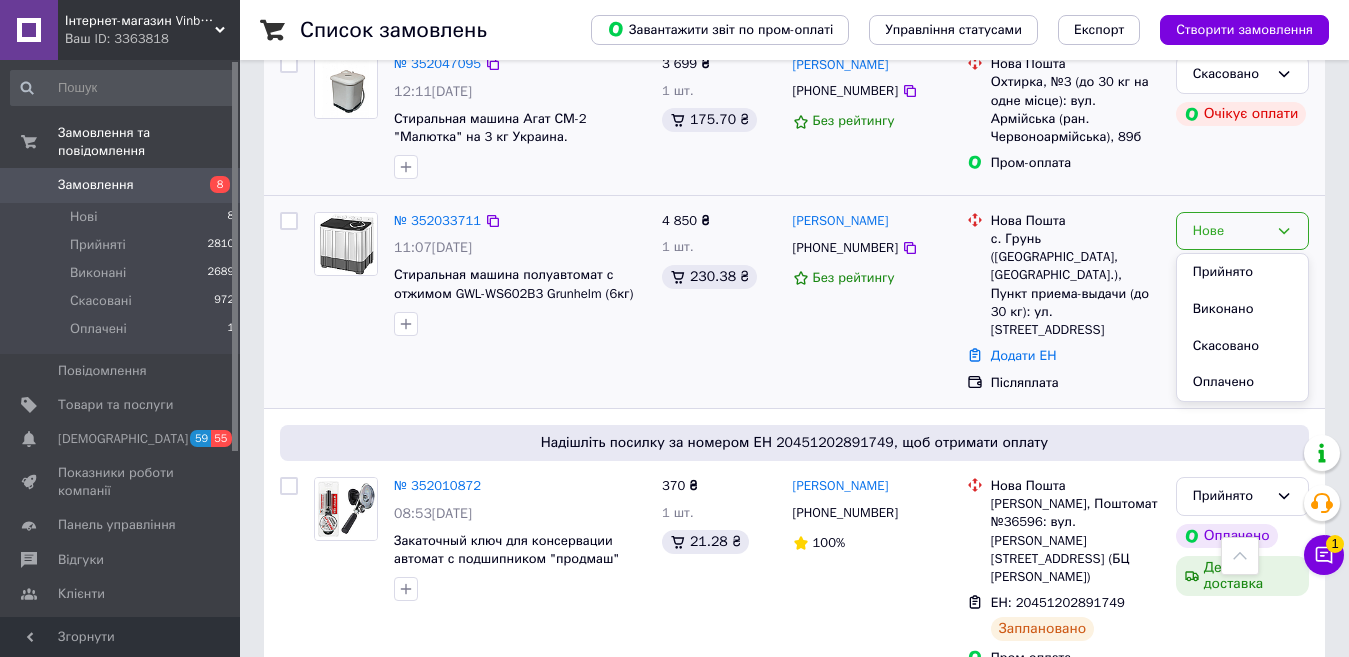 click on "Прийнято" at bounding box center (1242, 272) 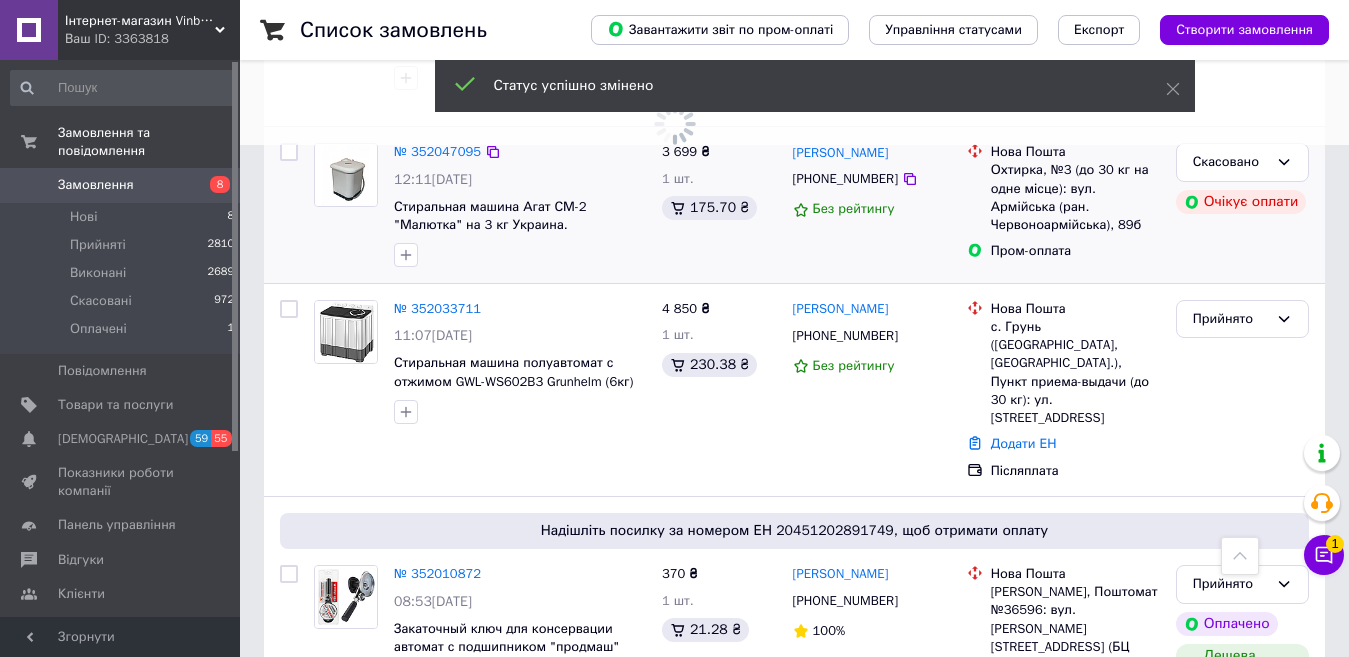scroll, scrollTop: 500, scrollLeft: 0, axis: vertical 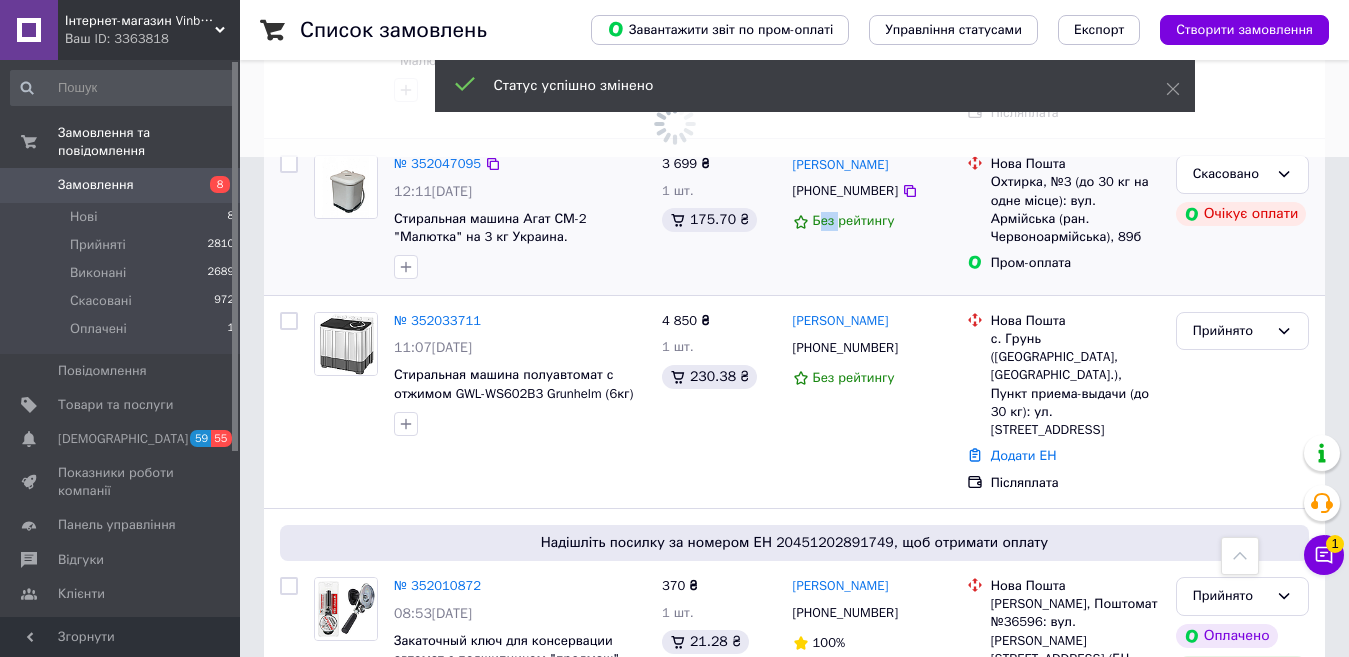 drag, startPoint x: 817, startPoint y: 231, endPoint x: 835, endPoint y: 234, distance: 18.248287 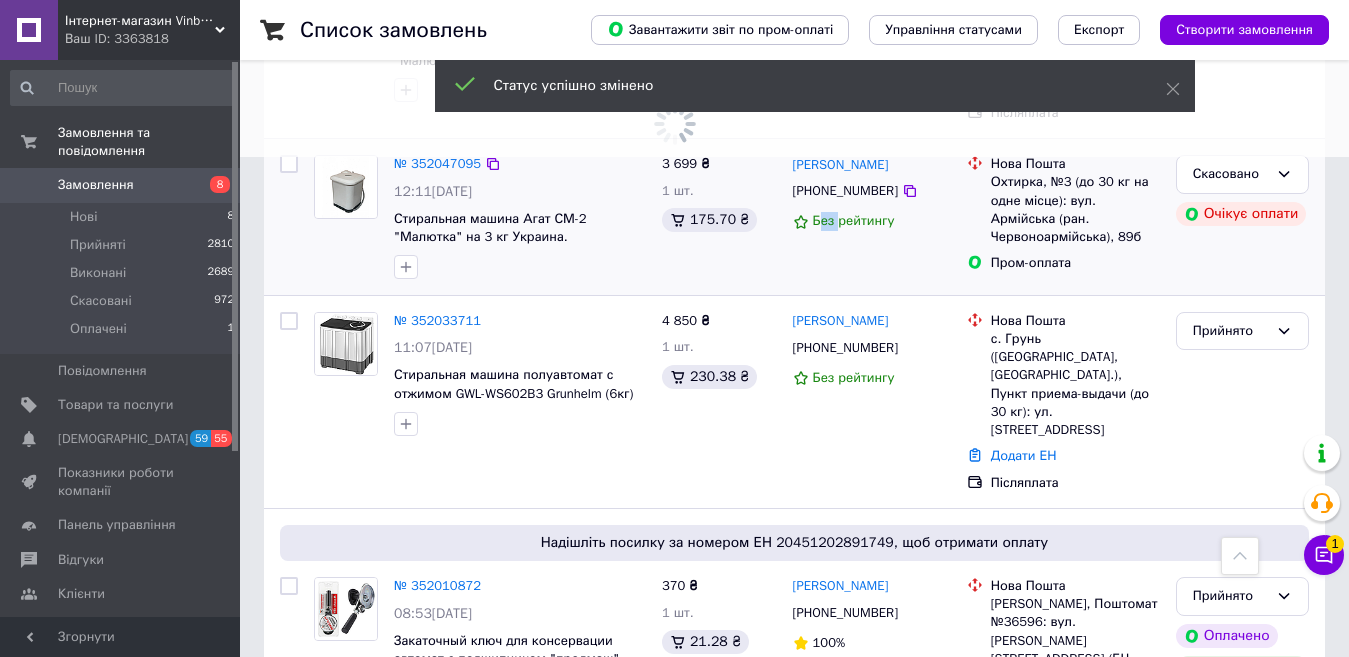 click on "Замовлення Cума Покупець Доставка та оплата Статус Згенеруйте або додайте ЕН у замовлення, щоб отримати оплату № 352050369 12:26, 10.07.2025 Закаточный ключ для консервации автомат с подшипником "продмаш" черкассы закаточная машинка мза-п люкс 370 ₴ 1 шт. 21.28 ₴ Татьяна Клименко +380958362332 100% Нова Пошта Миколаїв (Миколаївська обл.), №14 (до 30 кг): просп. Центральний (ран. Леніна), 173/2 Додати ЕН Пром-оплата Оплачено Оплачено № 352048367 12:17, 10.07.2025 Стиральная машина Агат СМ-2 "Малютка" на 3 кг Украина. 3 699 ₴ 1 шт. 175.70 ₴ Александр Бардаковский +380990465280 Без рейтингу Нова Пошта Додати ЕН Нове" at bounding box center [794, 9675] 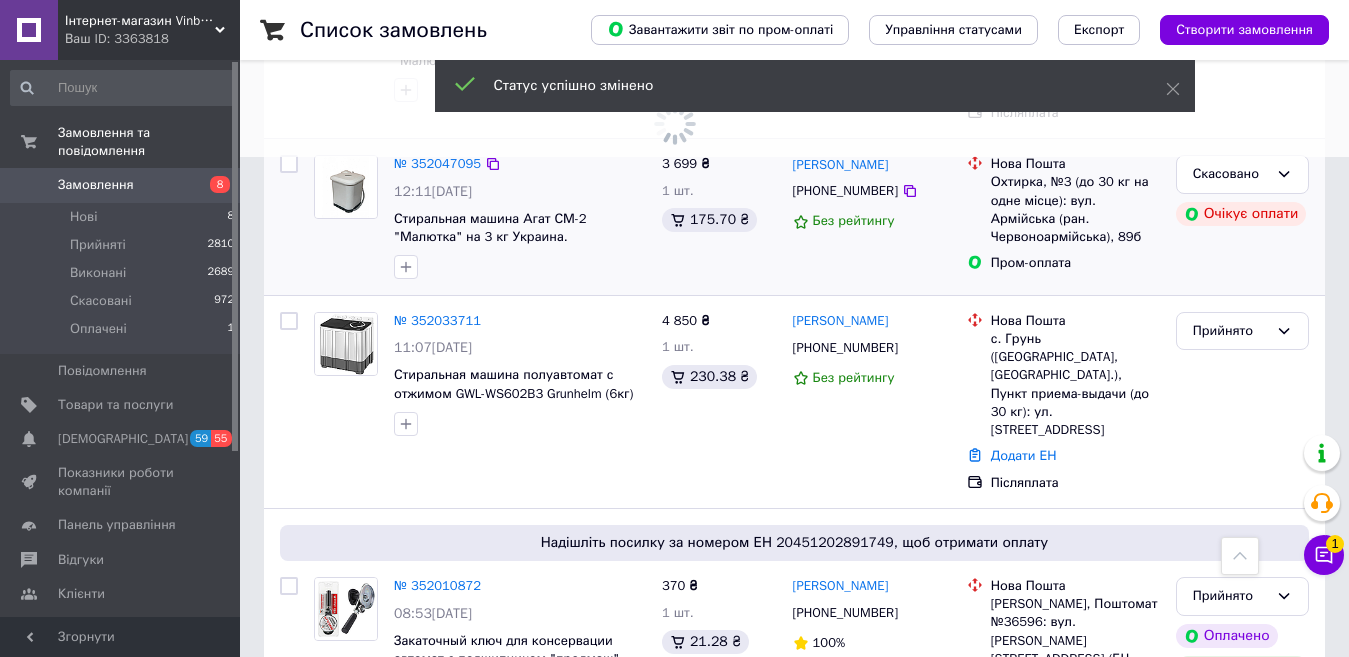 click on "Александр Бардаковский +380990465280 Без рейтингу" at bounding box center (872, 217) 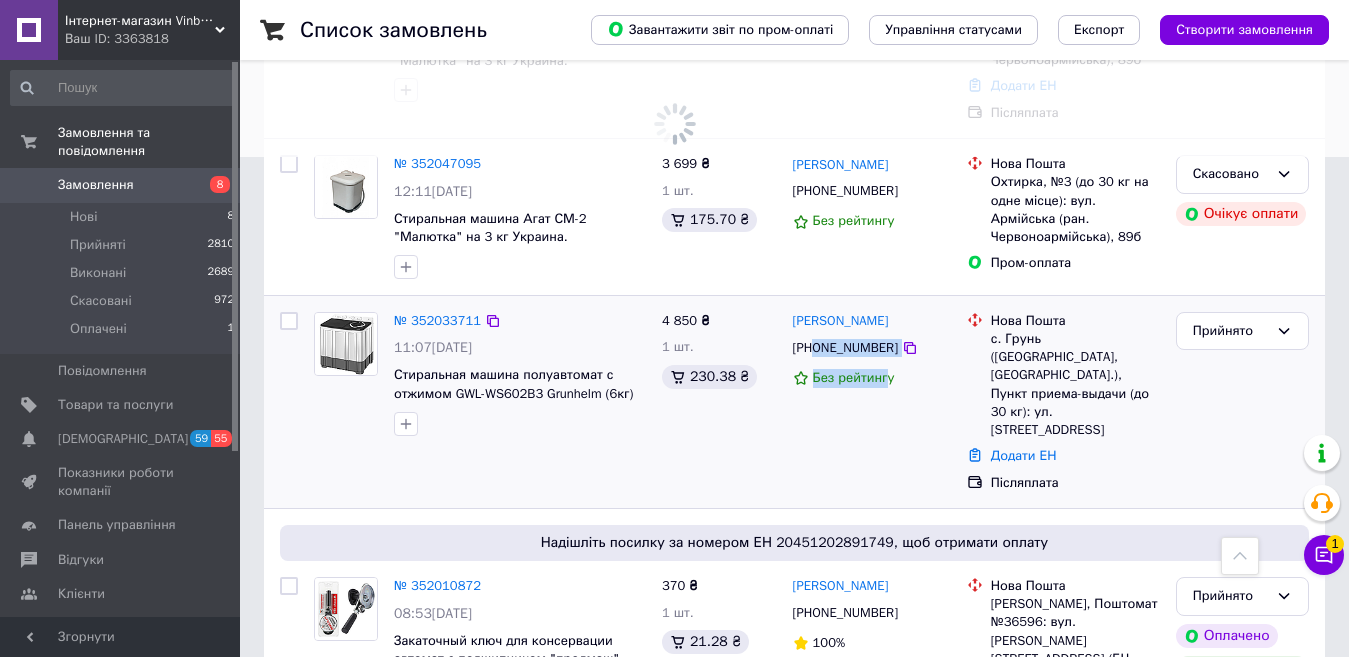 drag, startPoint x: 815, startPoint y: 338, endPoint x: 884, endPoint y: 344, distance: 69.260376 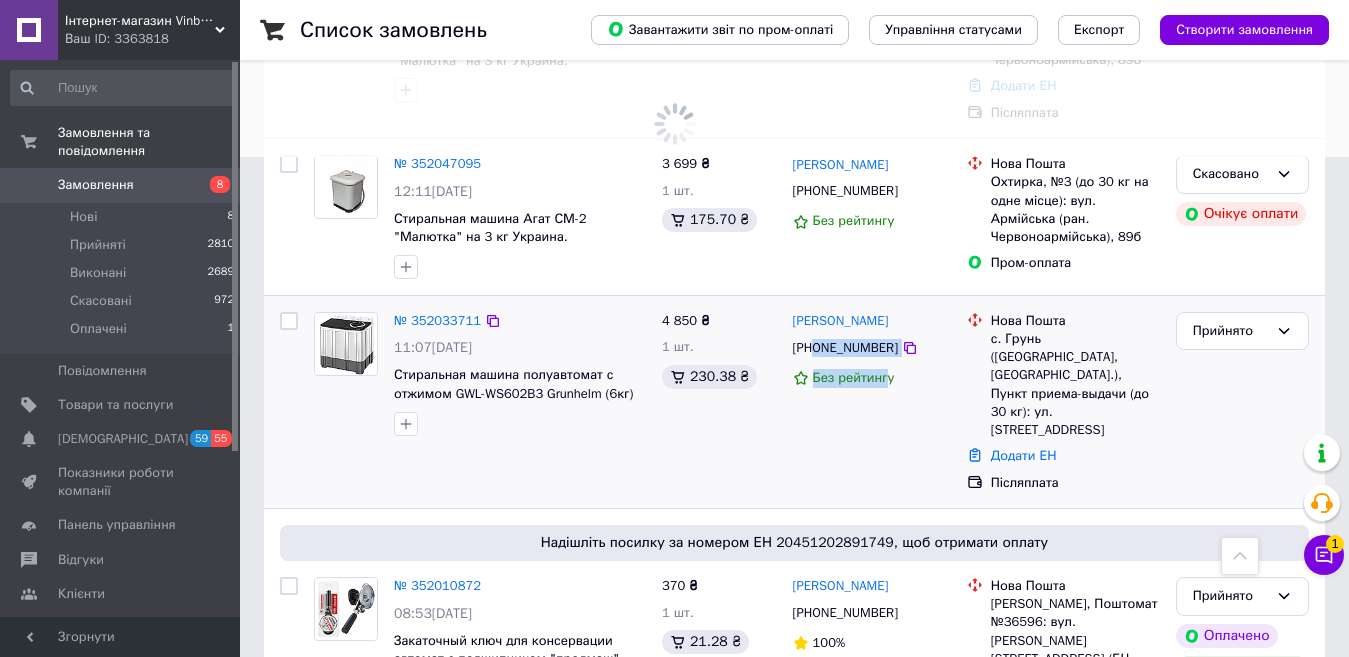 click on "Владислав Шидич +380990784220 Без рейтингу" at bounding box center (872, 402) 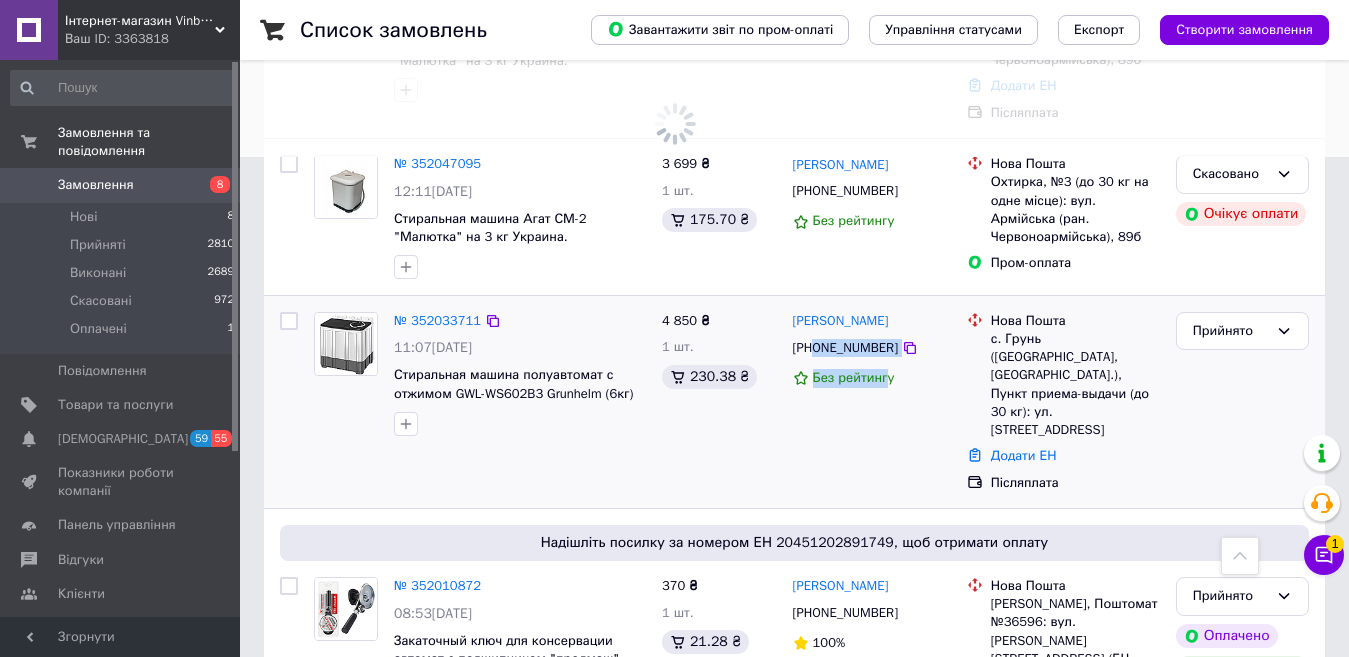click on "Владислав Шидич +380990784220 Без рейтингу" at bounding box center [872, 402] 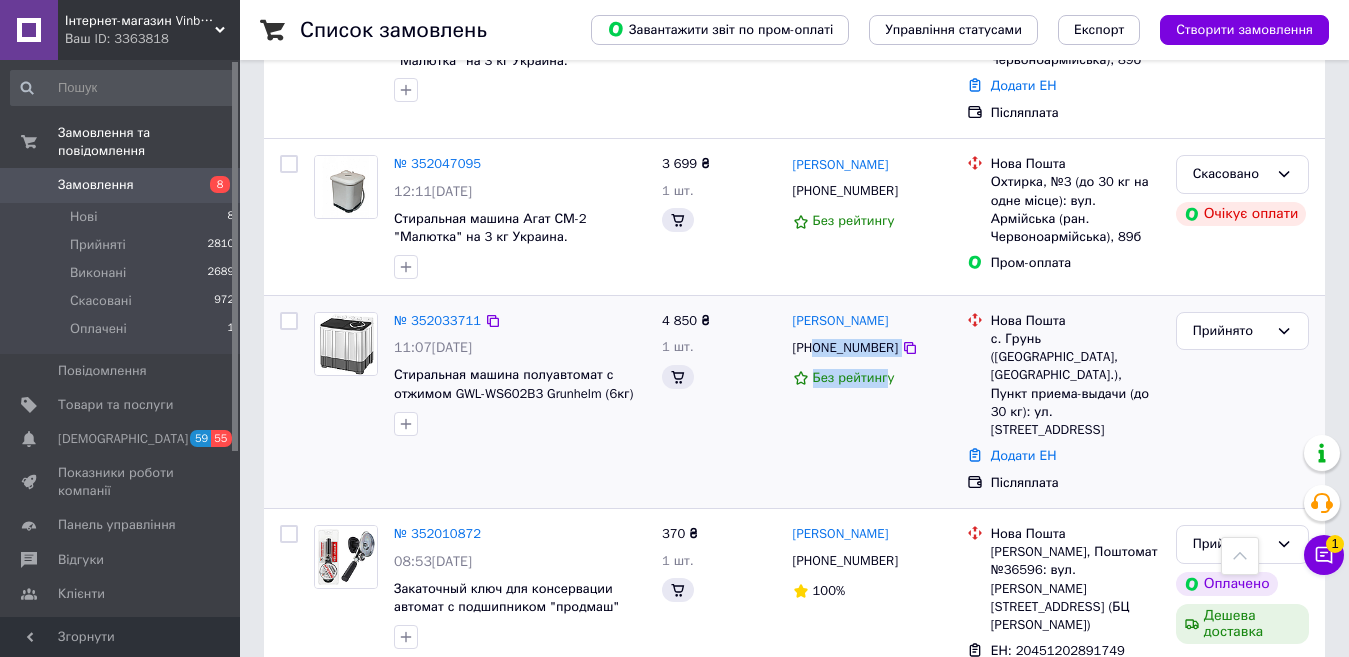 click on "Владислав Шидич +380990784220 Без рейтингу" at bounding box center (872, 402) 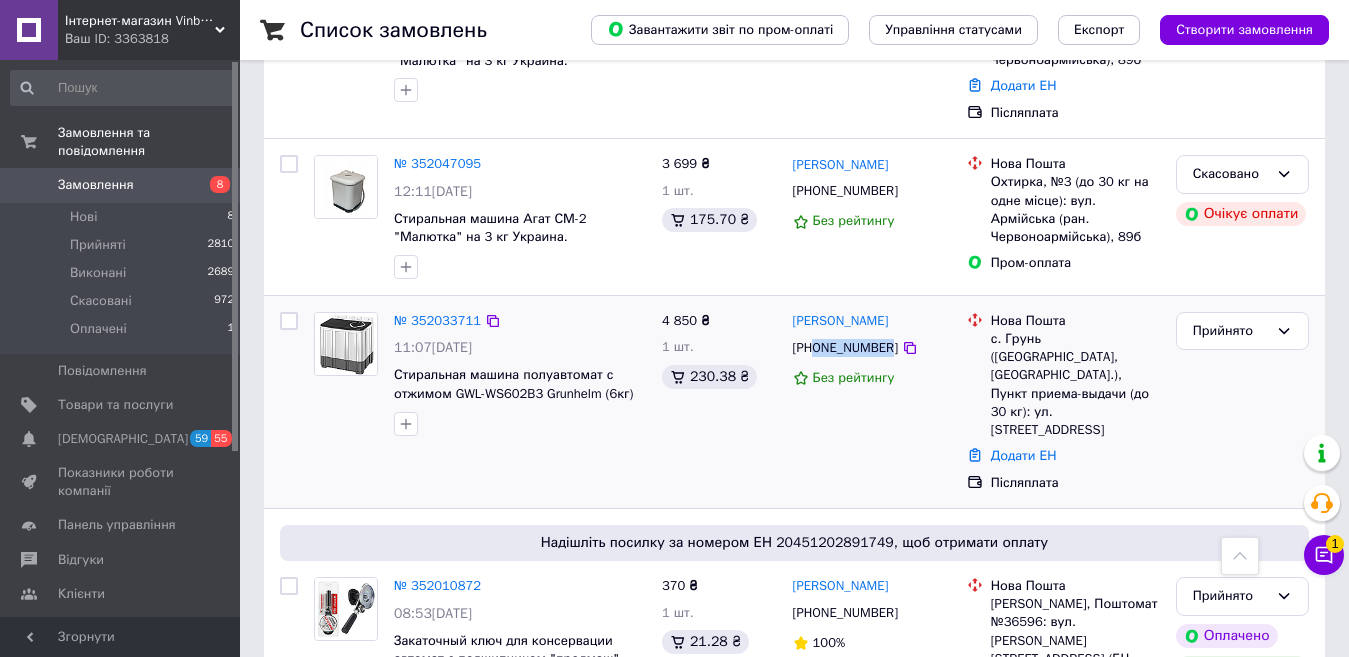 drag, startPoint x: 817, startPoint y: 336, endPoint x: 886, endPoint y: 339, distance: 69.065186 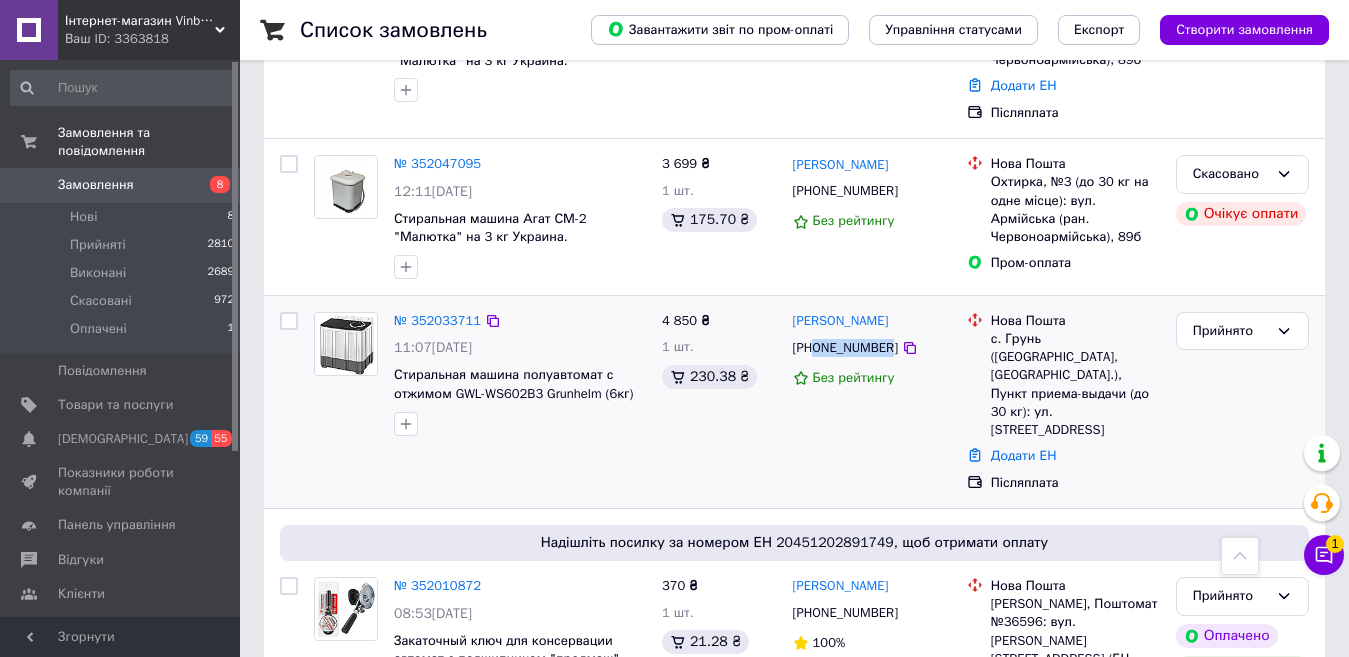click on "+380990784220" at bounding box center (845, 348) 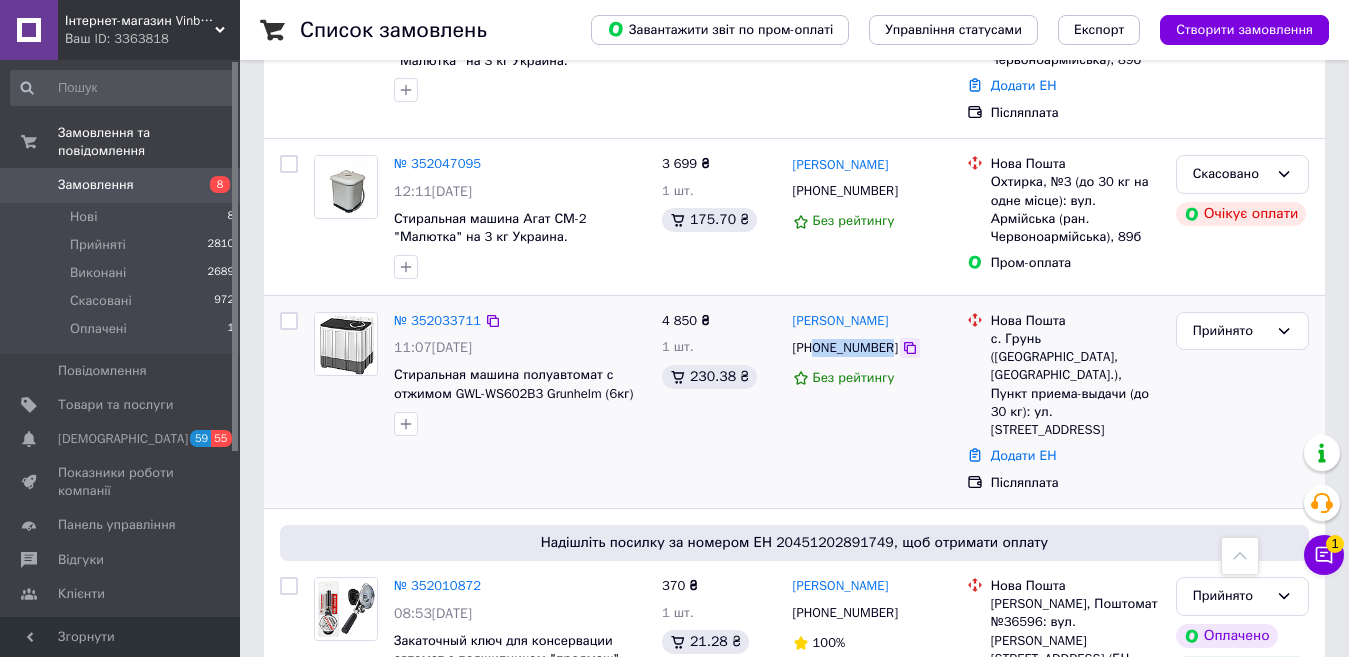 copy on "0990784220" 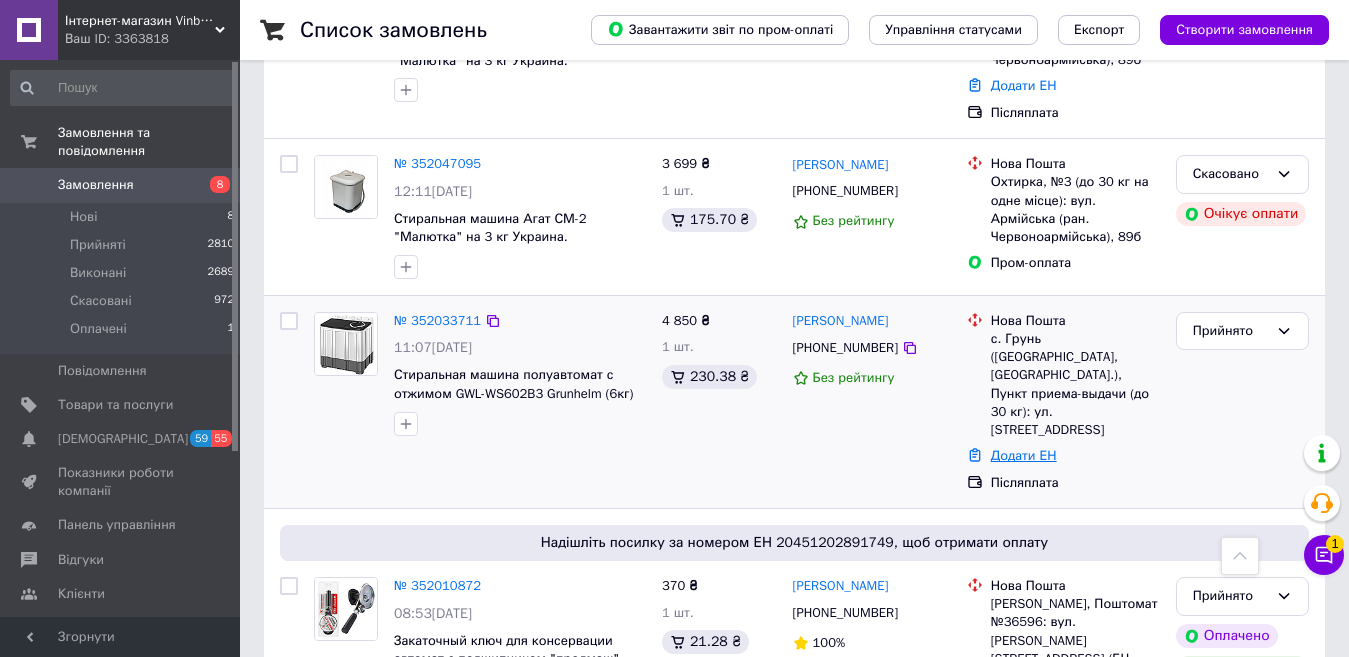 click on "Додати ЕН" at bounding box center [1024, 455] 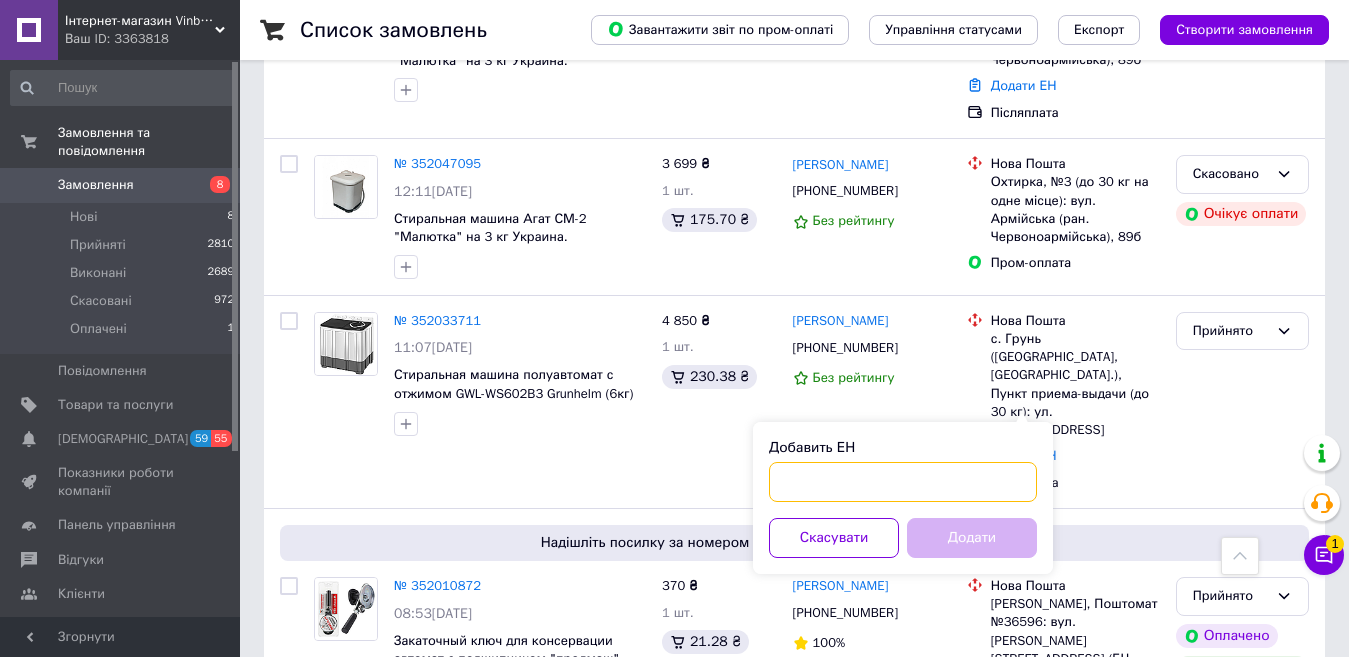 click on "Добавить ЕН" at bounding box center [903, 482] 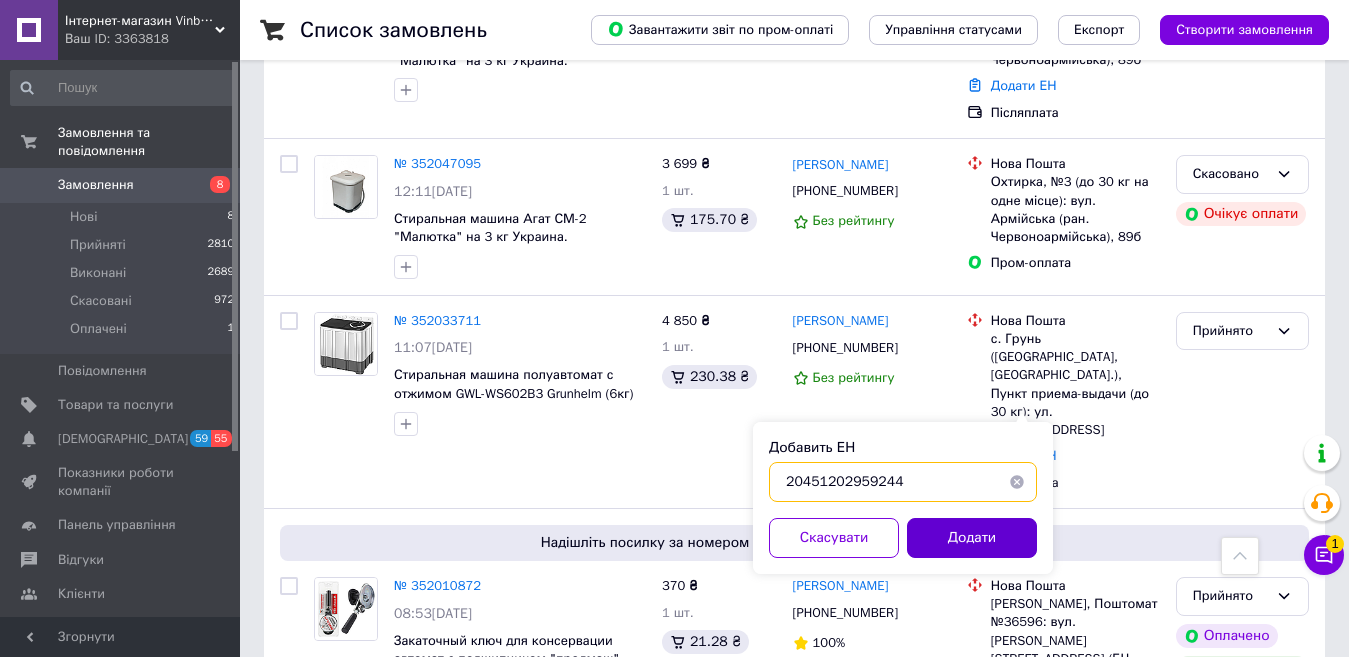 type on "20451202959244" 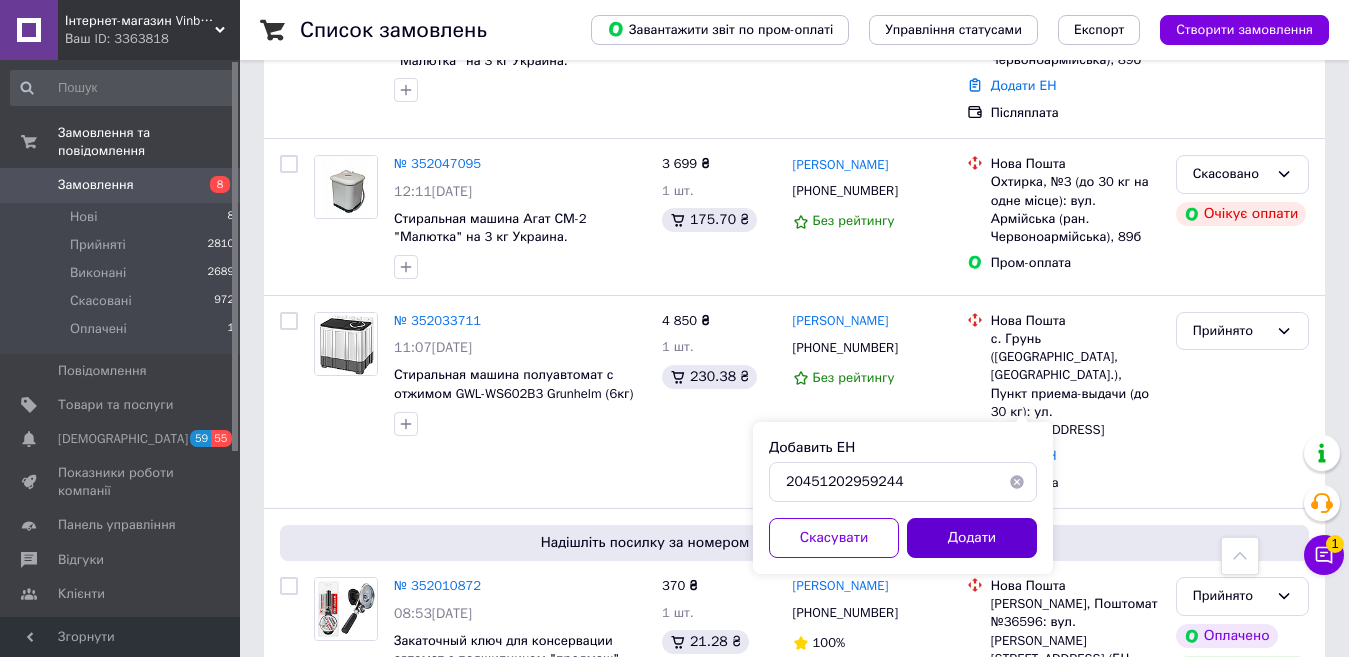 click on "Додати" at bounding box center (972, 538) 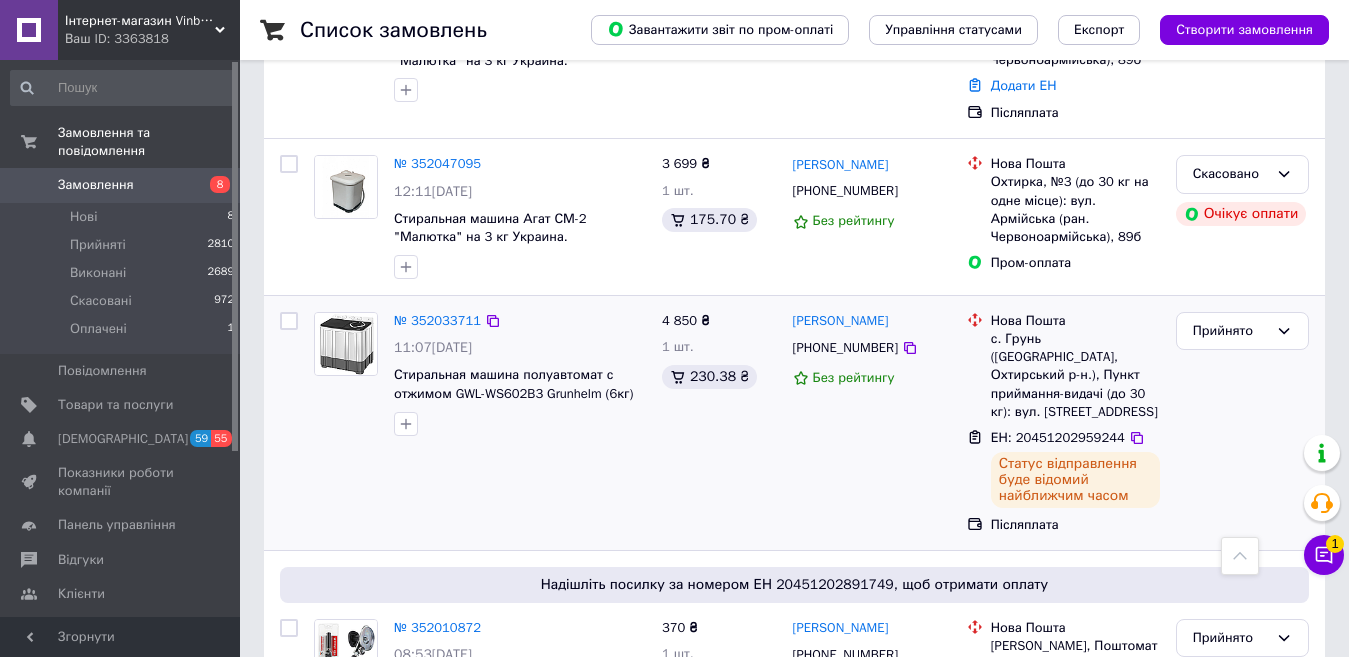 scroll, scrollTop: 300, scrollLeft: 0, axis: vertical 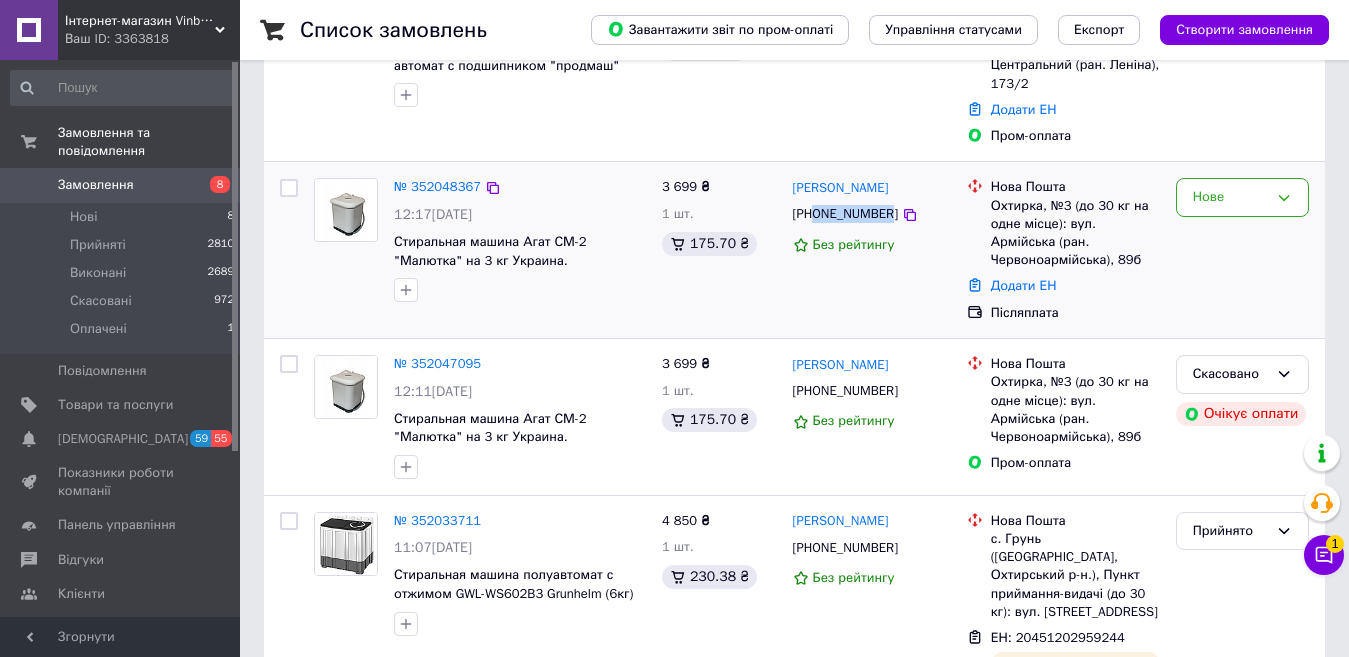 drag, startPoint x: 813, startPoint y: 197, endPoint x: 886, endPoint y: 199, distance: 73.02739 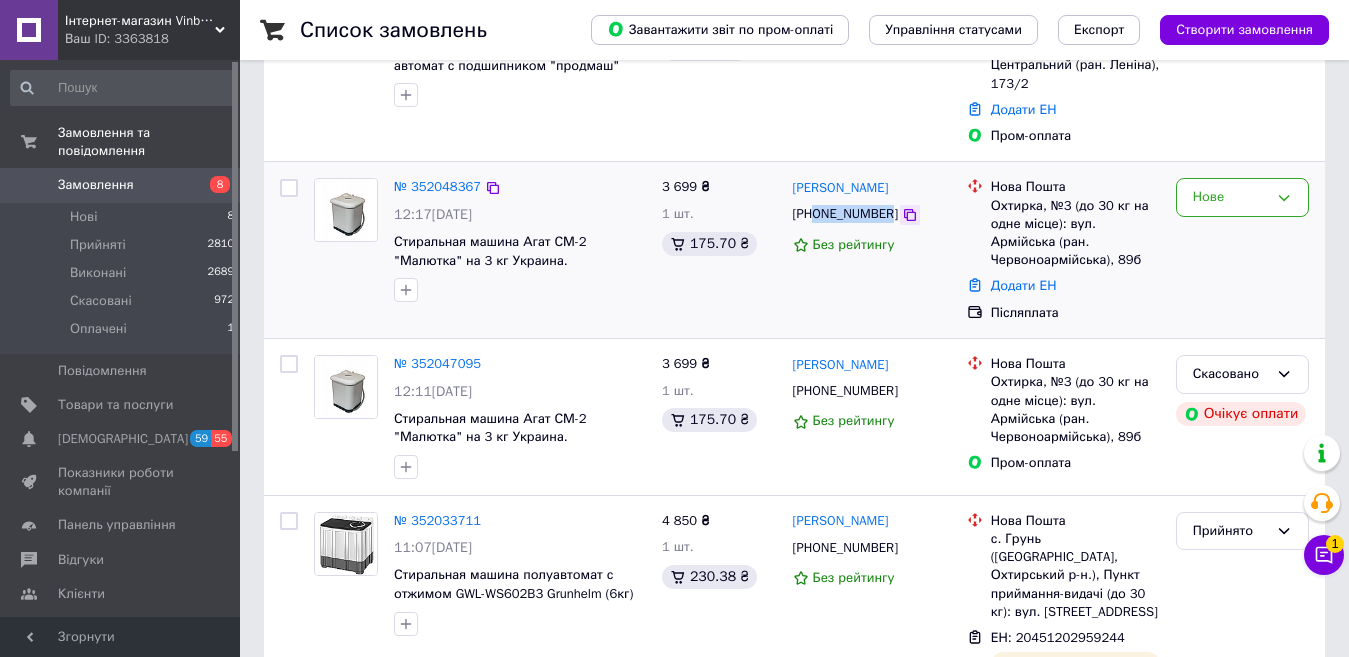 copy on "0990465280" 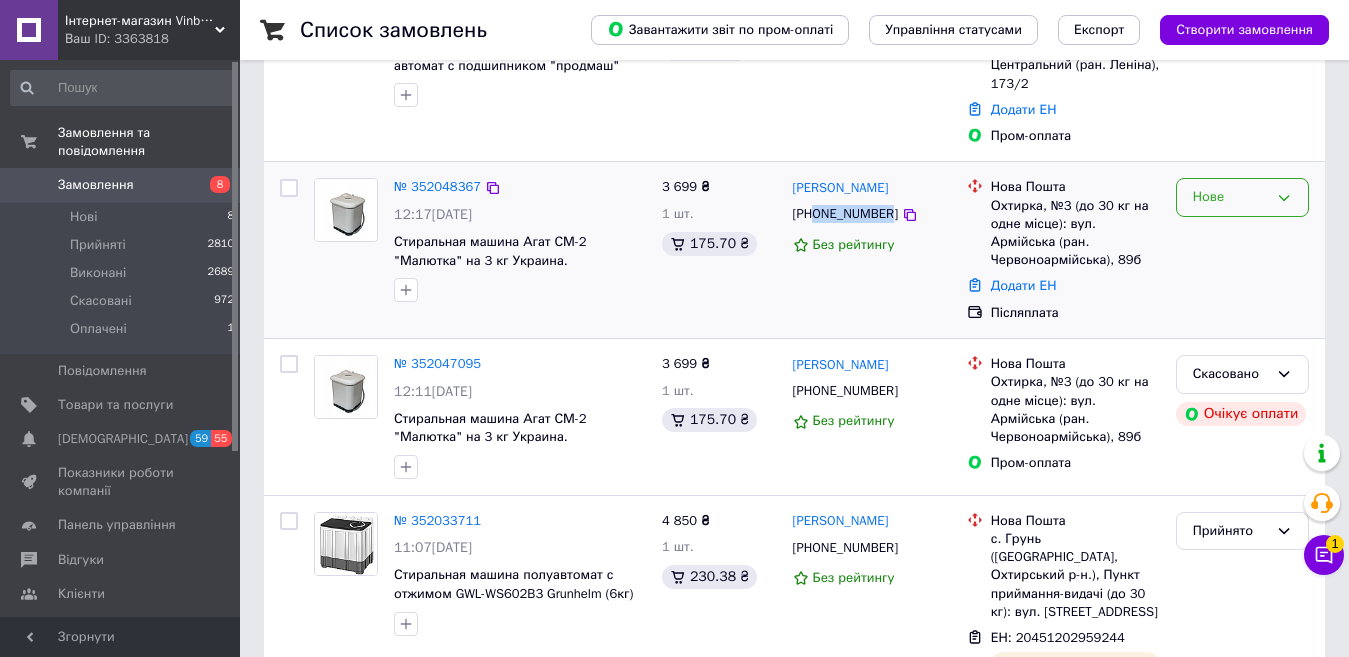click on "Нове" at bounding box center (1230, 197) 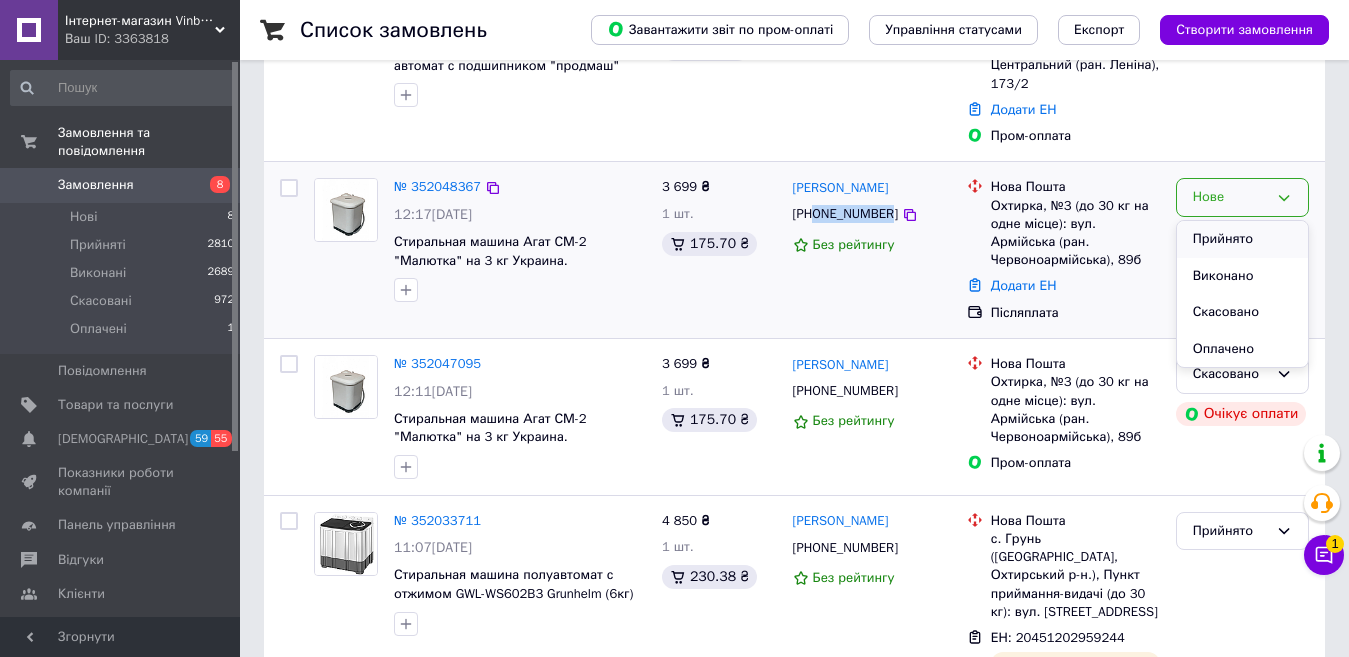 click on "Прийнято" at bounding box center [1242, 239] 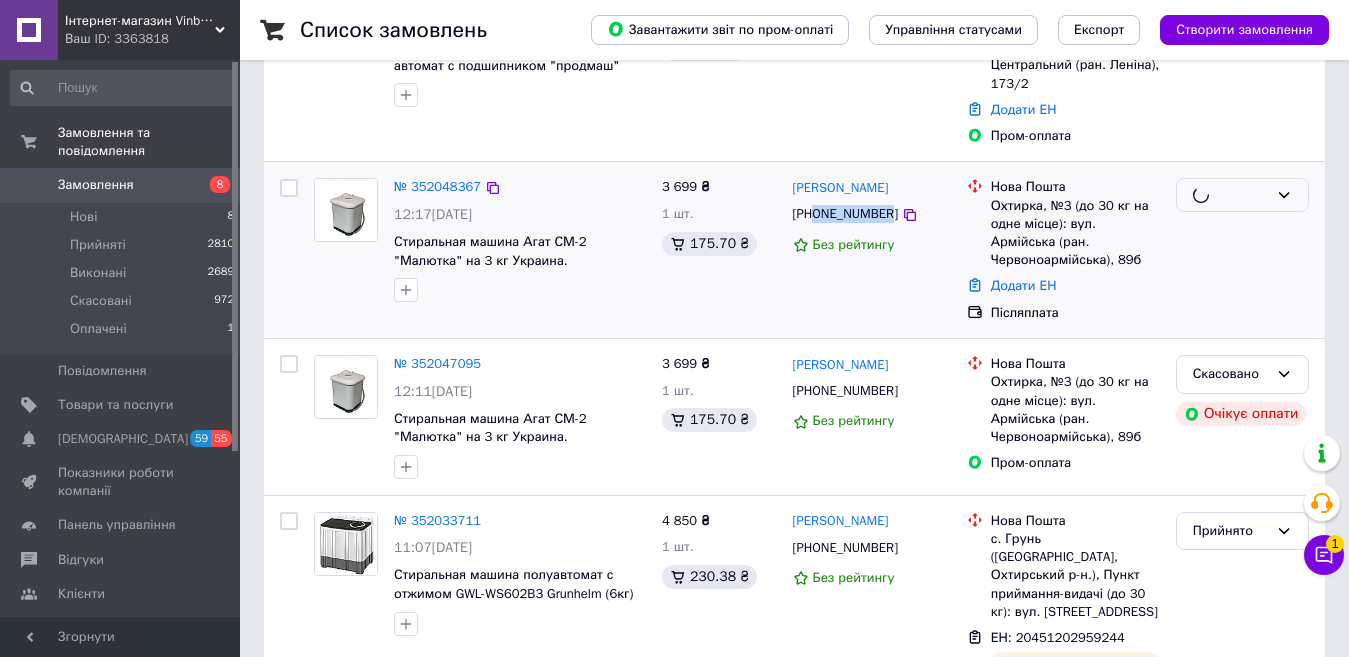 scroll, scrollTop: 400, scrollLeft: 0, axis: vertical 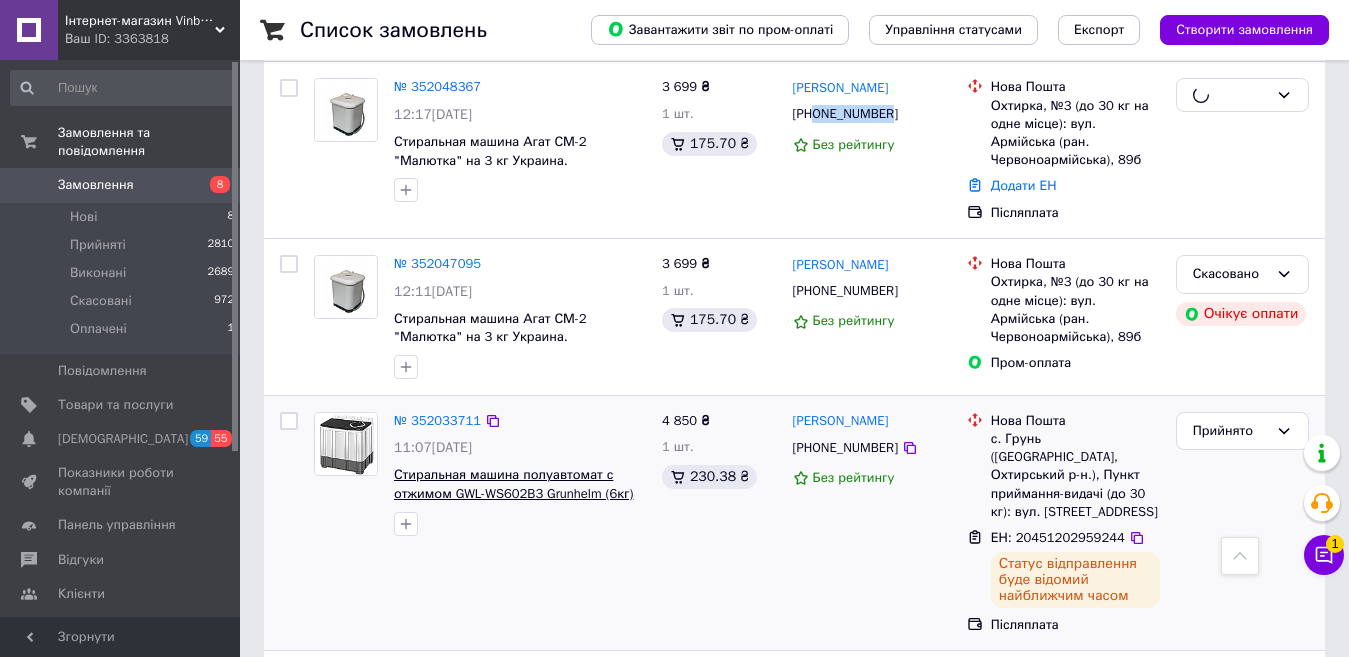 click on "Стиральная машина полуавтомат с отжимом GWL-WS602B3 Grunhelm (6кг)" at bounding box center (514, 484) 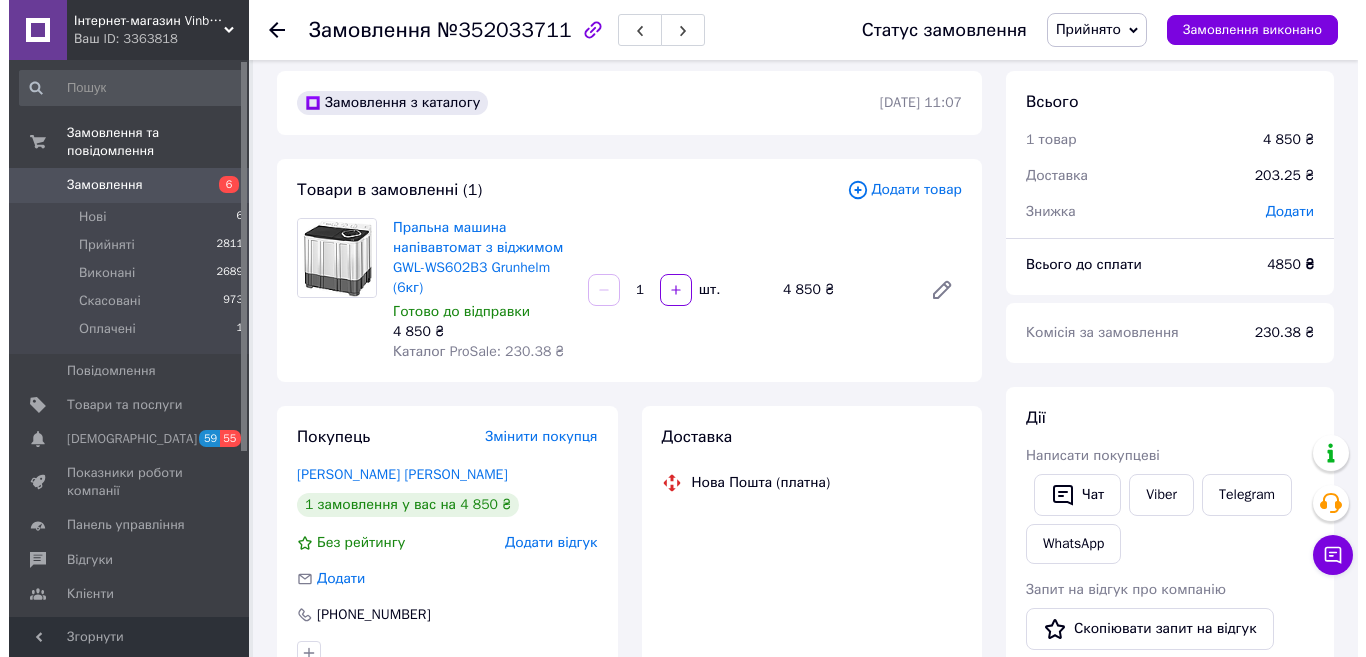 scroll, scrollTop: 200, scrollLeft: 0, axis: vertical 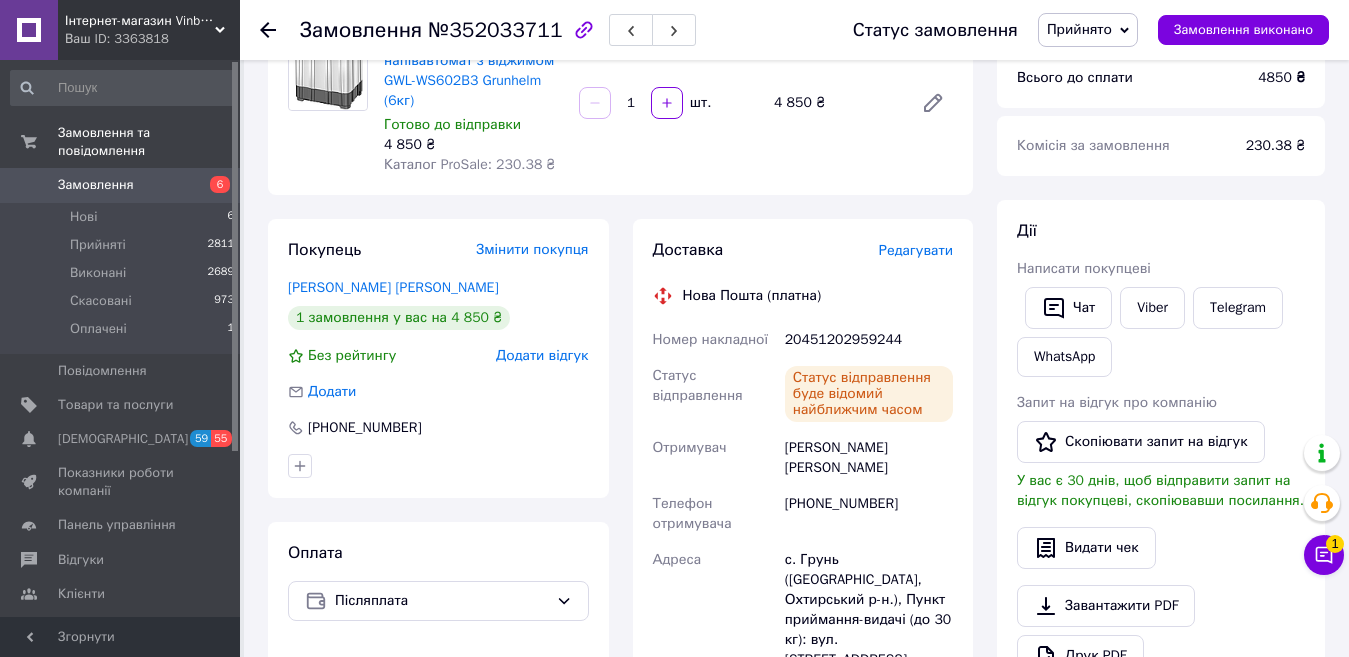 click on "Редагувати" at bounding box center [916, 250] 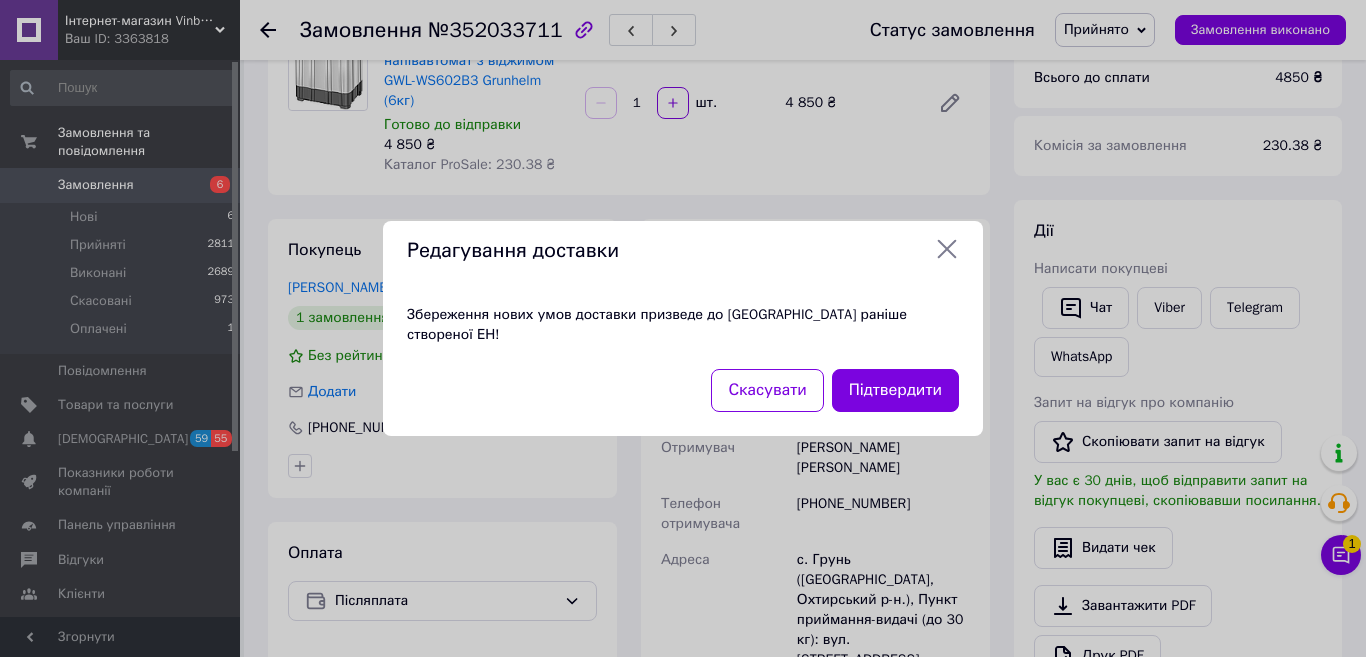 click on "Підтвердити" at bounding box center (895, 390) 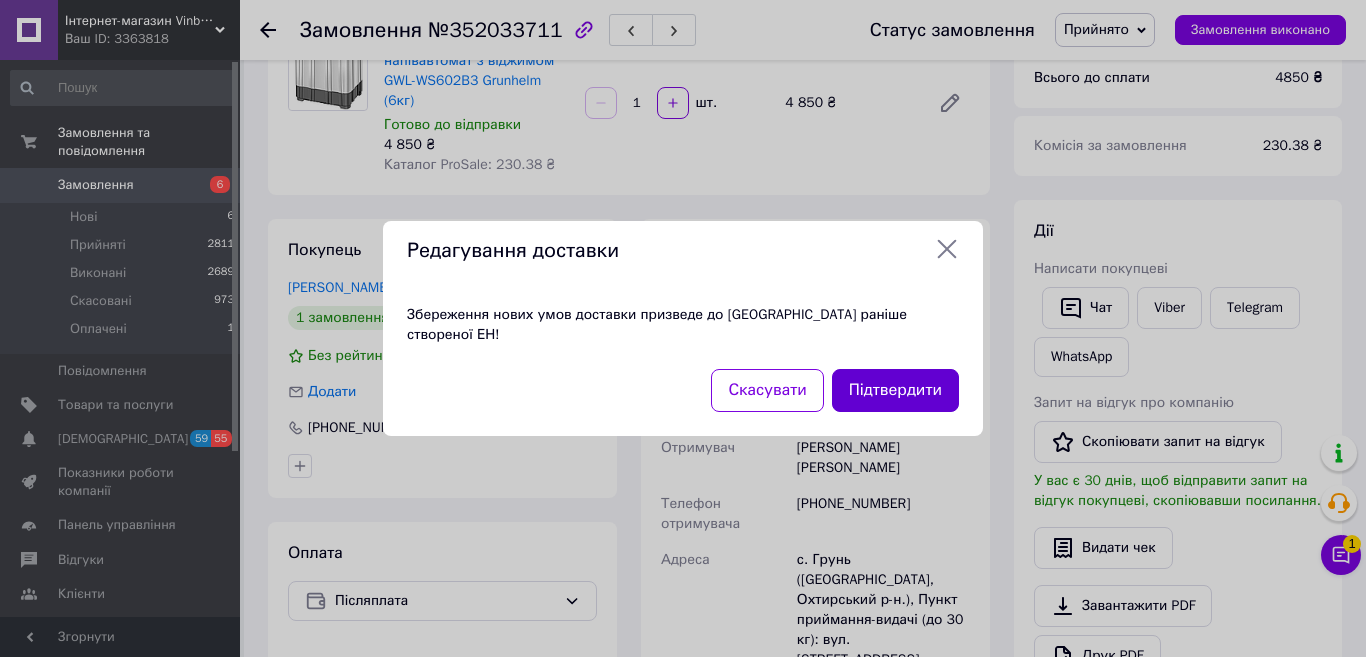 click on "Підтвердити" at bounding box center [895, 390] 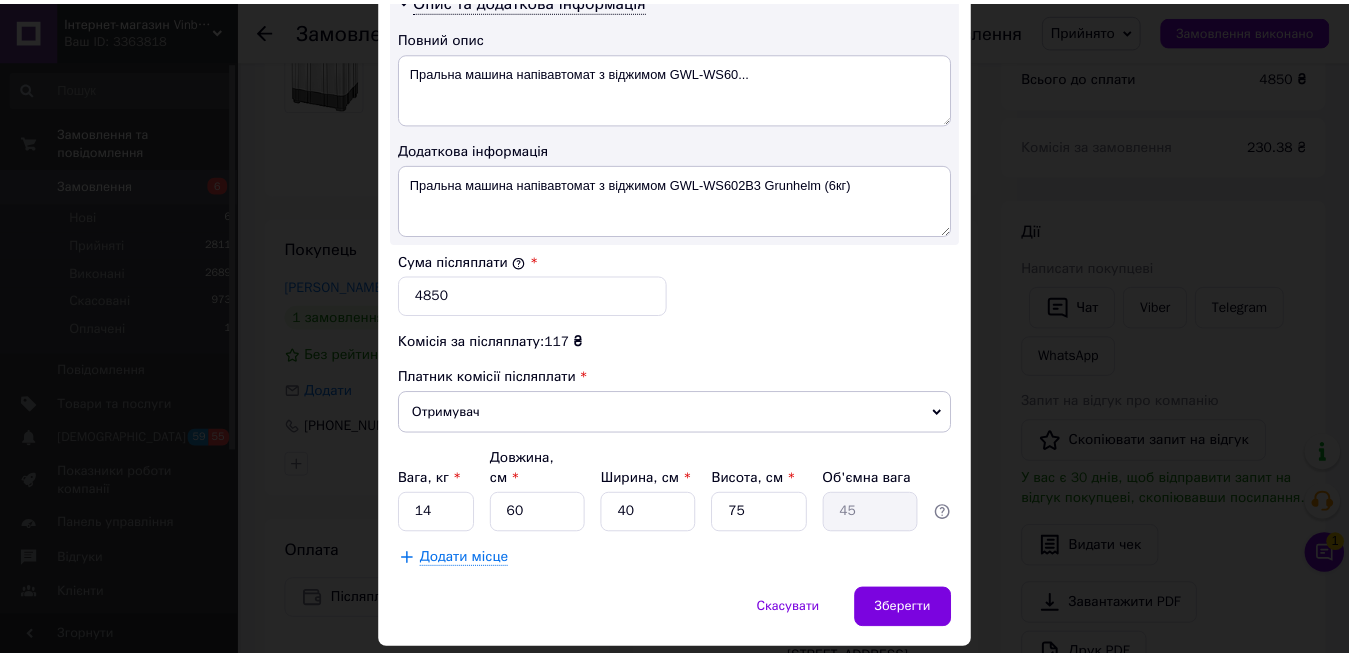 scroll, scrollTop: 1093, scrollLeft: 0, axis: vertical 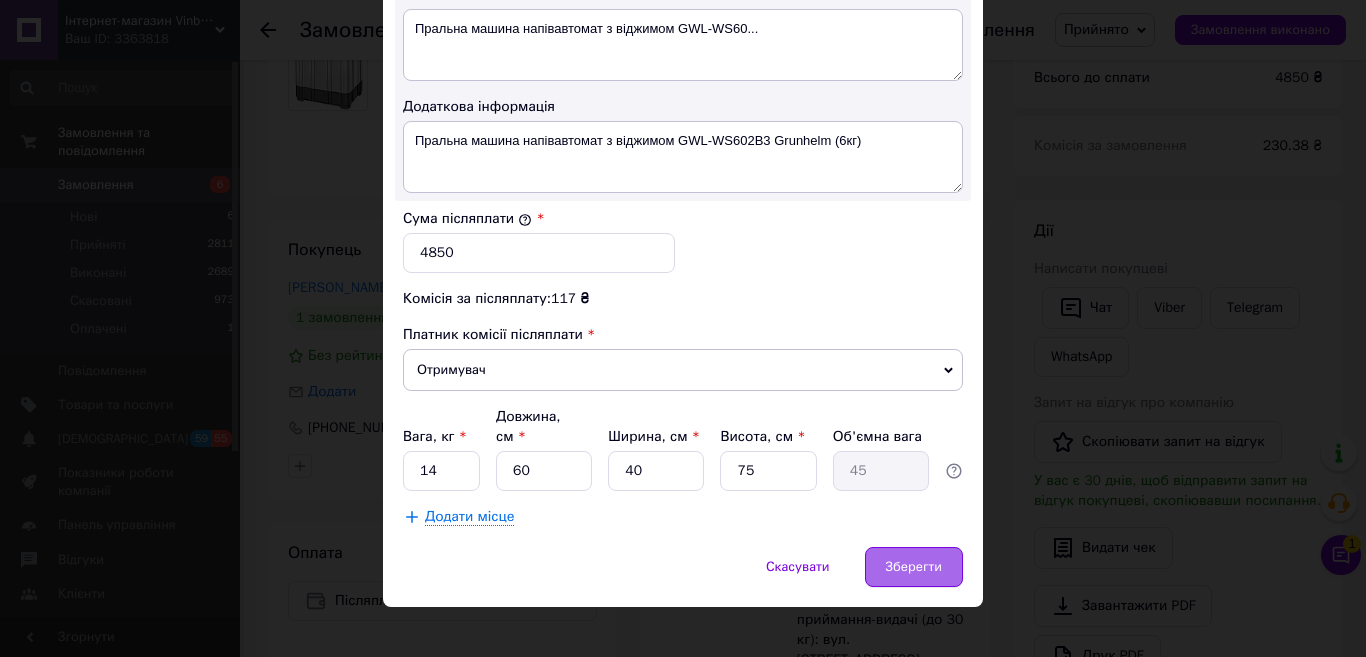click on "Зберегти" at bounding box center [914, 567] 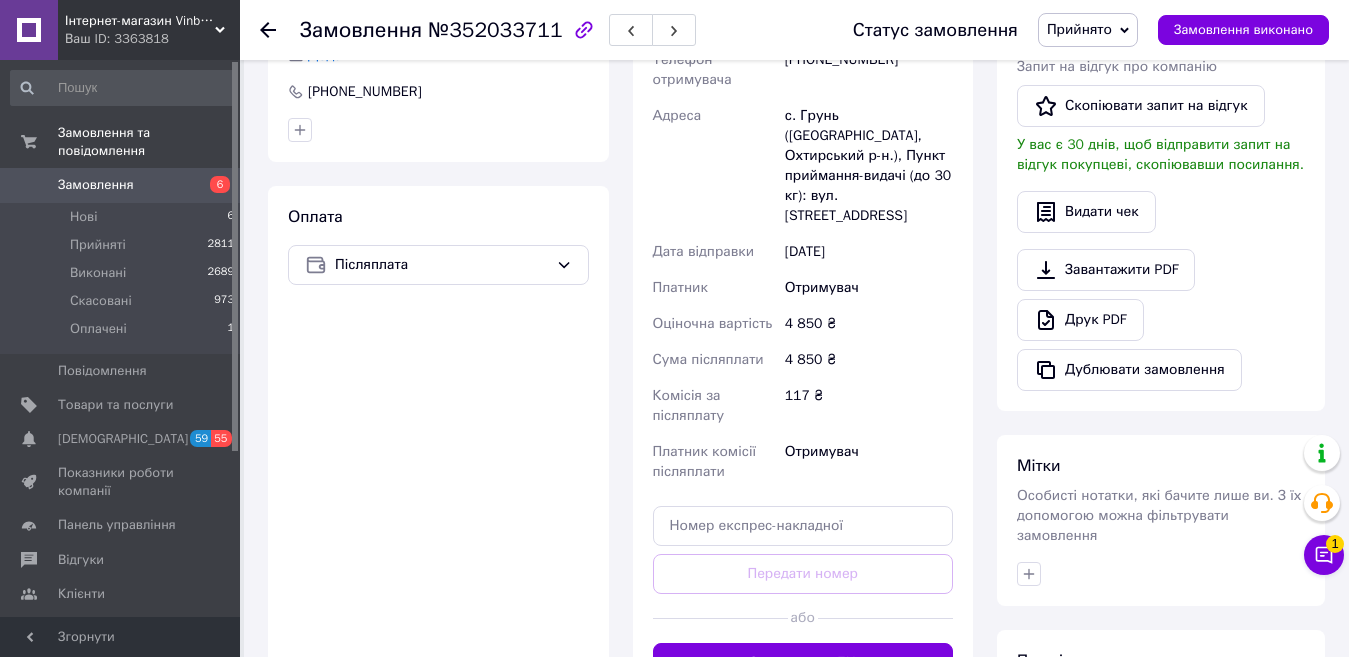 scroll, scrollTop: 500, scrollLeft: 0, axis: vertical 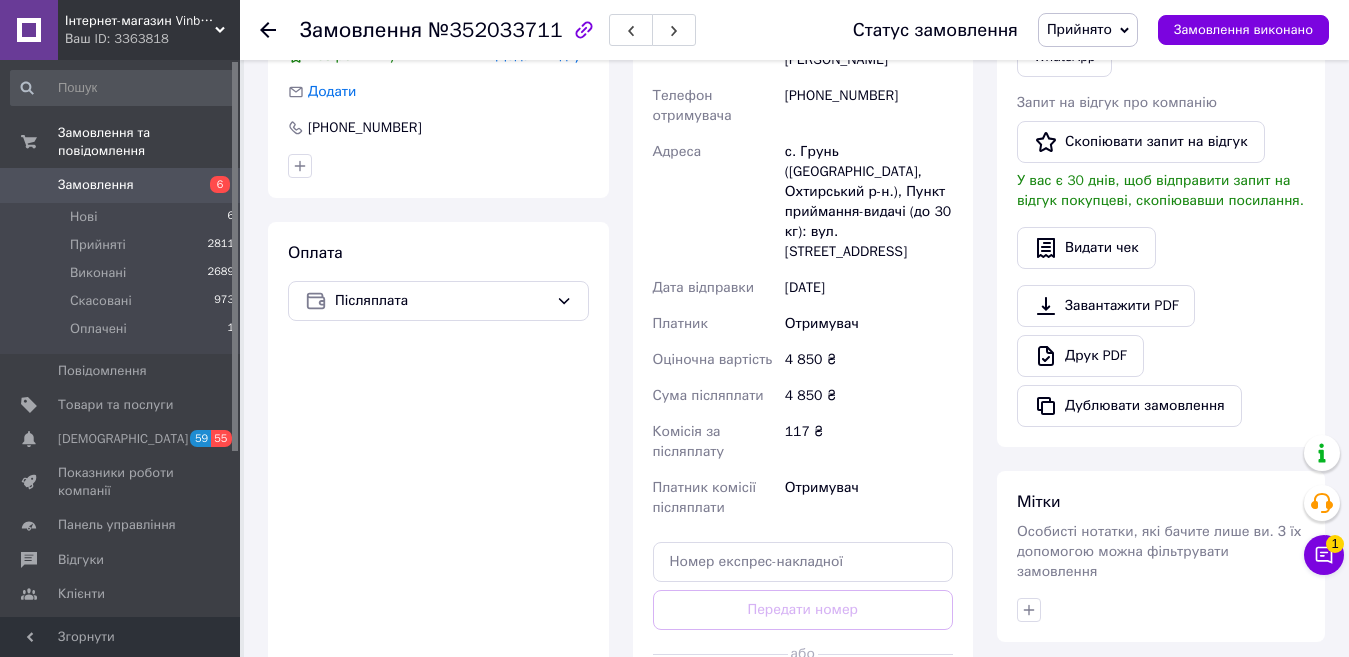 click on "Замовлення 6" at bounding box center (123, 185) 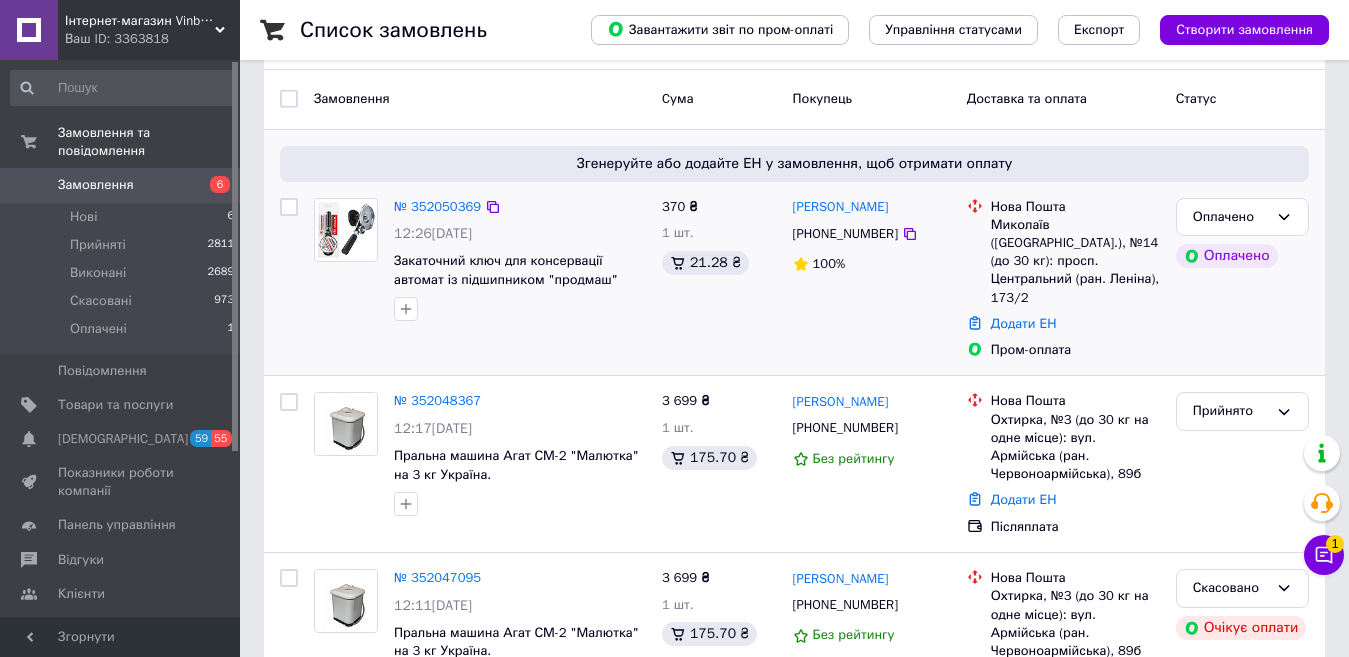 scroll, scrollTop: 200, scrollLeft: 0, axis: vertical 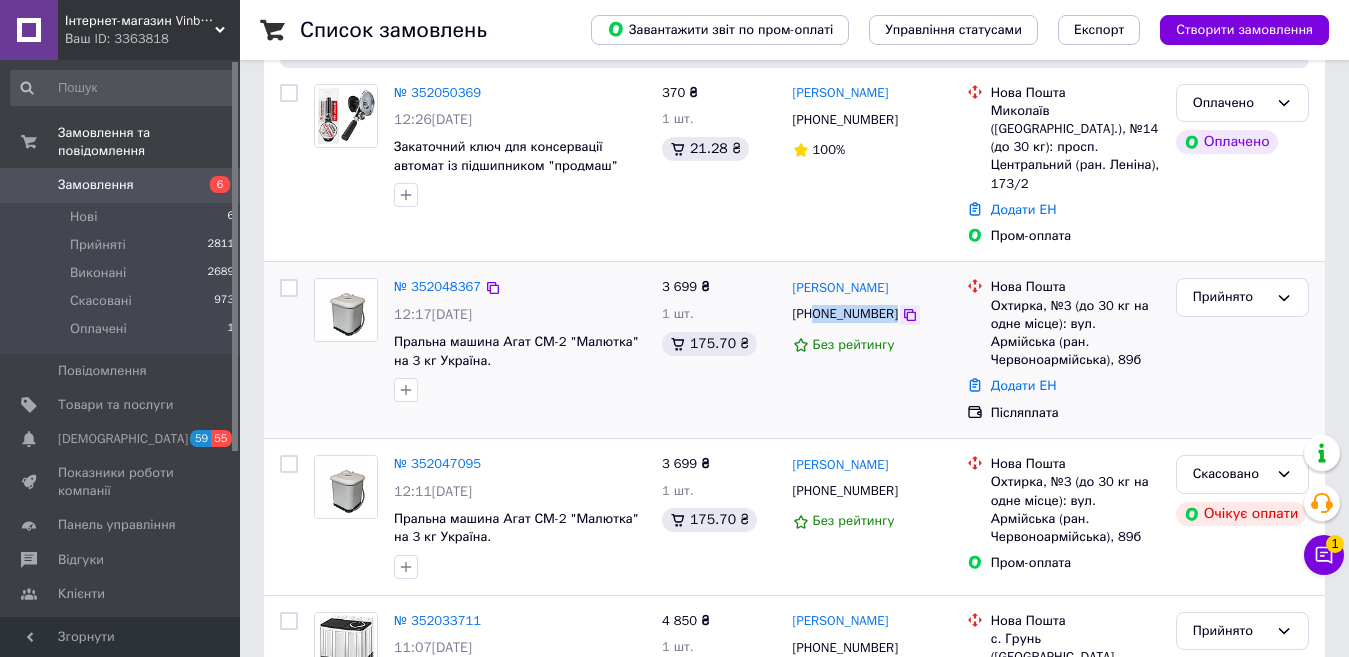 drag, startPoint x: 818, startPoint y: 301, endPoint x: 887, endPoint y: 305, distance: 69.115845 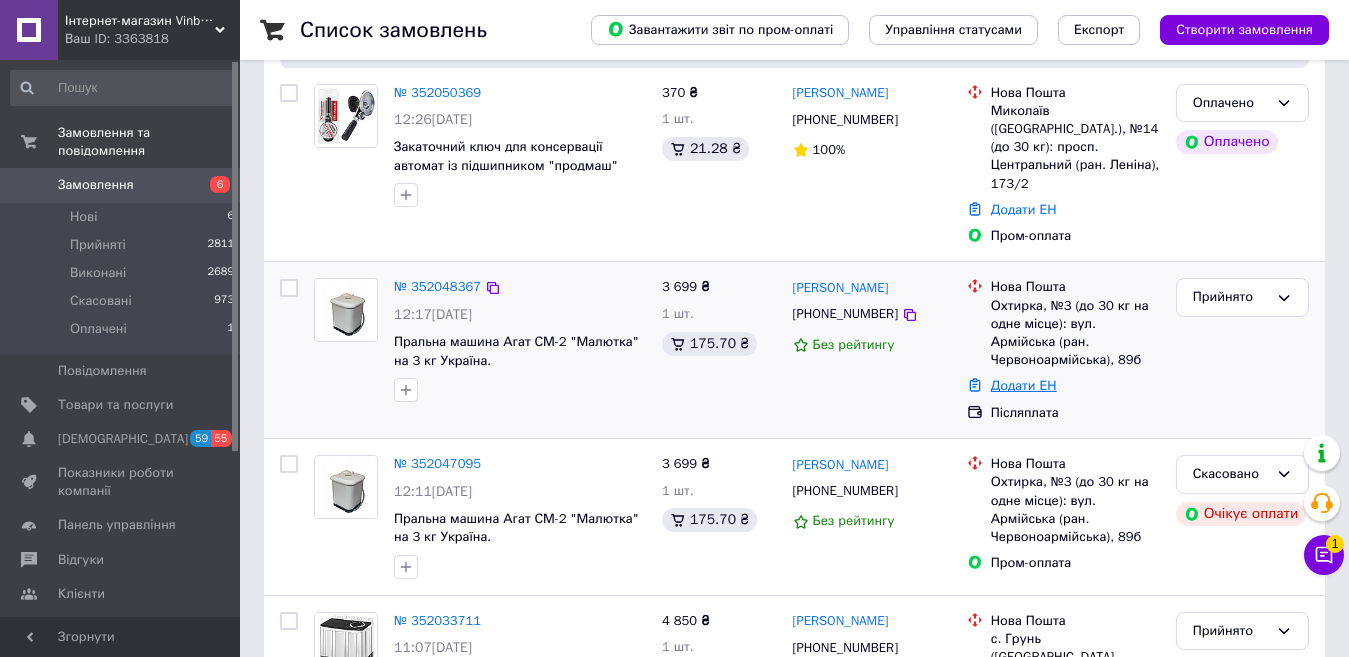 click on "Додати ЕН" at bounding box center [1024, 385] 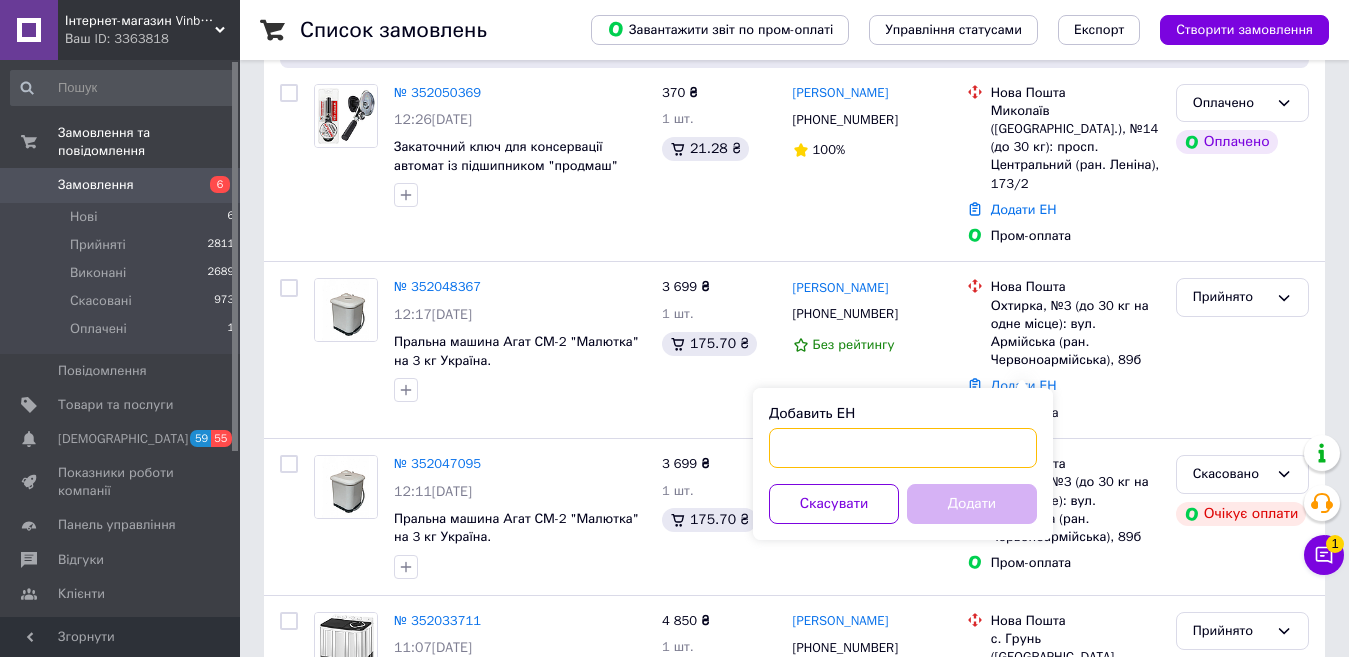 click on "Добавить ЕН" at bounding box center (903, 448) 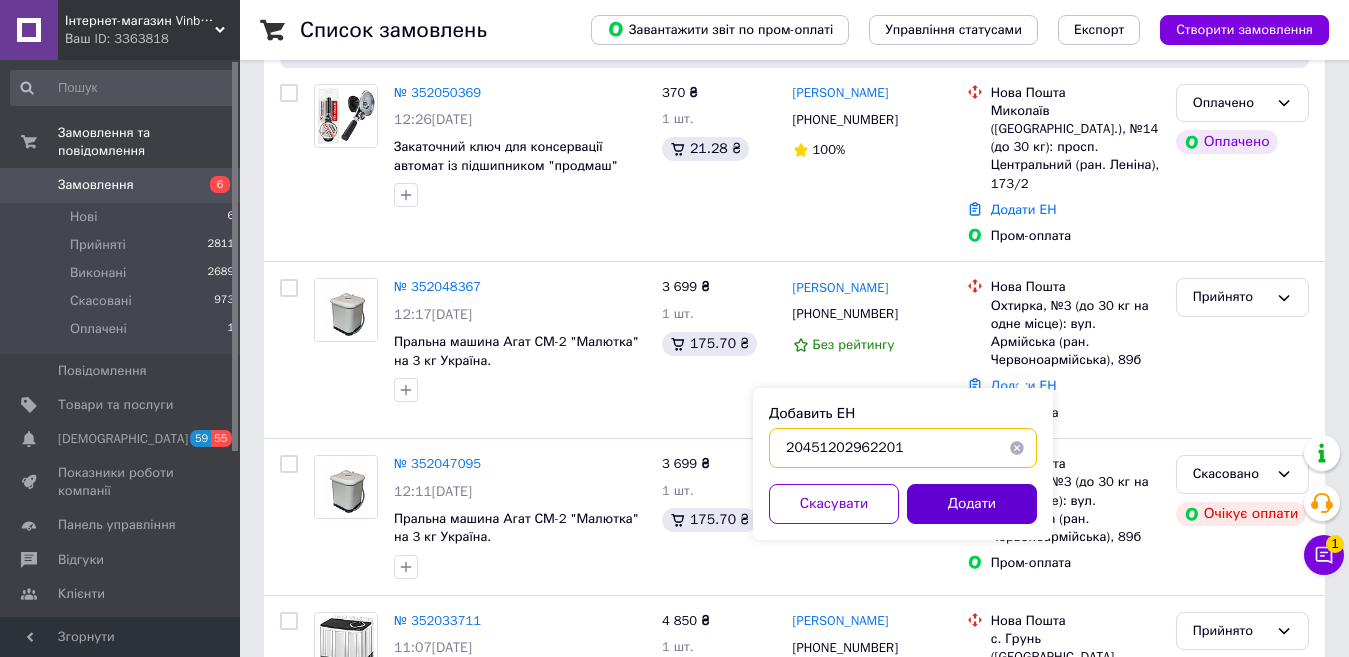 type on "20451202962201" 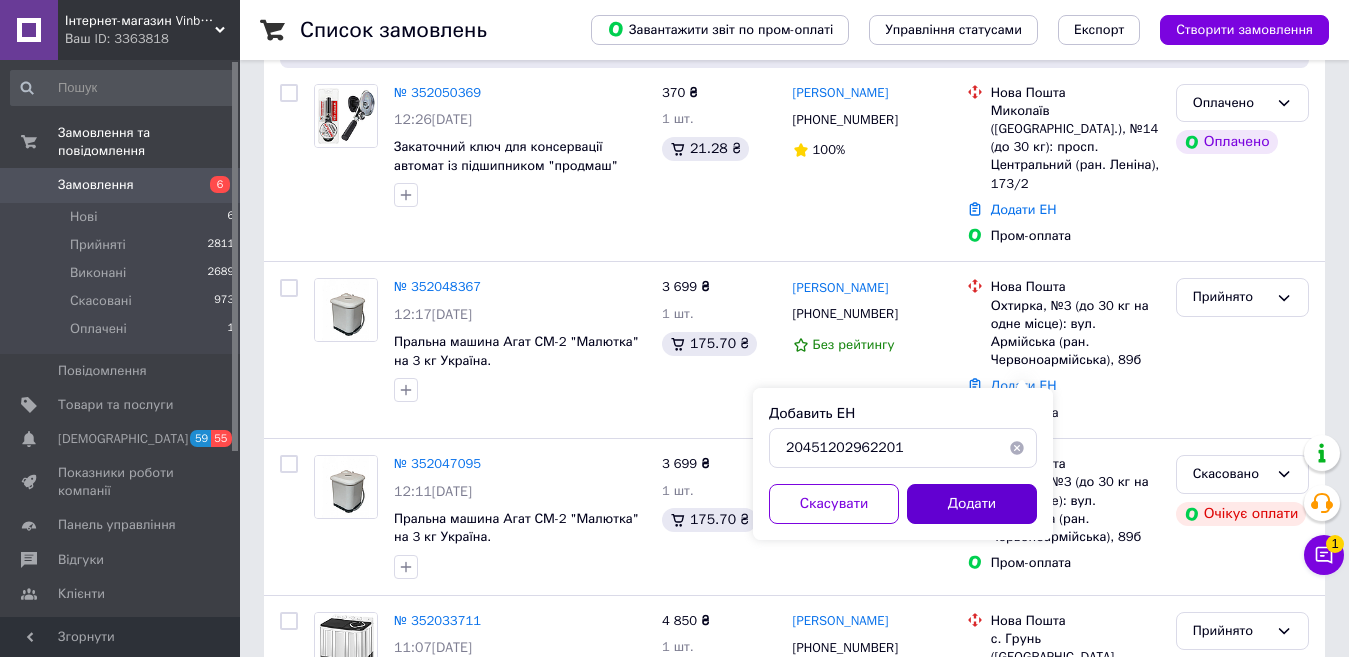 click on "Додати" at bounding box center [972, 504] 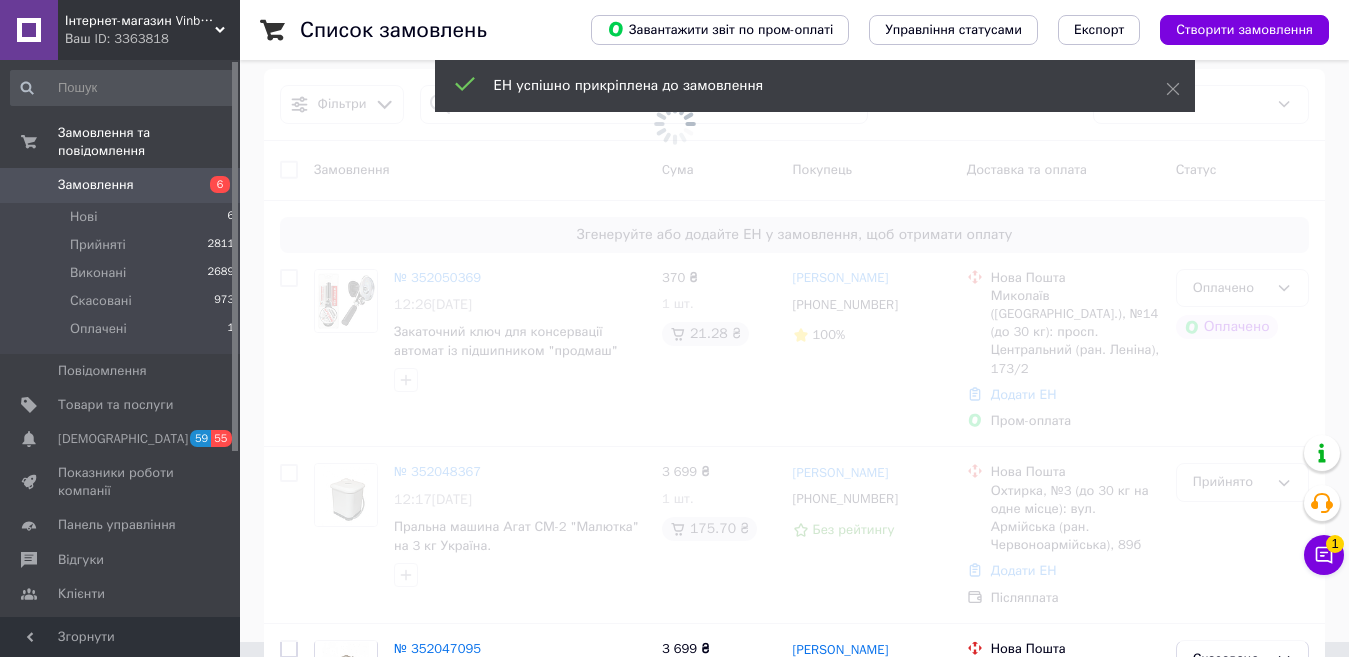 scroll, scrollTop: 0, scrollLeft: 0, axis: both 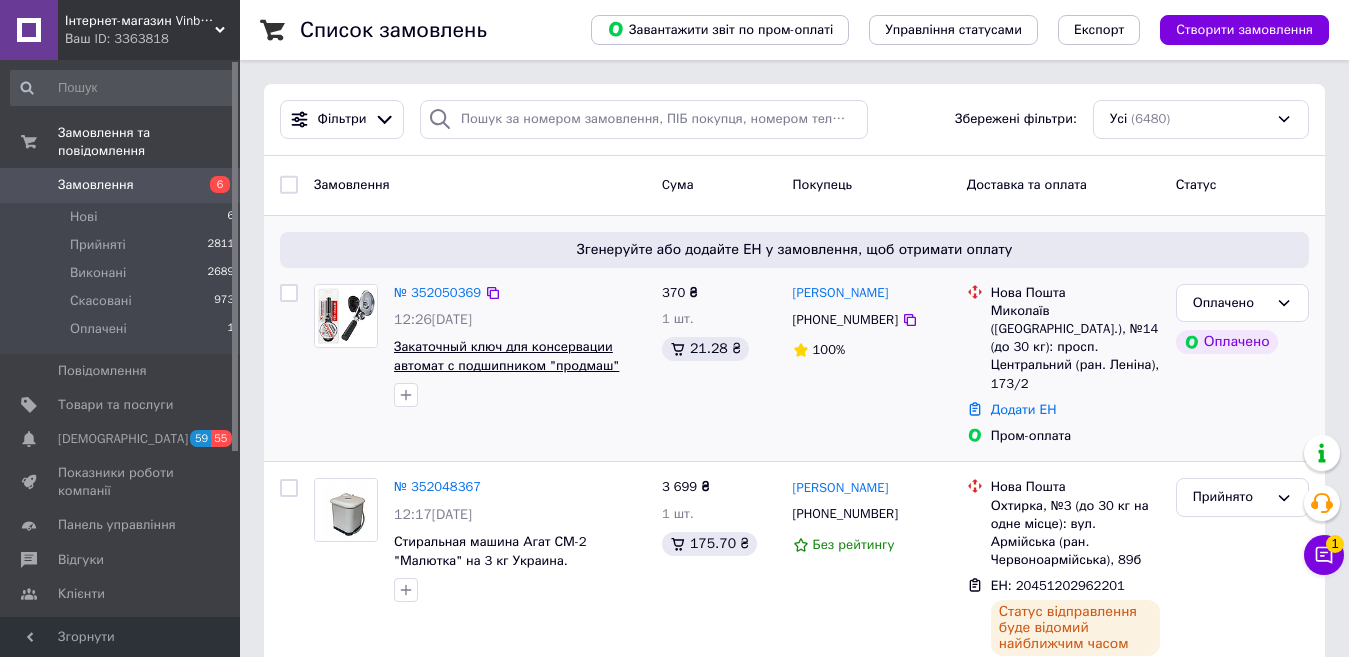 click on "Закаточный ключ для консервации автомат с подшипником "продмаш" черкассы закаточная машинка мза-п люкс" at bounding box center [508, 374] 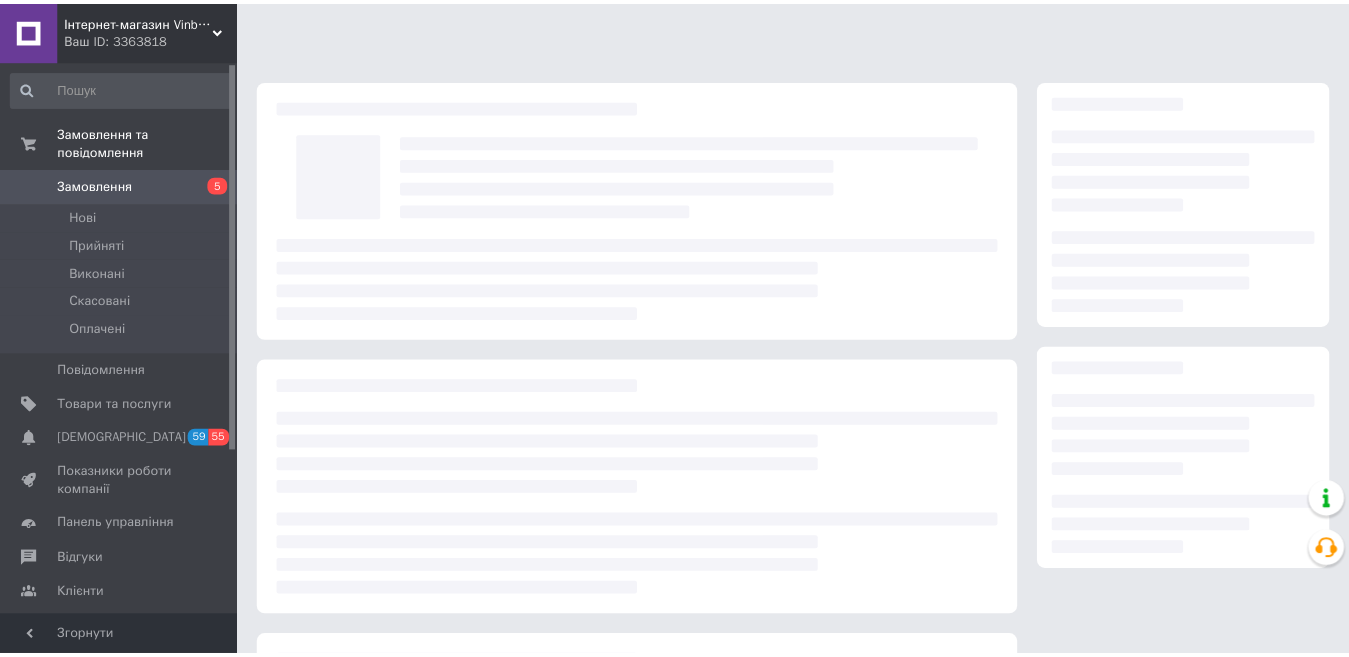 scroll, scrollTop: 0, scrollLeft: 0, axis: both 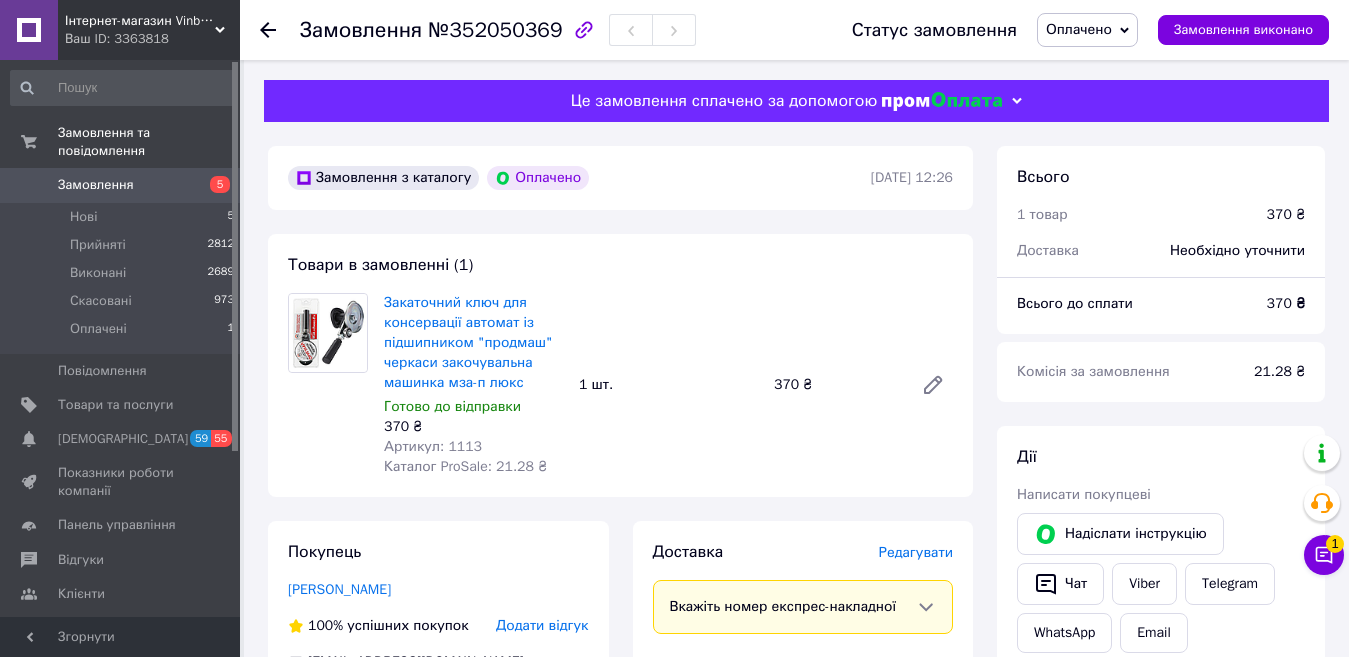 click on "Замовлення" at bounding box center (121, 185) 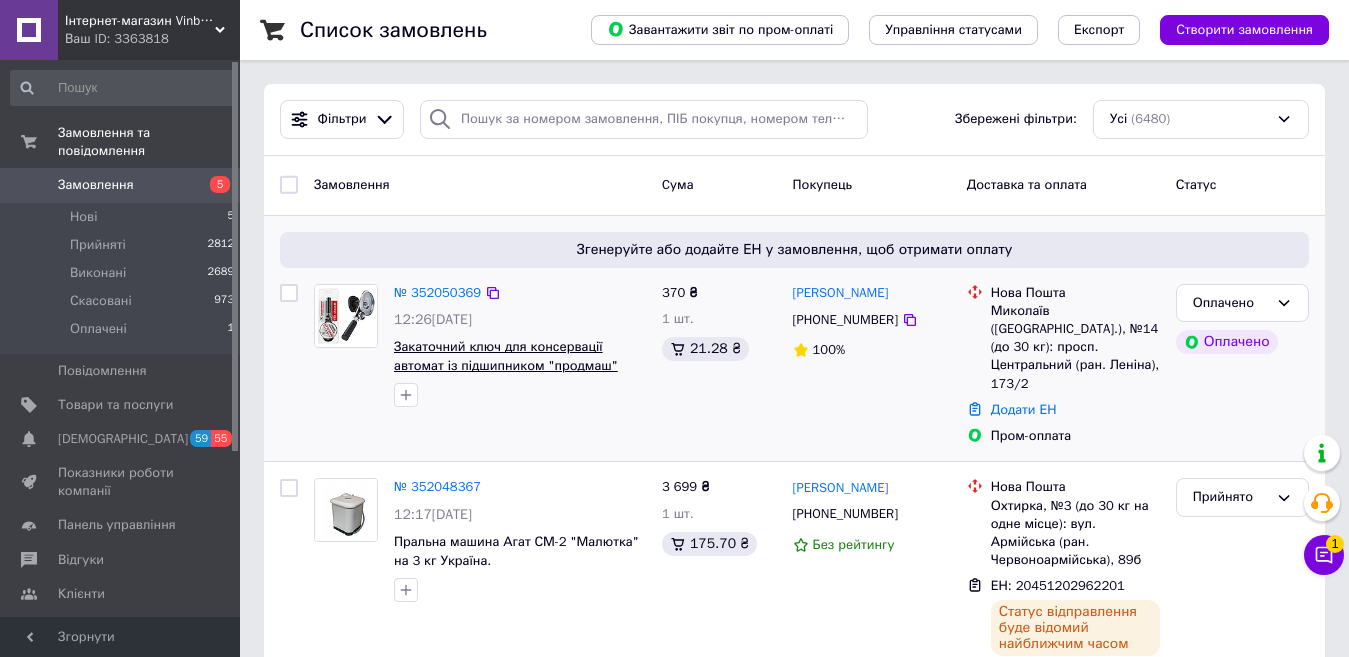 click on "Закаточний ключ для консервації автомат із підшипником "продмаш" черкаси закочувальна машинка мза-п люкс" at bounding box center (512, 374) 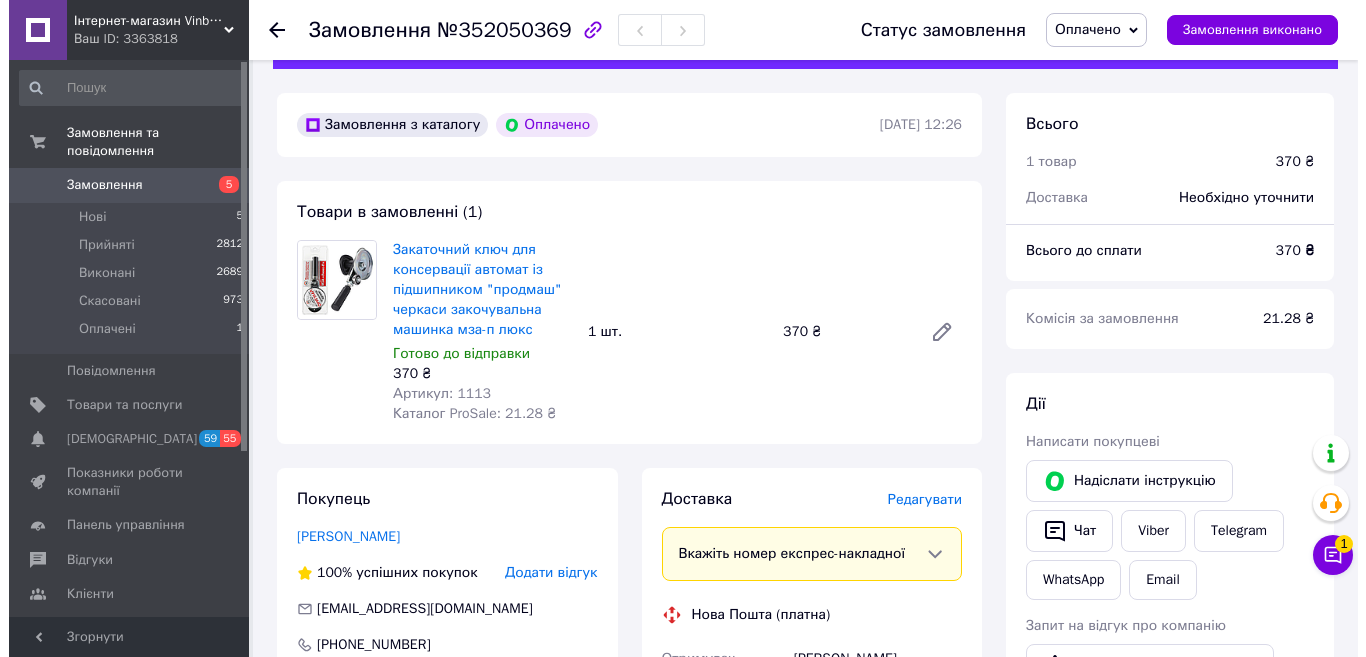 scroll, scrollTop: 100, scrollLeft: 0, axis: vertical 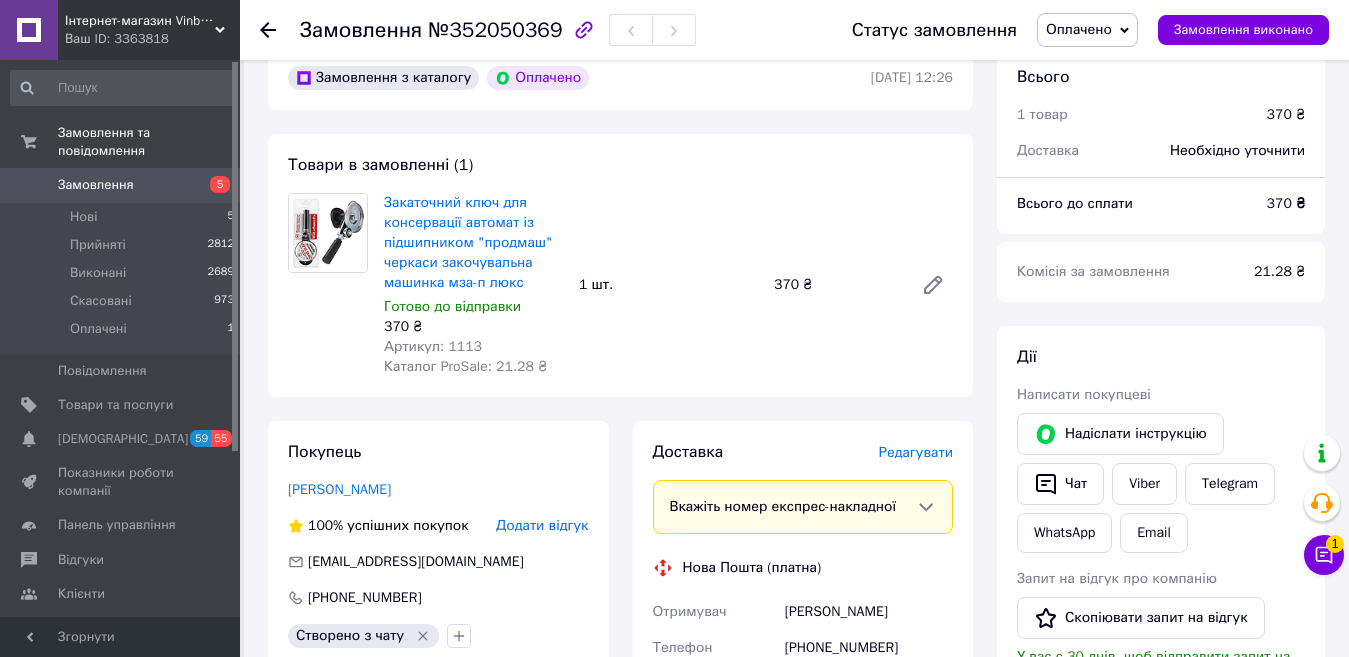 click on "Редагувати" at bounding box center [916, 452] 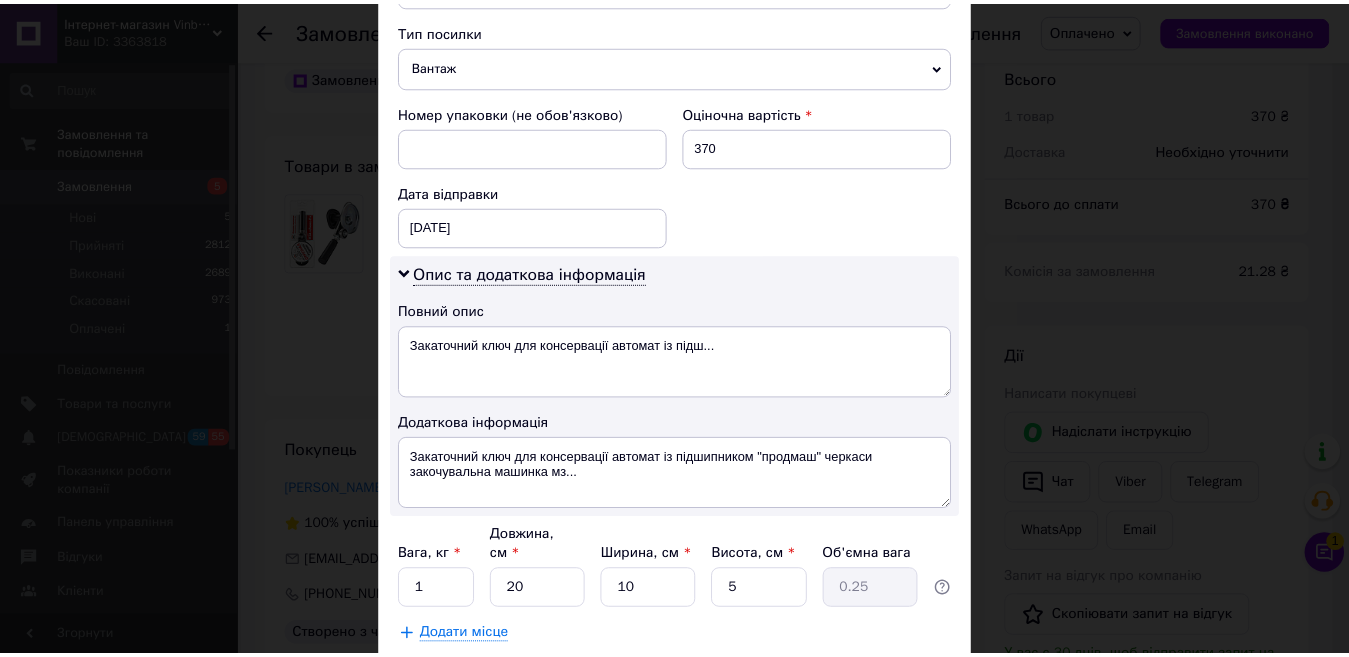 scroll, scrollTop: 895, scrollLeft: 0, axis: vertical 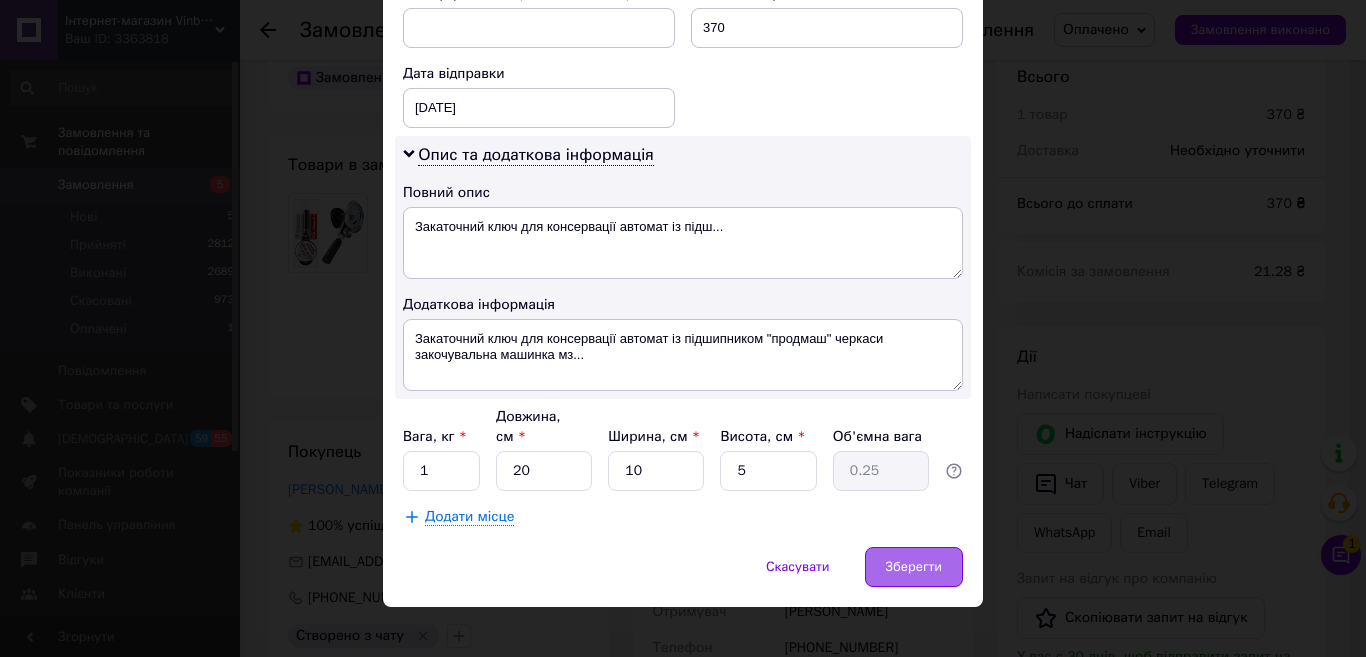 click on "Зберегти" at bounding box center [914, 567] 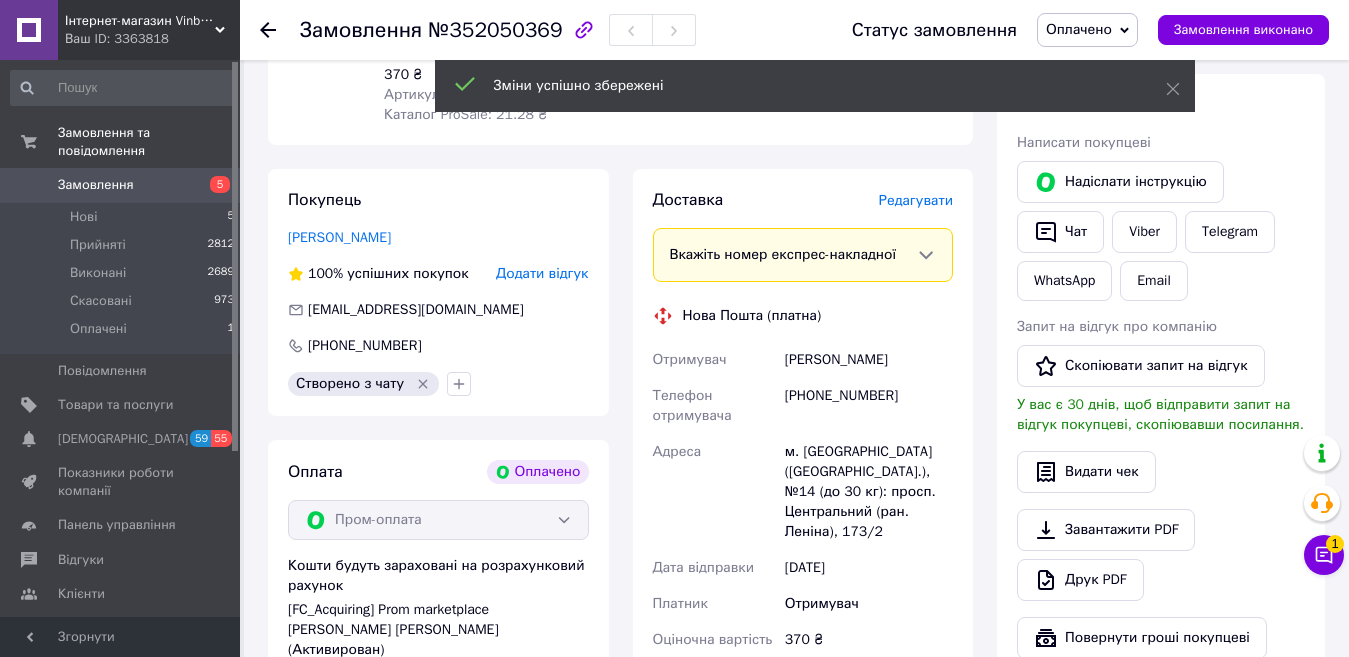 scroll, scrollTop: 600, scrollLeft: 0, axis: vertical 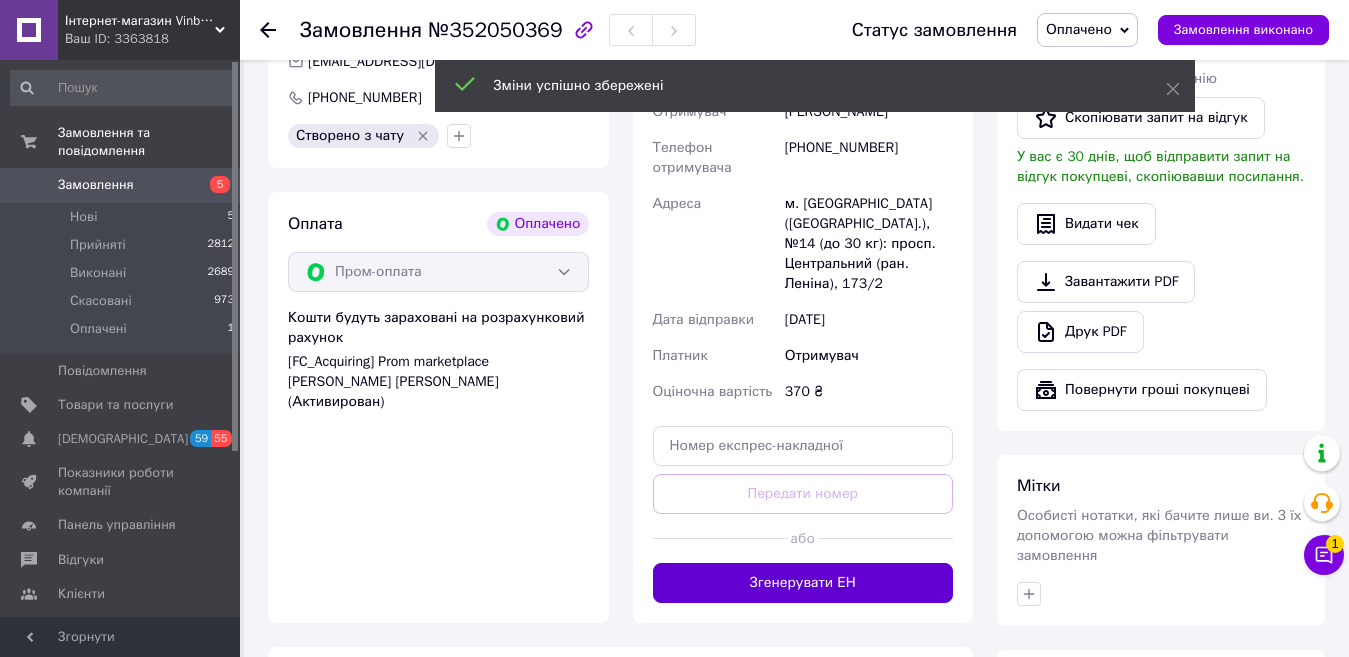 click on "Згенерувати ЕН" at bounding box center [803, 583] 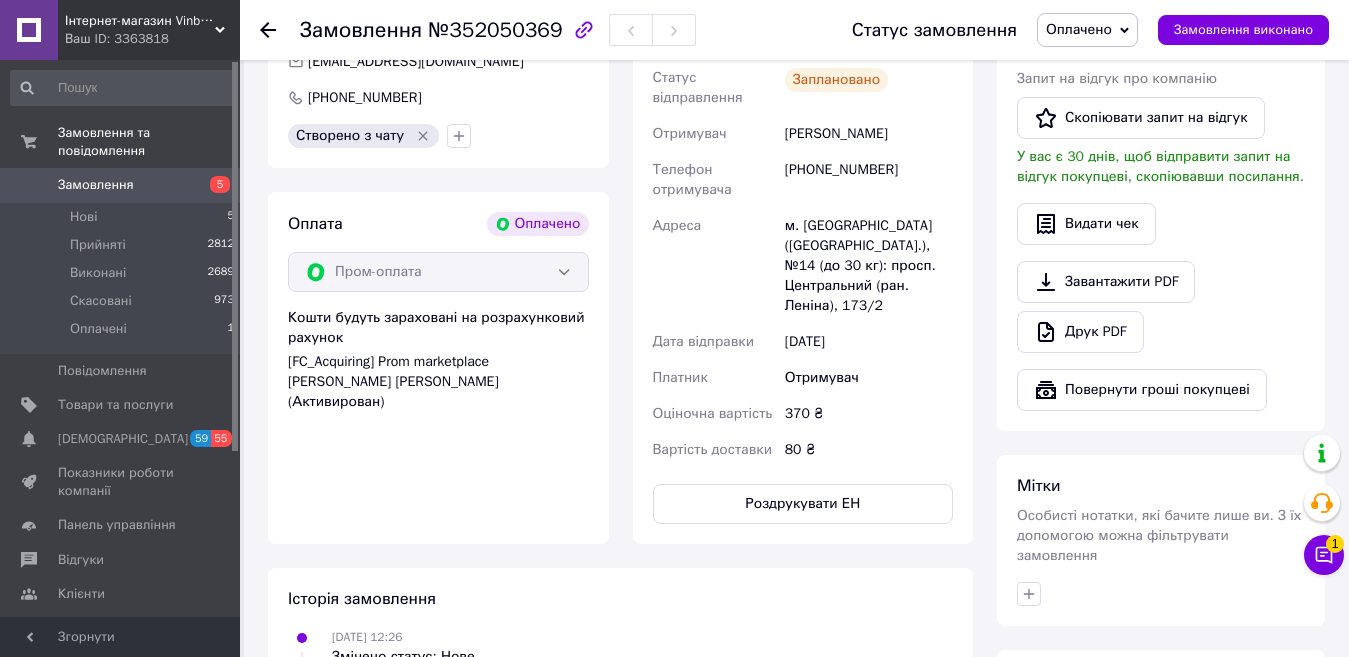 scroll, scrollTop: 400, scrollLeft: 0, axis: vertical 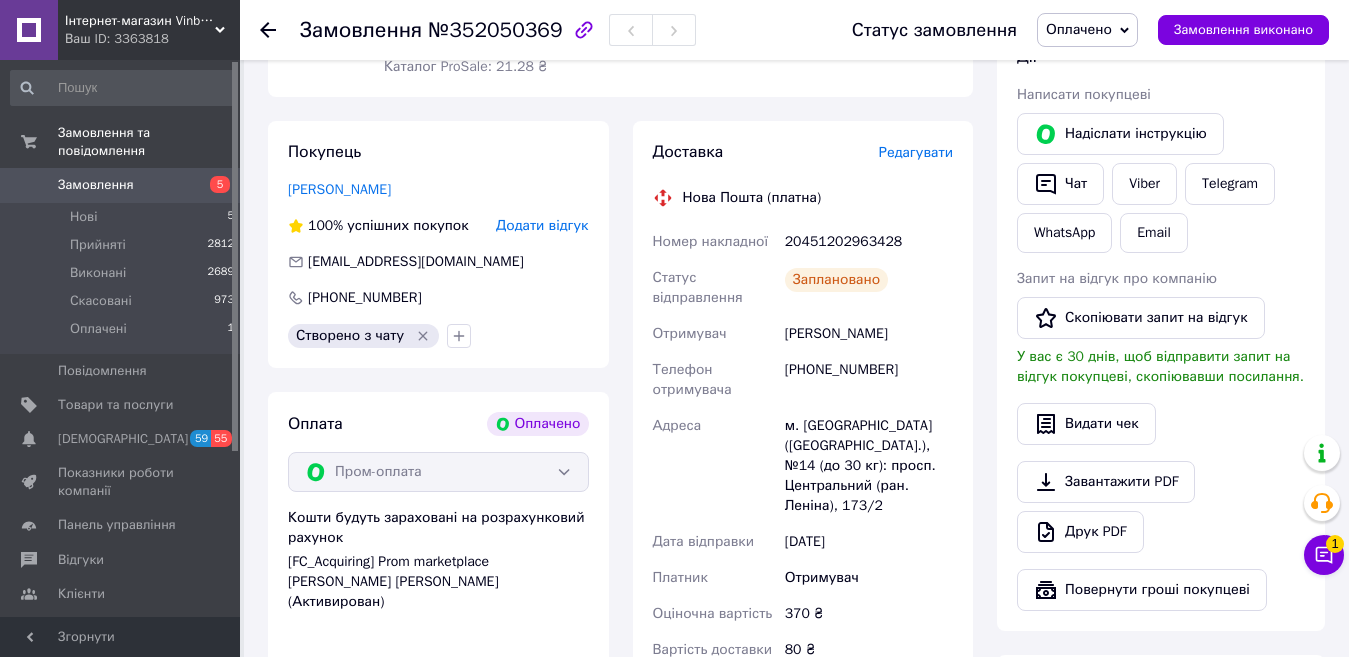 click on "Замовлення" at bounding box center [121, 185] 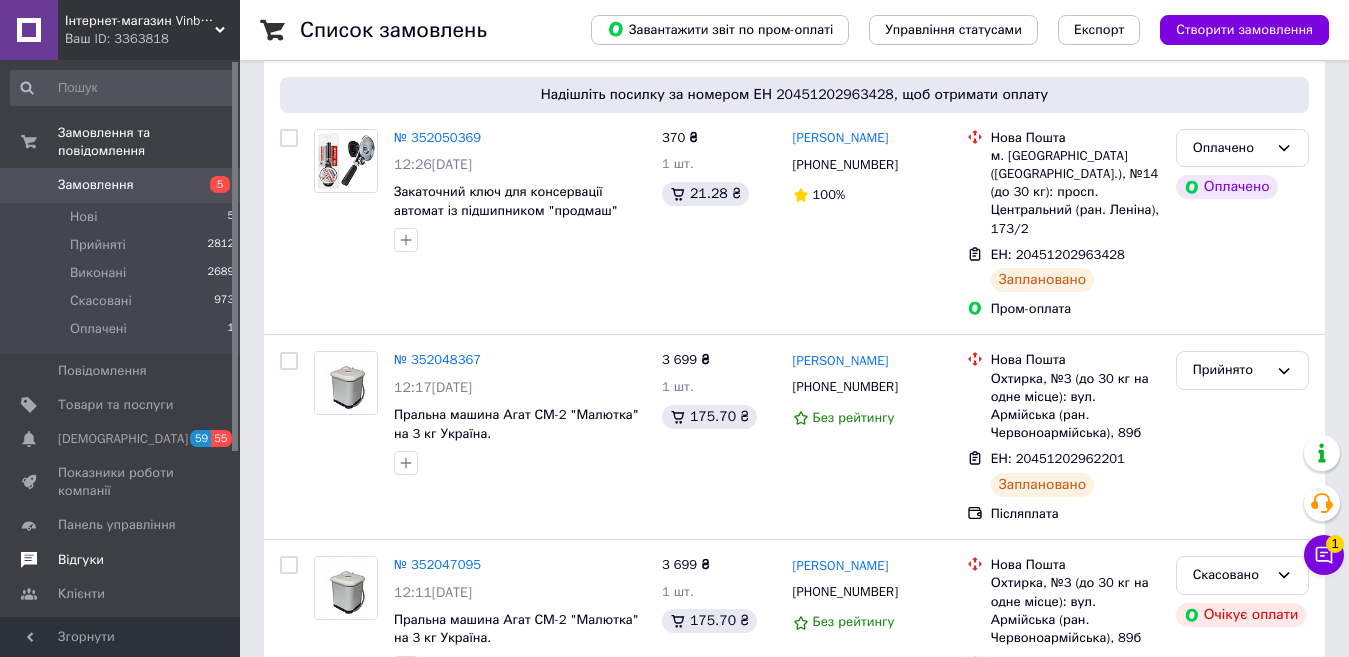 scroll, scrollTop: 300, scrollLeft: 0, axis: vertical 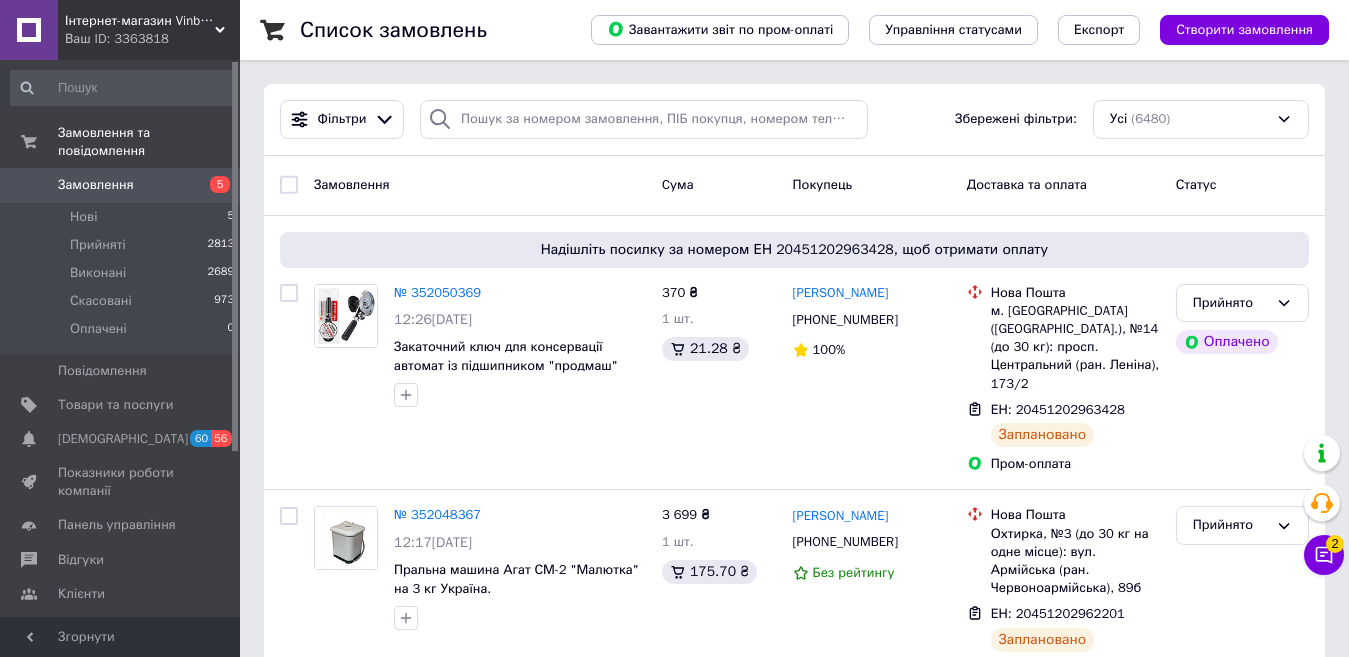 click on "Чат з покупцем 2" at bounding box center [1324, 555] 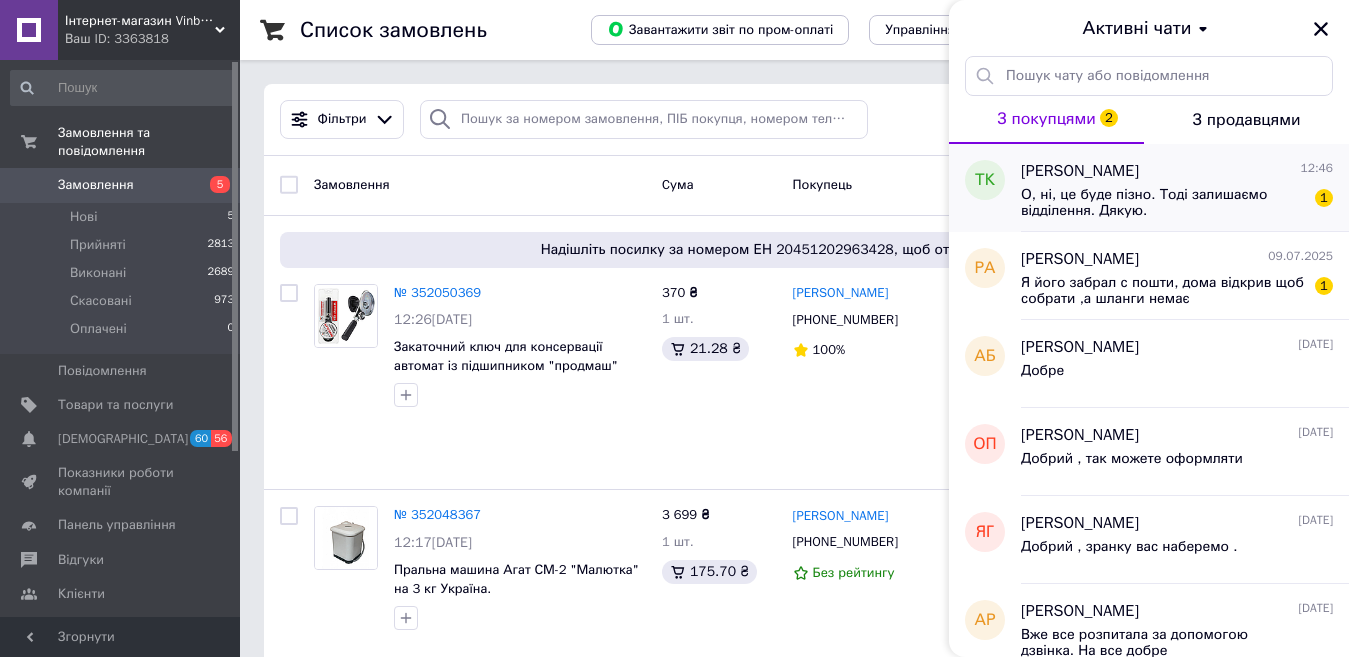 click on "О, ні, це буде пізно. Тоді залишаємо відділення. Дякую." at bounding box center [1163, 203] 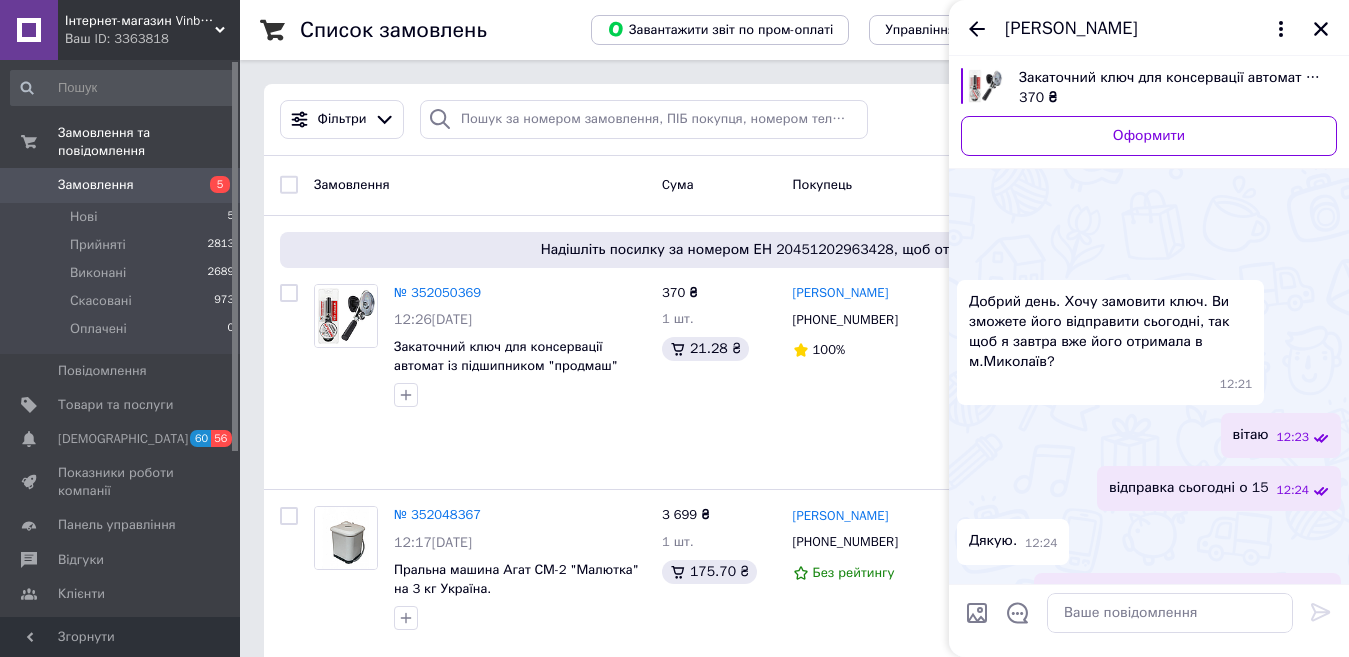 scroll, scrollTop: 693, scrollLeft: 0, axis: vertical 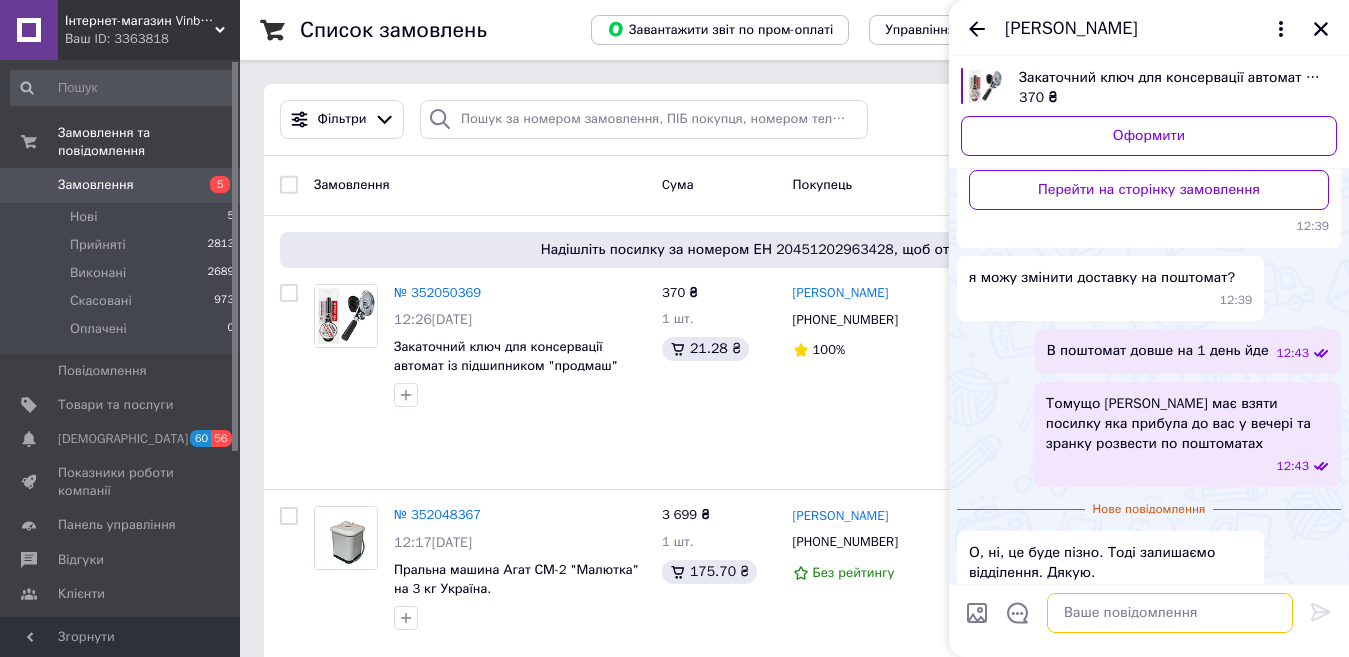 click at bounding box center [1170, 613] 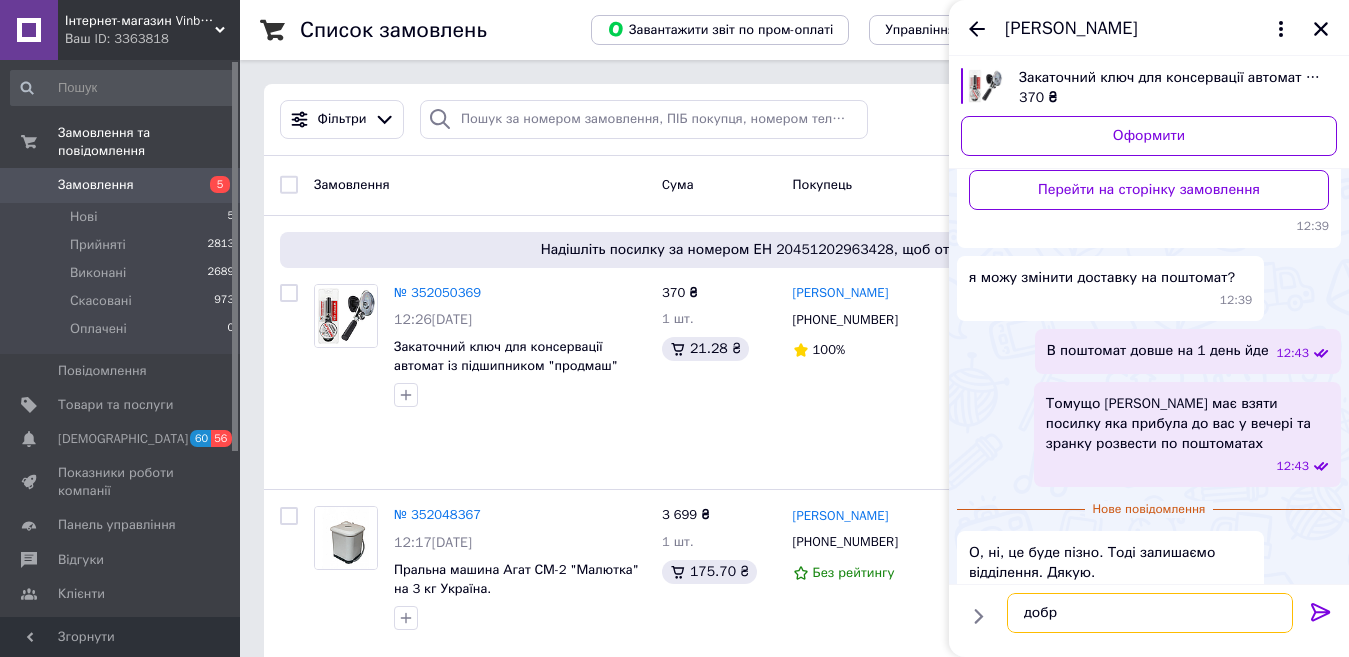 type on "добре" 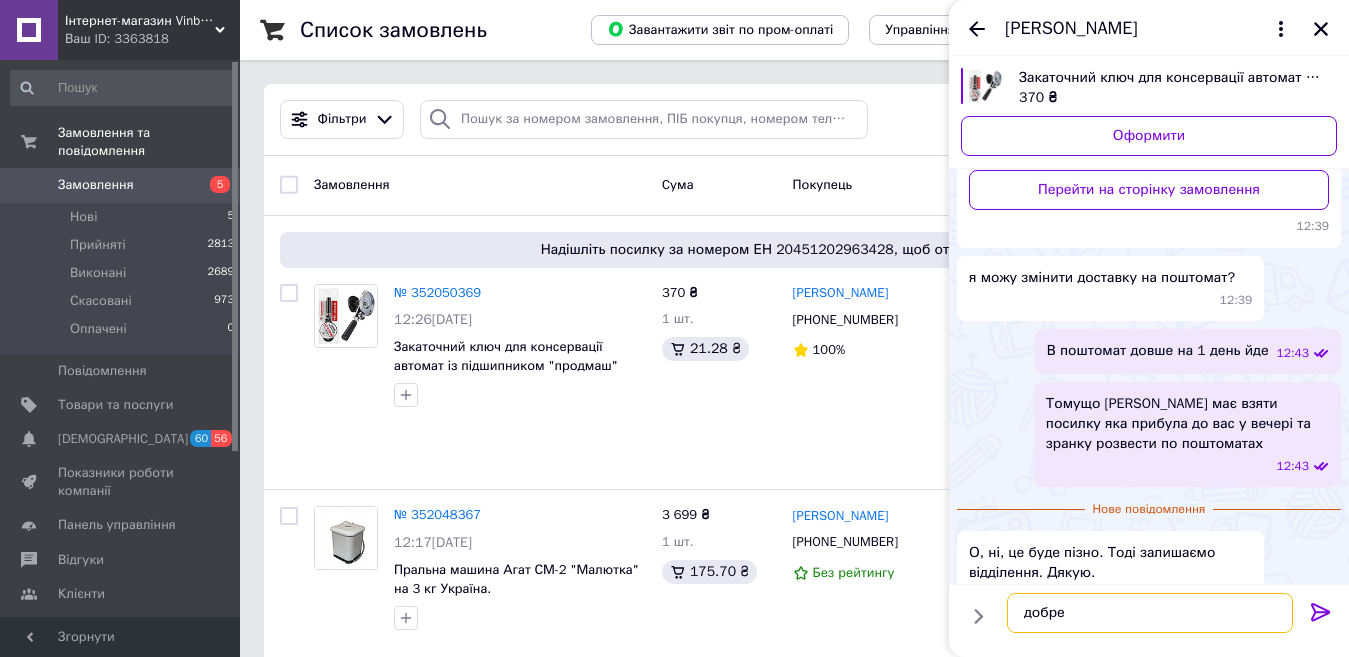 type 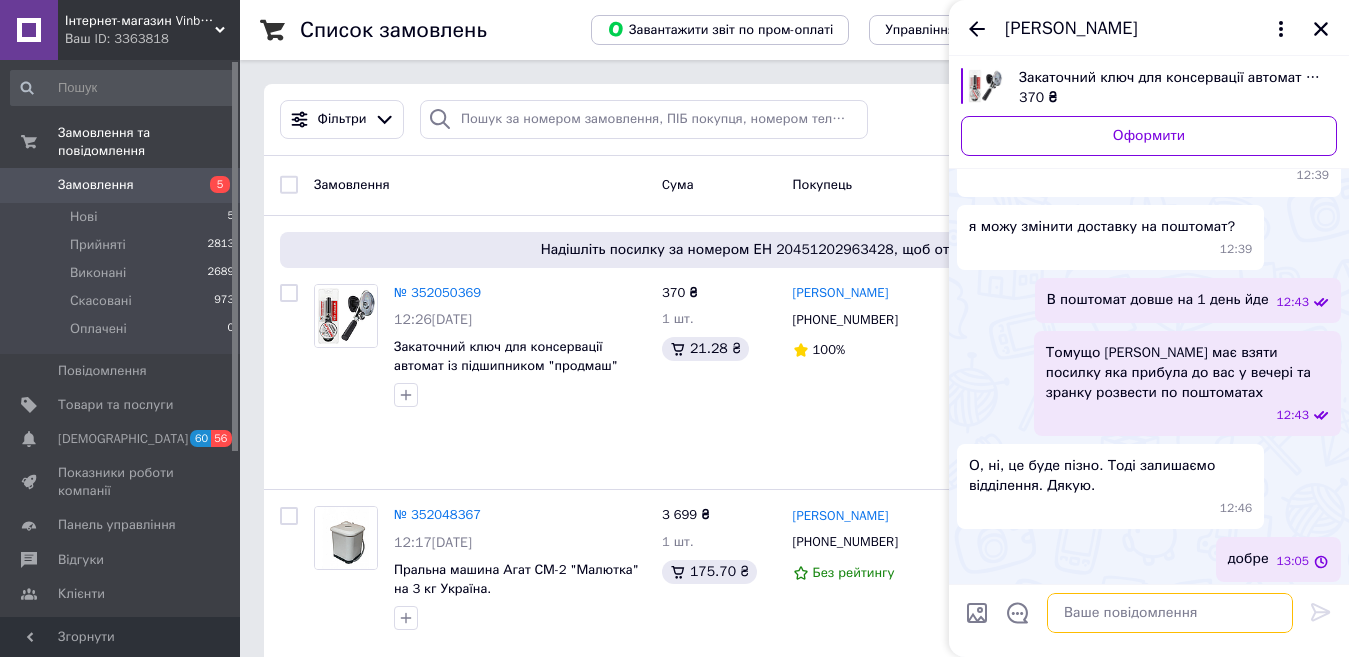 scroll, scrollTop: 659, scrollLeft: 0, axis: vertical 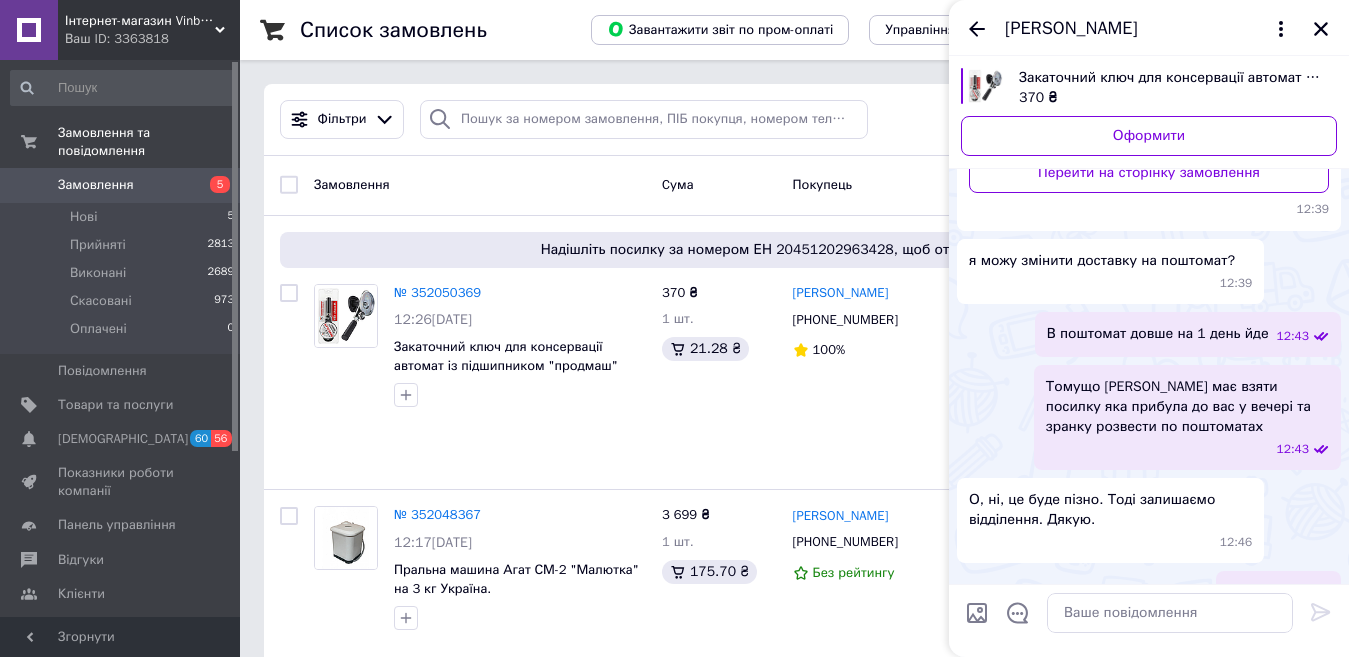 click on "Татьяна Клименко" at bounding box center (1149, 28) 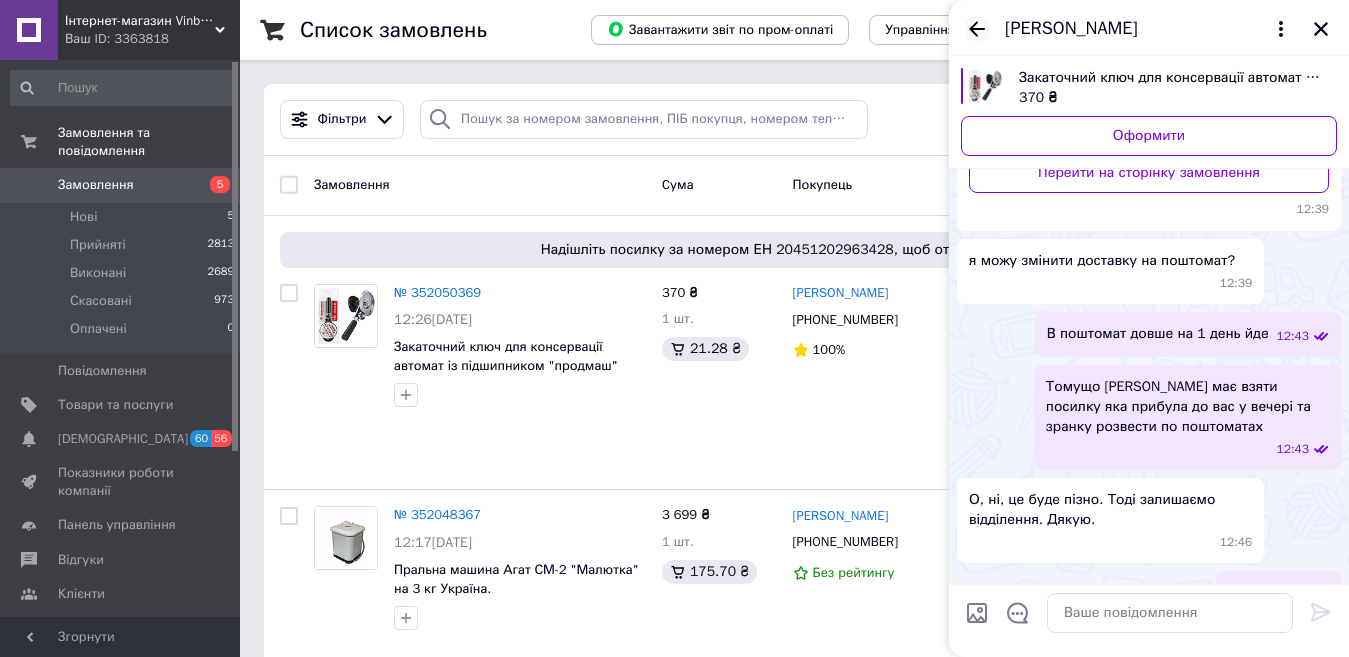 click 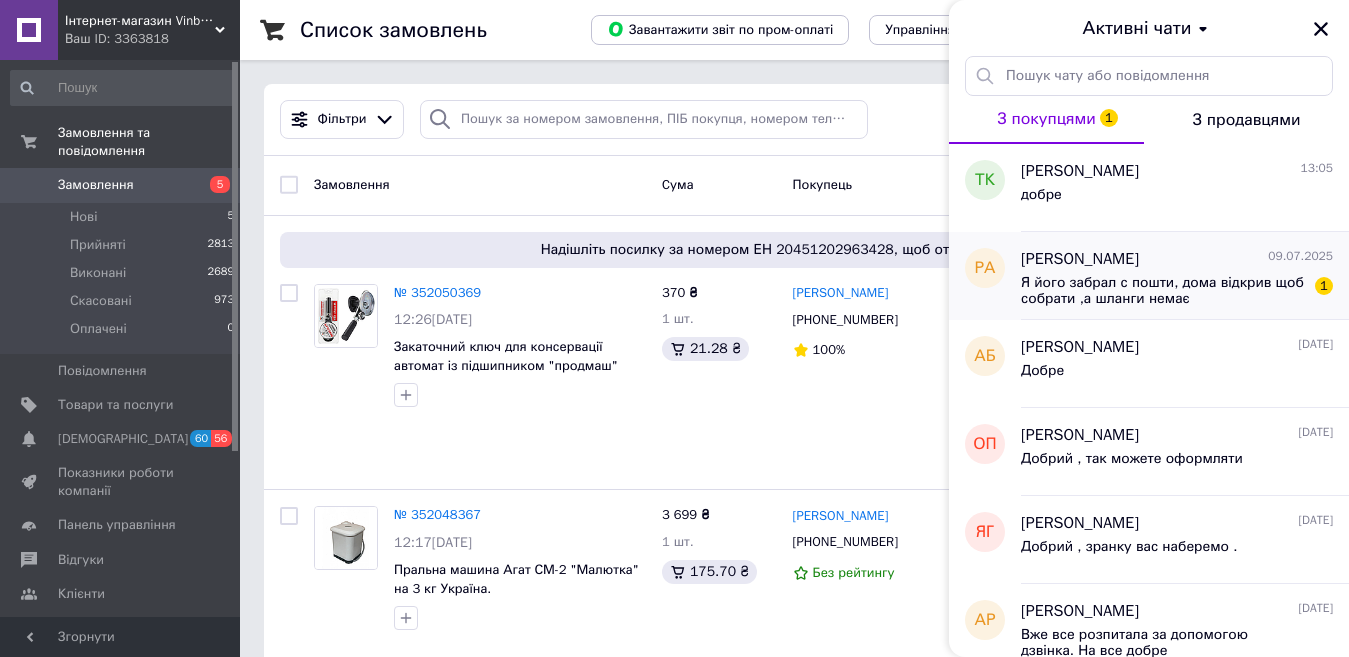 click on "Я його забрал с пошти, дома відкрив щоб собрати ,а шланги немає" at bounding box center [1163, 291] 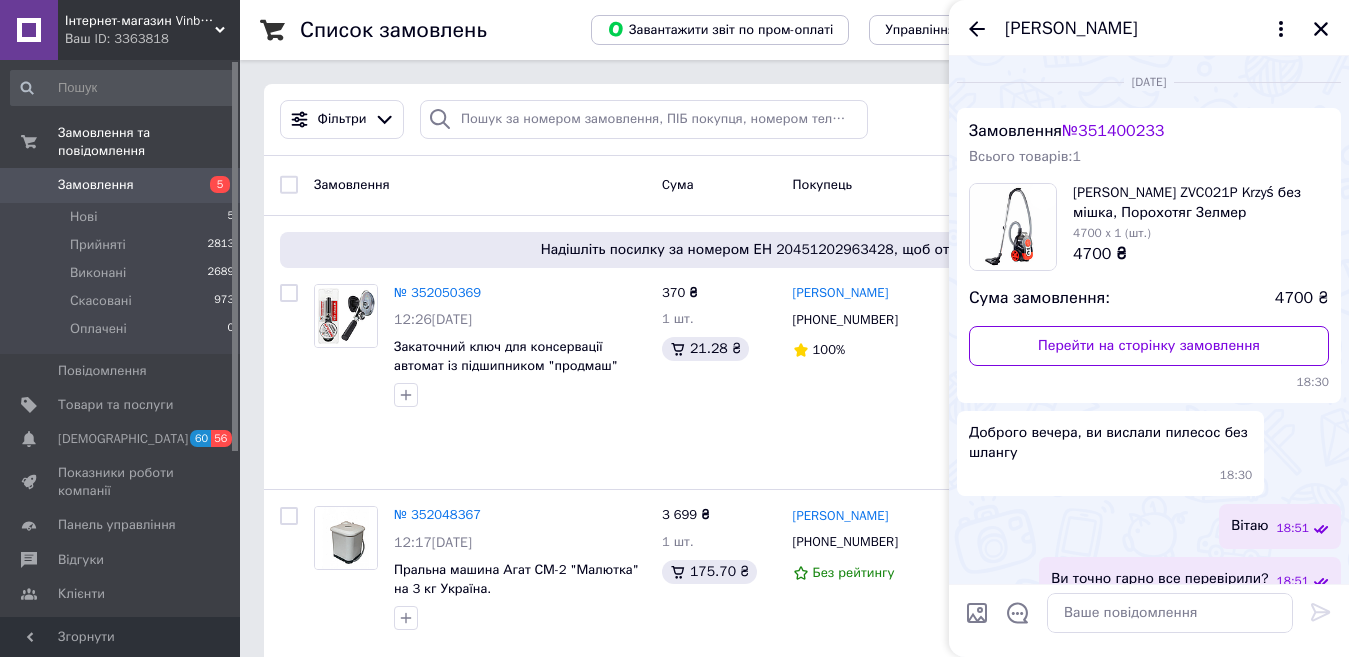 scroll, scrollTop: 715, scrollLeft: 0, axis: vertical 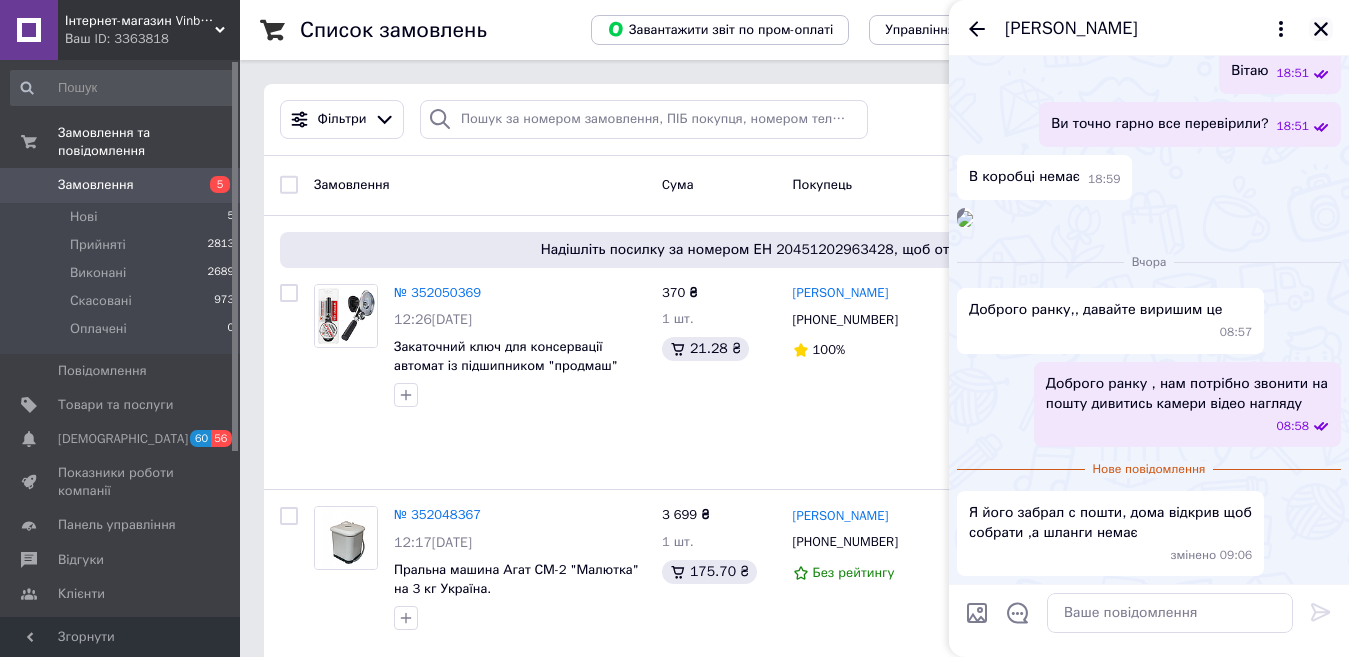 click at bounding box center [1321, 29] 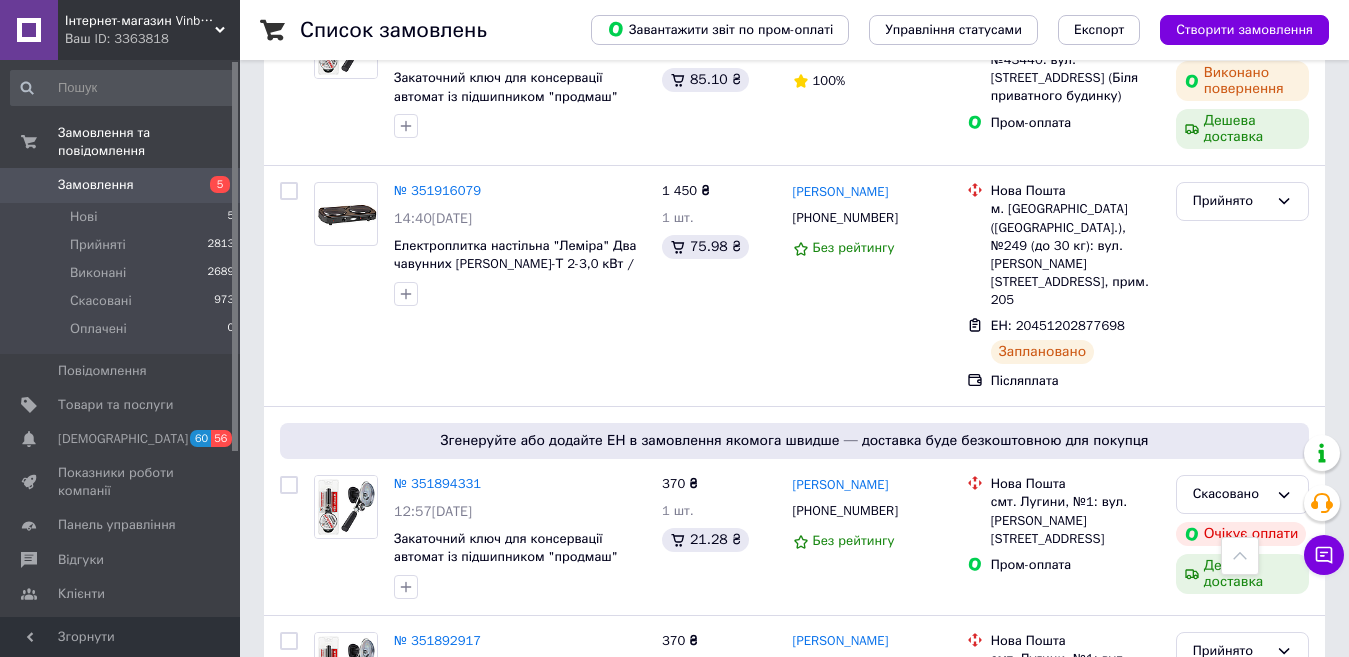 scroll, scrollTop: 2000, scrollLeft: 0, axis: vertical 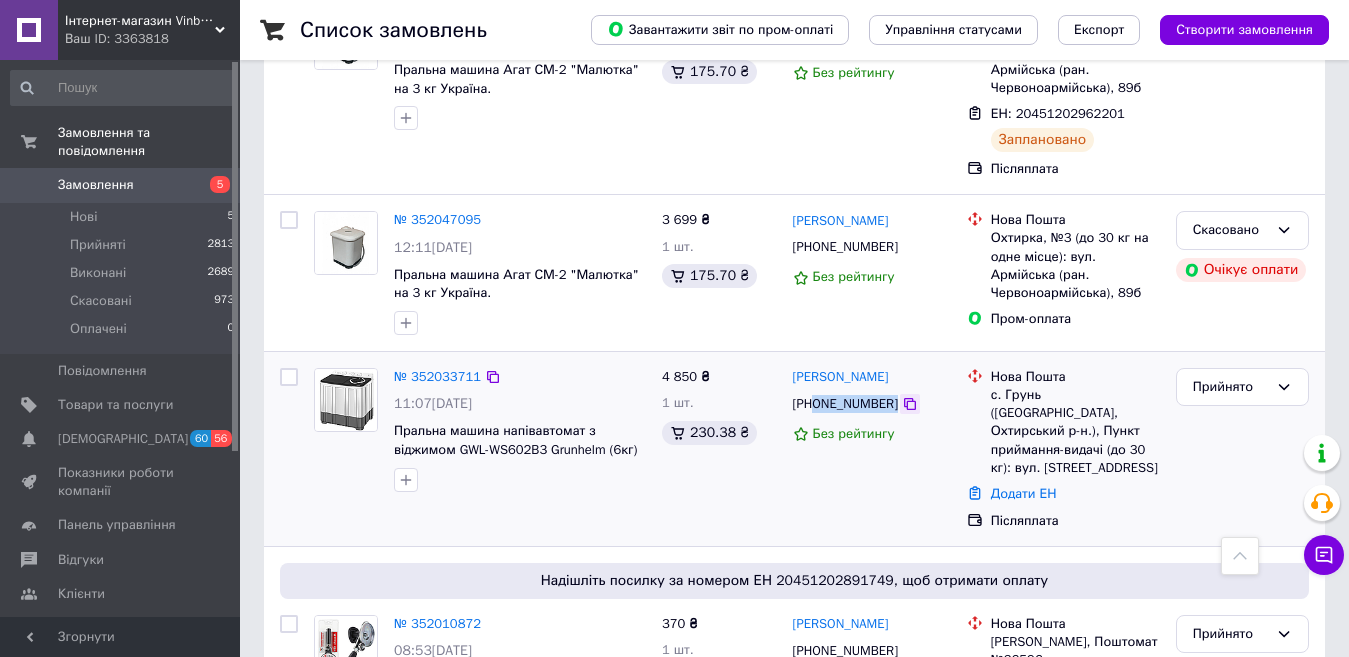 drag, startPoint x: 826, startPoint y: 389, endPoint x: 890, endPoint y: 386, distance: 64.070274 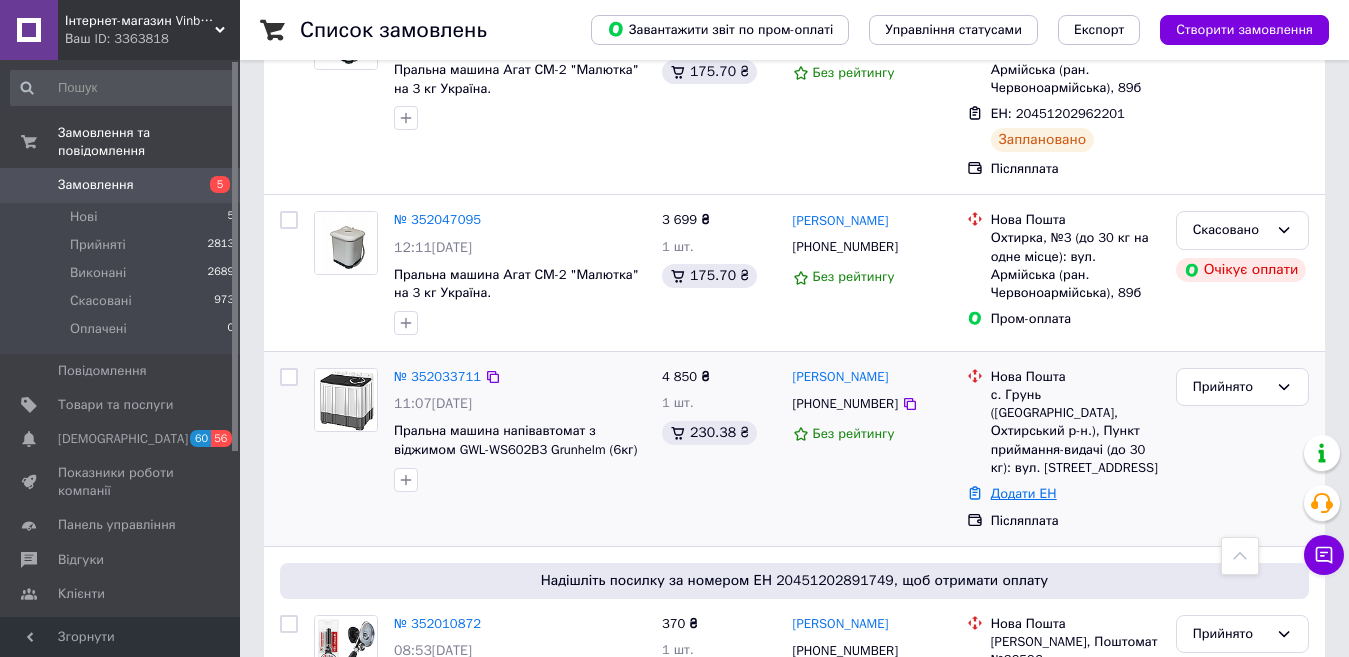 click on "Додати ЕН" at bounding box center [1024, 493] 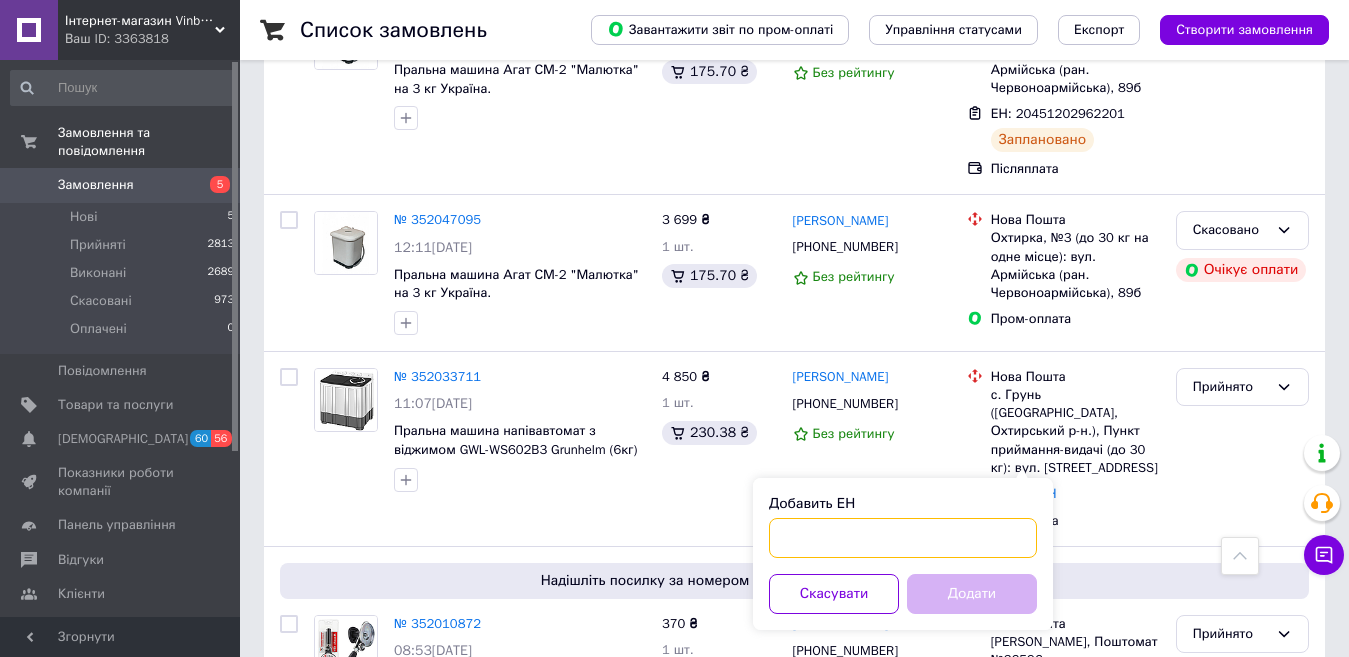 click on "Добавить ЕН" at bounding box center [903, 538] 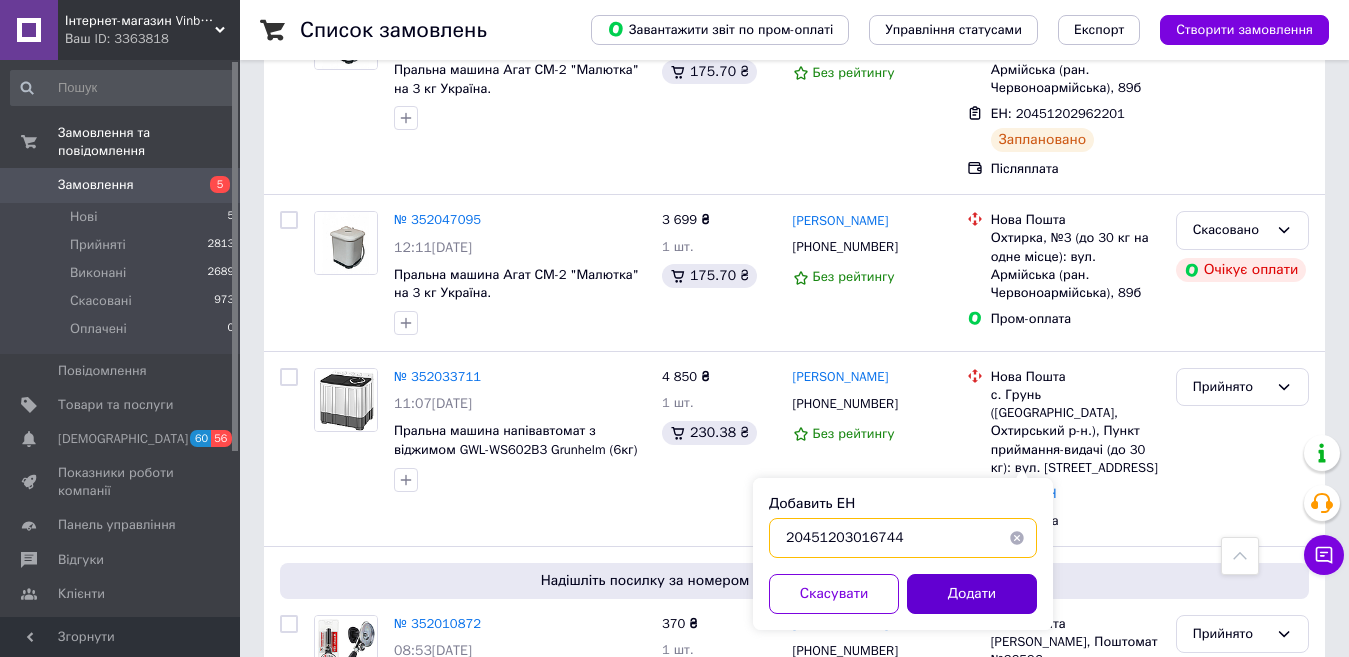 type on "20451203016744" 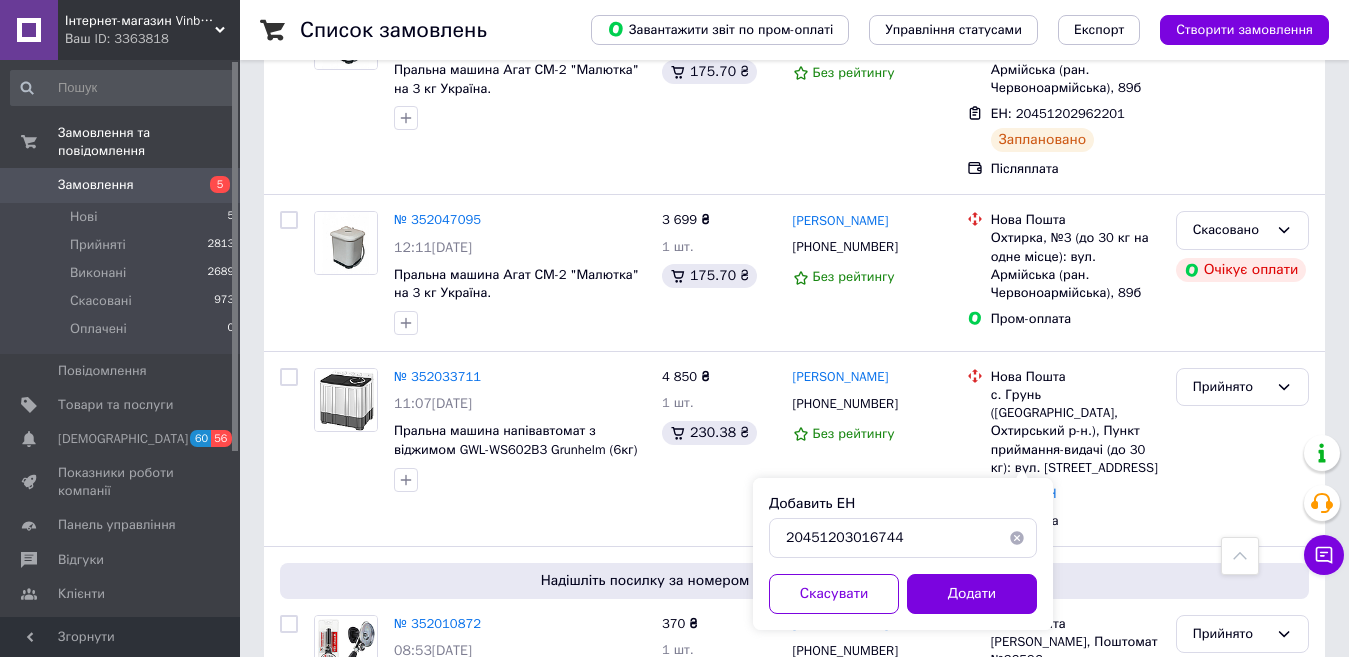 click on "Додати" at bounding box center [972, 594] 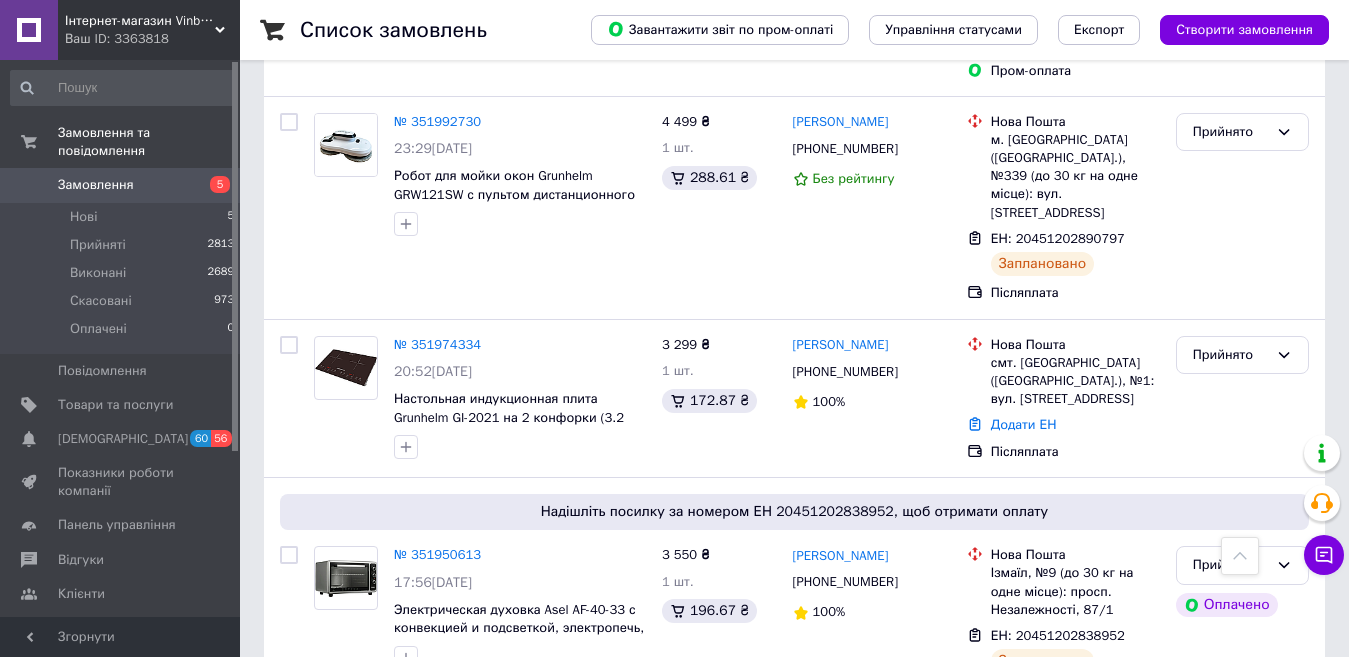scroll, scrollTop: 1200, scrollLeft: 0, axis: vertical 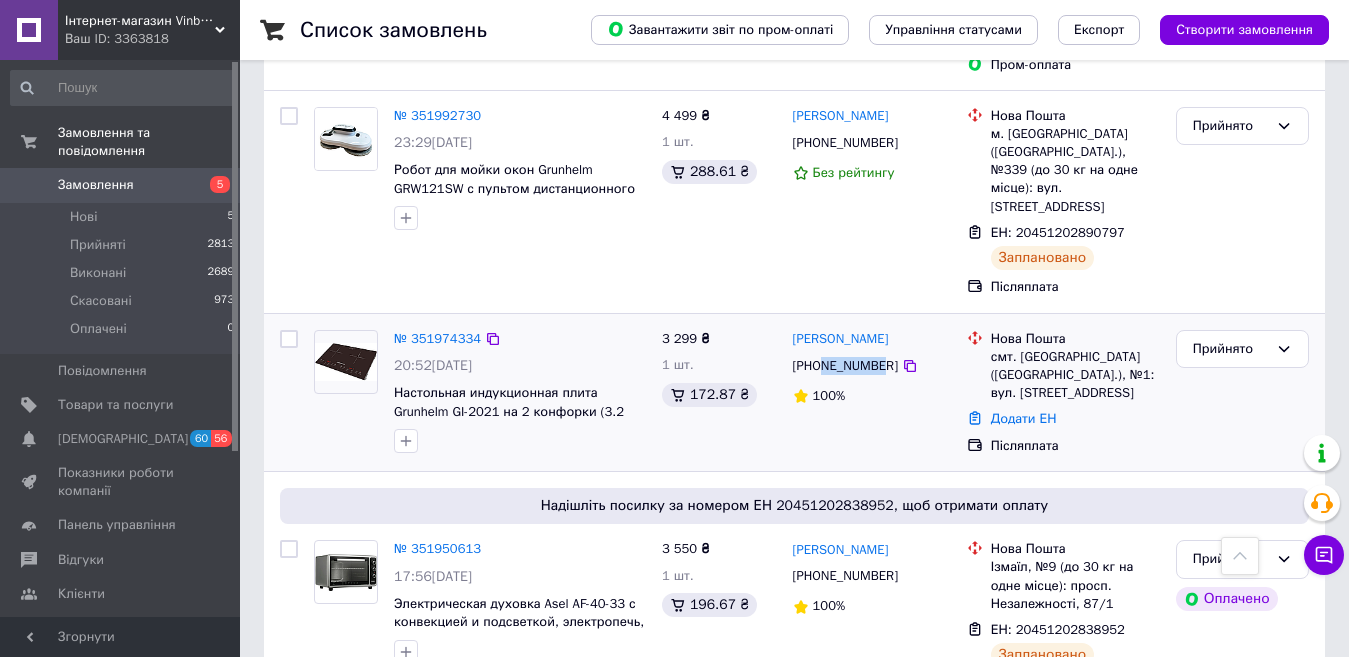 drag, startPoint x: 819, startPoint y: 275, endPoint x: 881, endPoint y: 276, distance: 62.008064 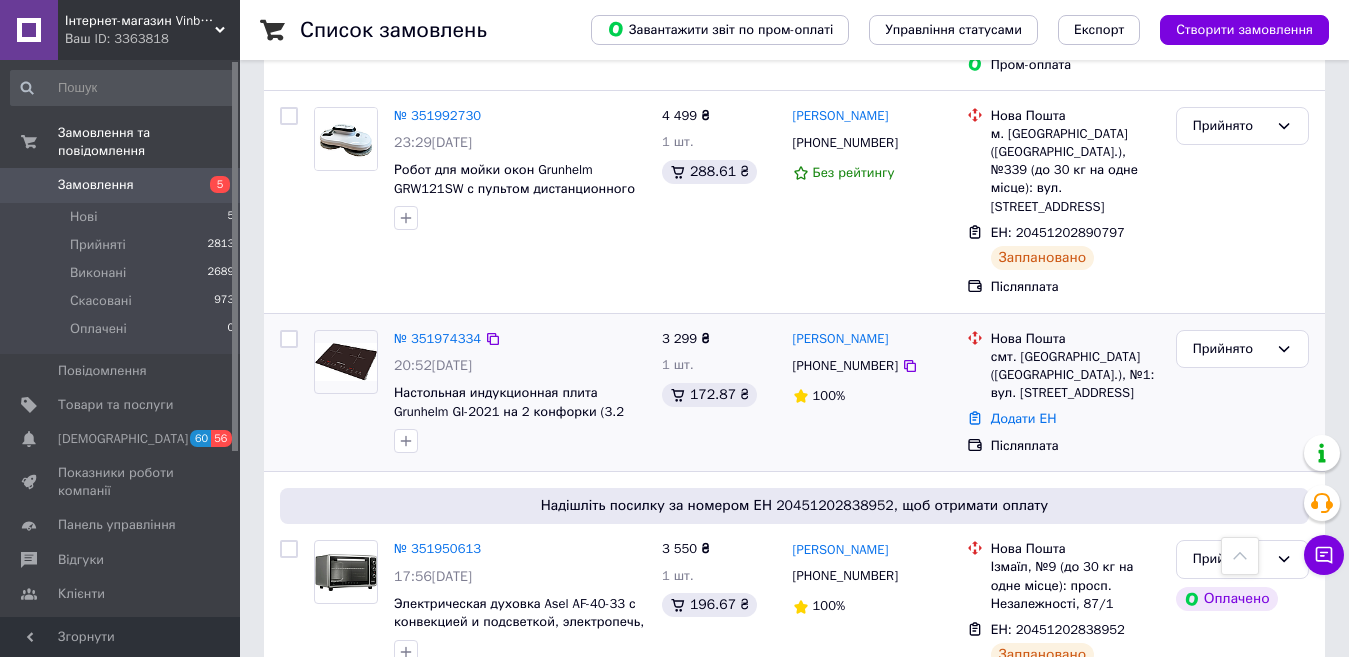 click on "100%" at bounding box center (872, 396) 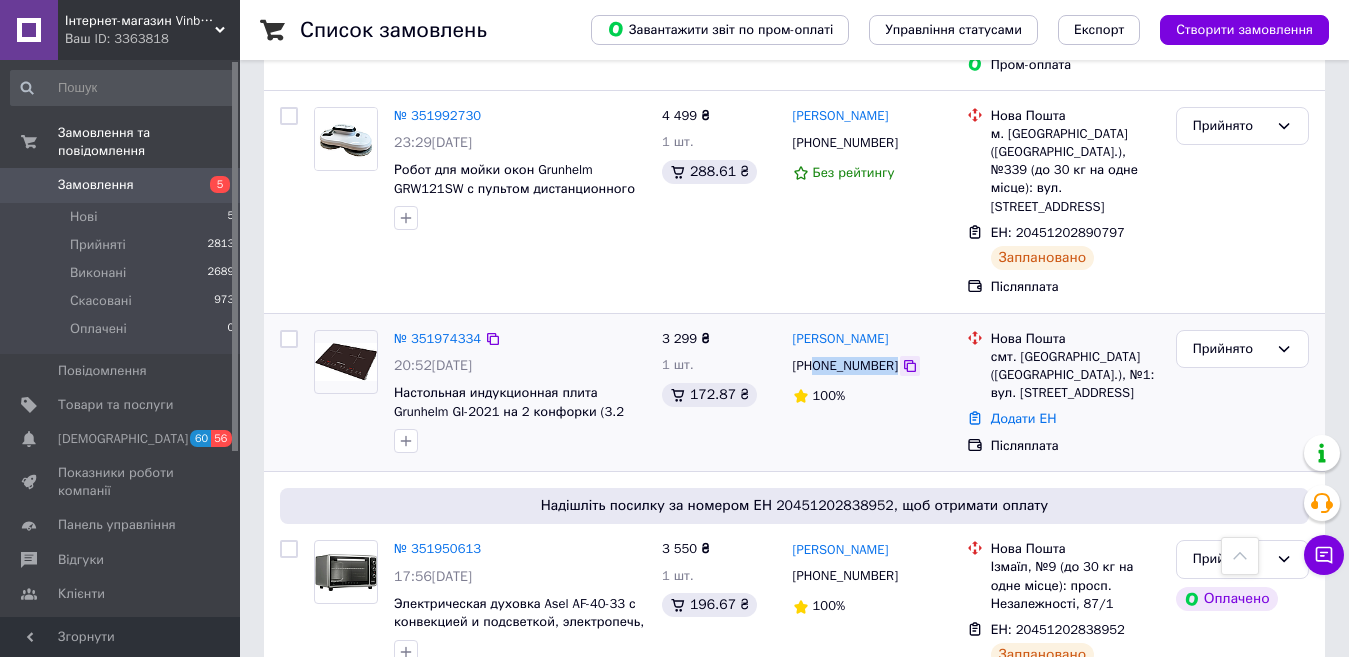 drag, startPoint x: 815, startPoint y: 275, endPoint x: 887, endPoint y: 276, distance: 72.00694 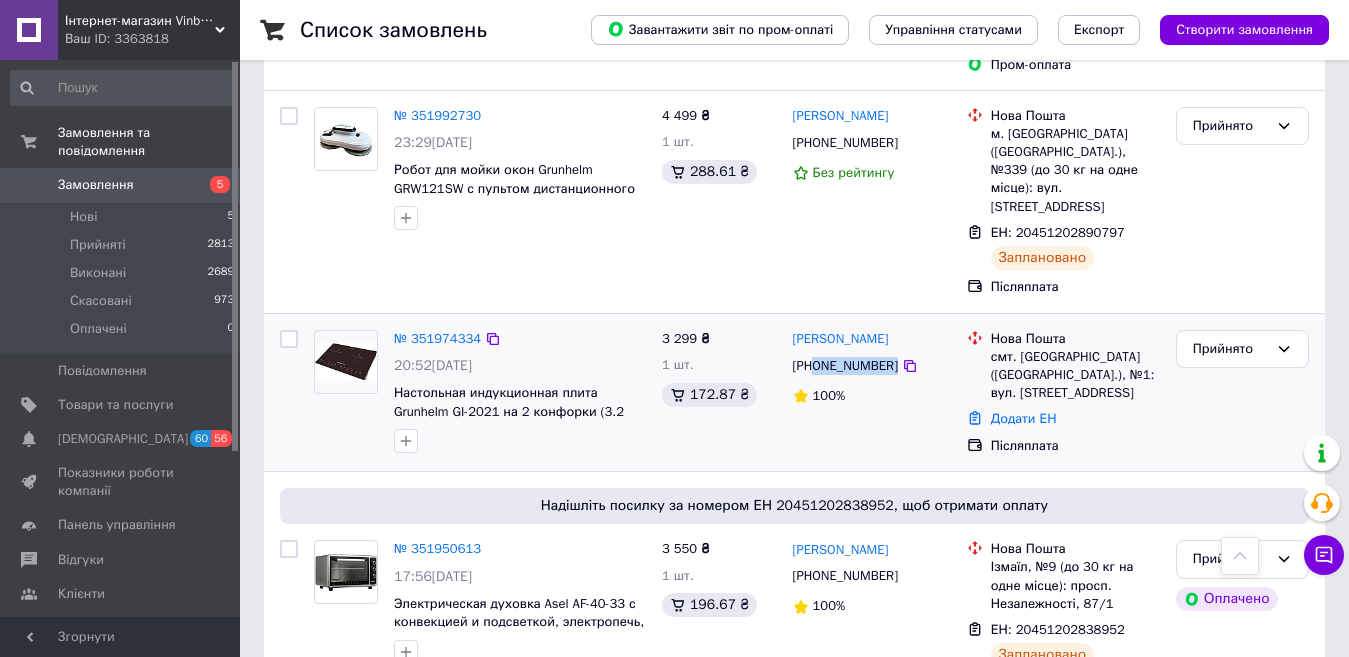copy on "0996081015" 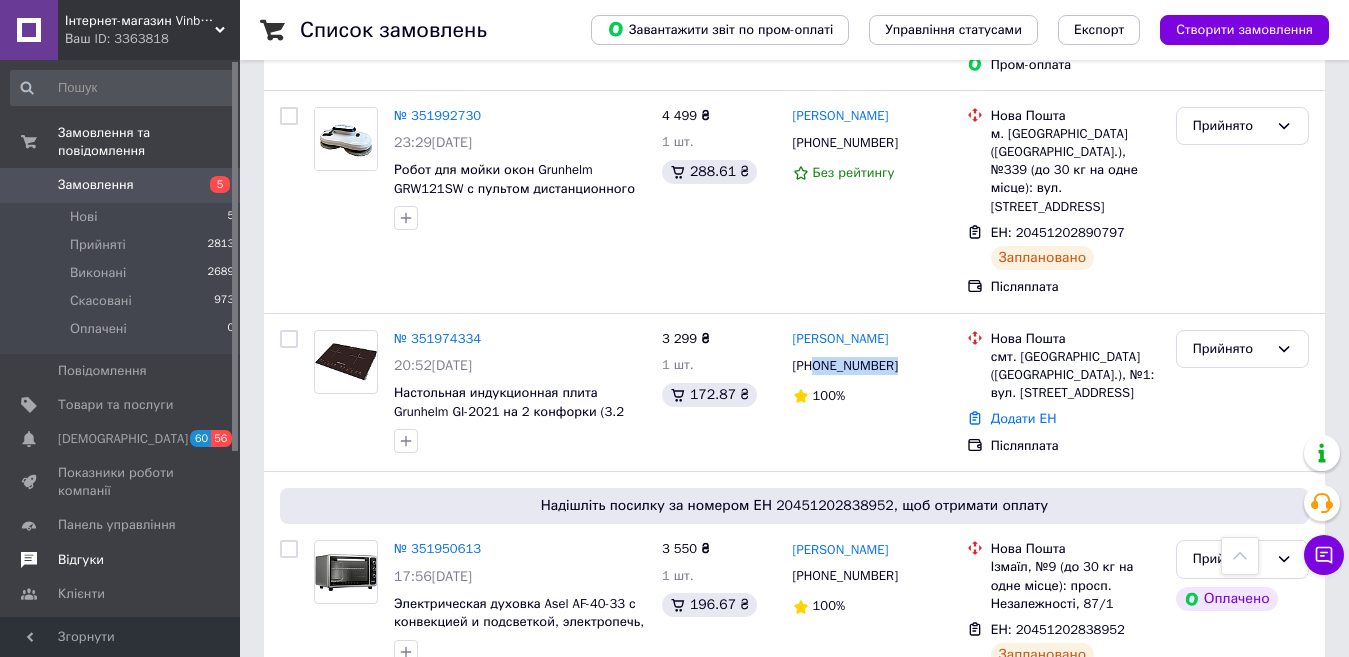 click on "Відгуки" at bounding box center [121, 560] 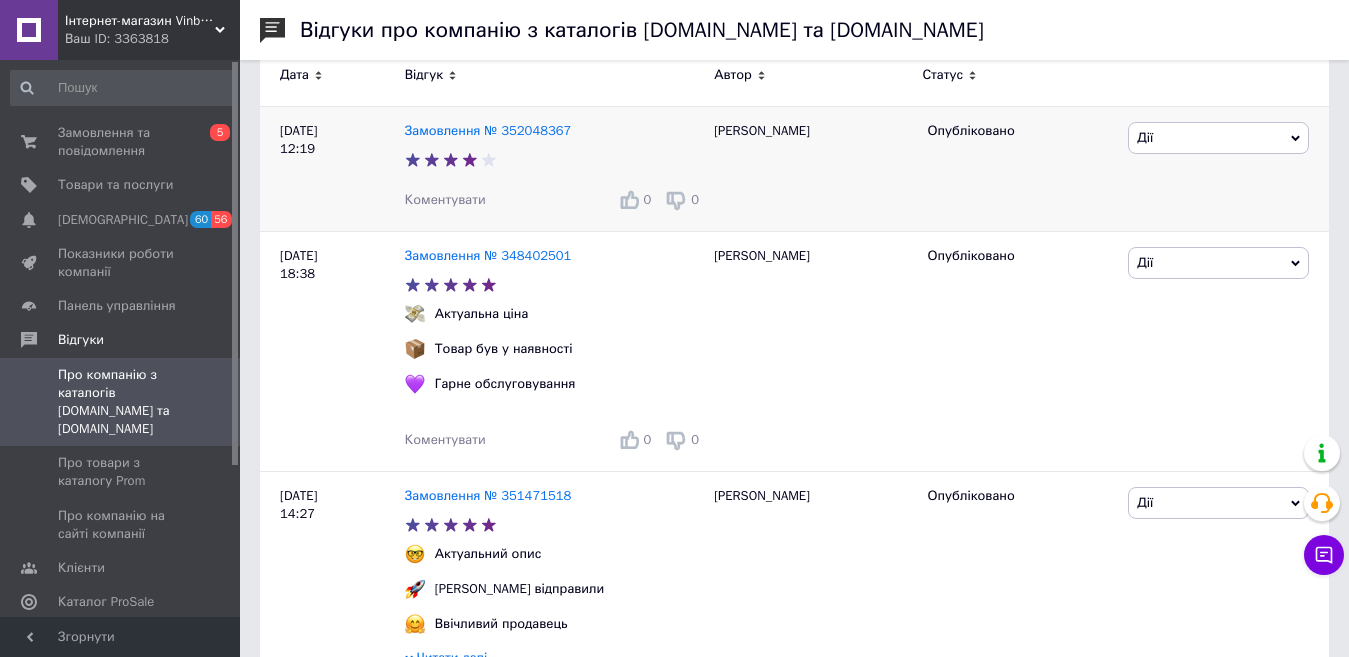scroll, scrollTop: 200, scrollLeft: 0, axis: vertical 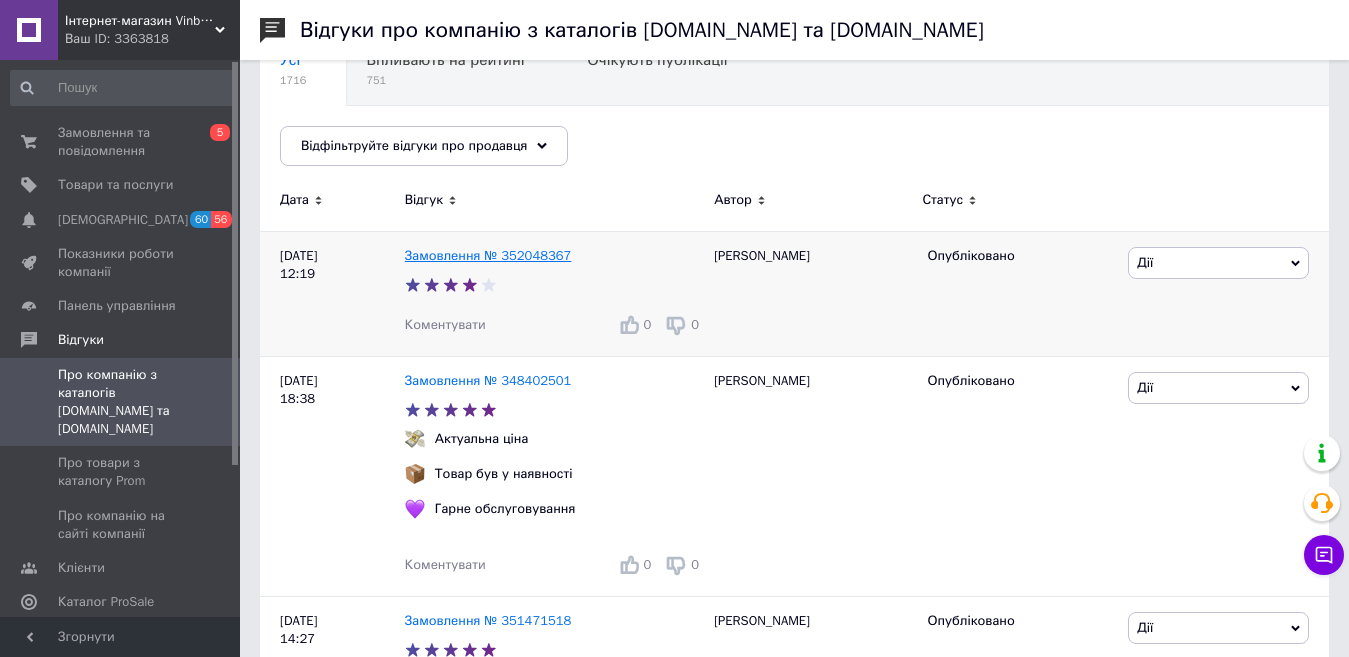 click on "Замовлення № 352048367" at bounding box center (488, 255) 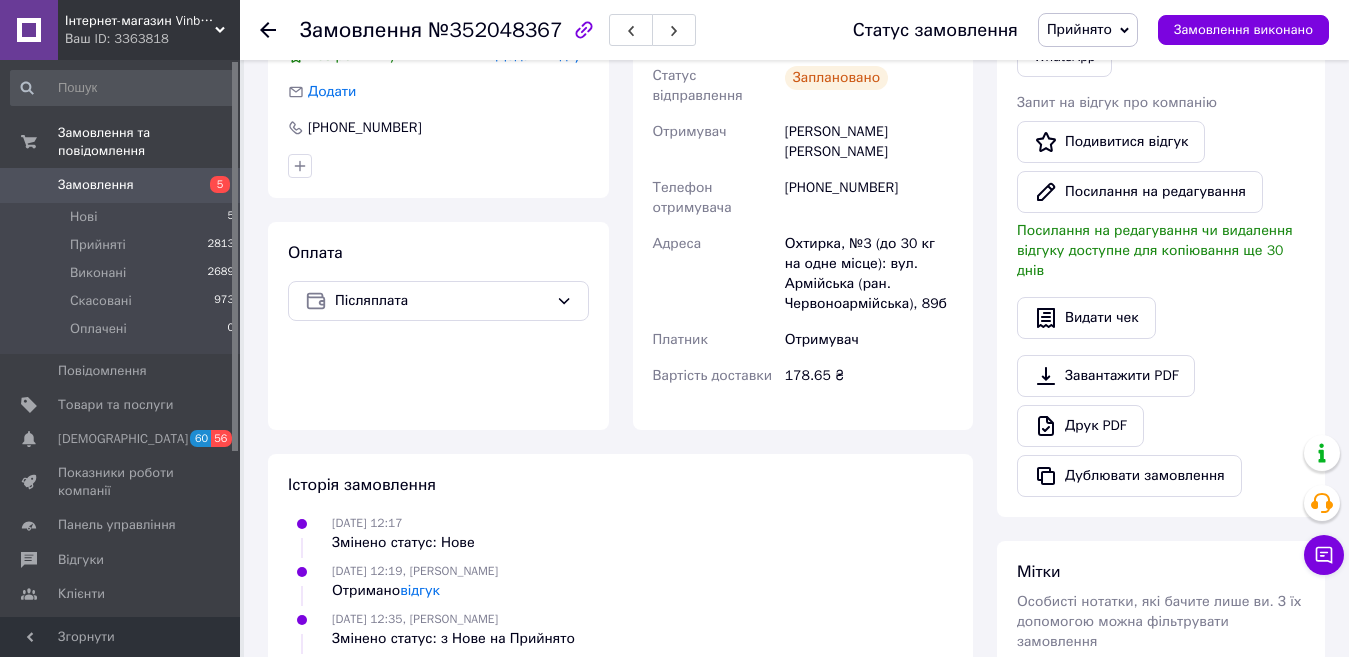 scroll, scrollTop: 300, scrollLeft: 0, axis: vertical 